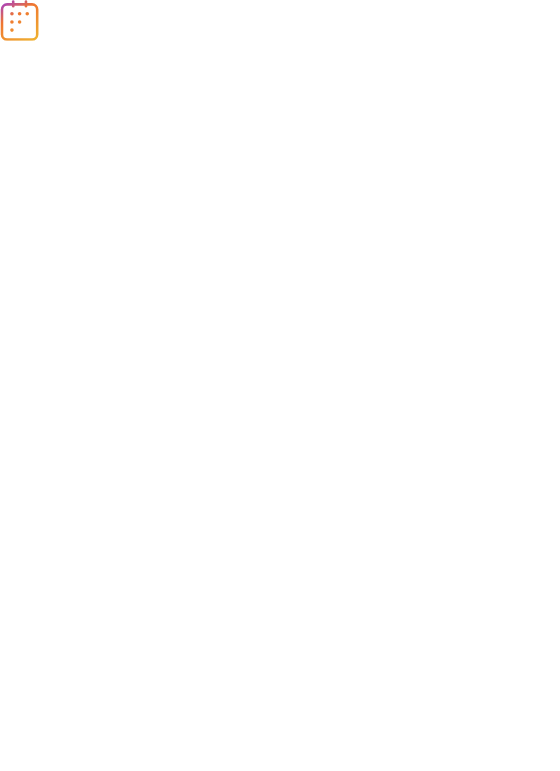 scroll, scrollTop: 0, scrollLeft: 0, axis: both 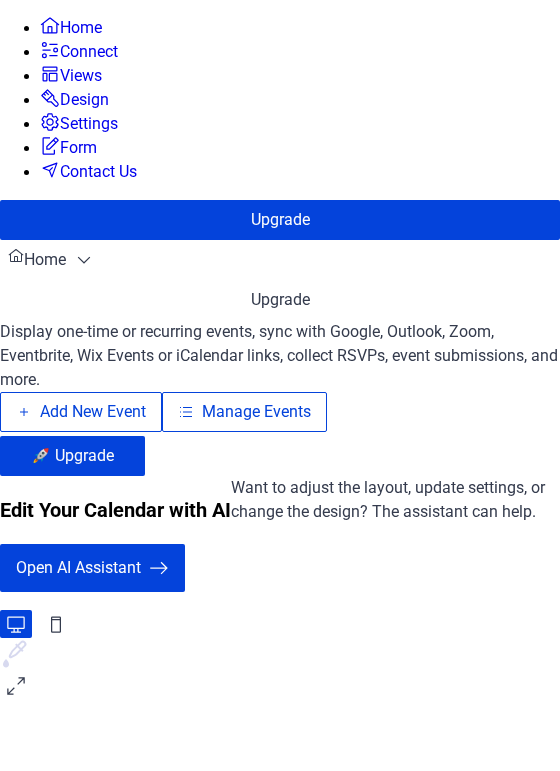 click on "Manage Events" at bounding box center [256, 412] 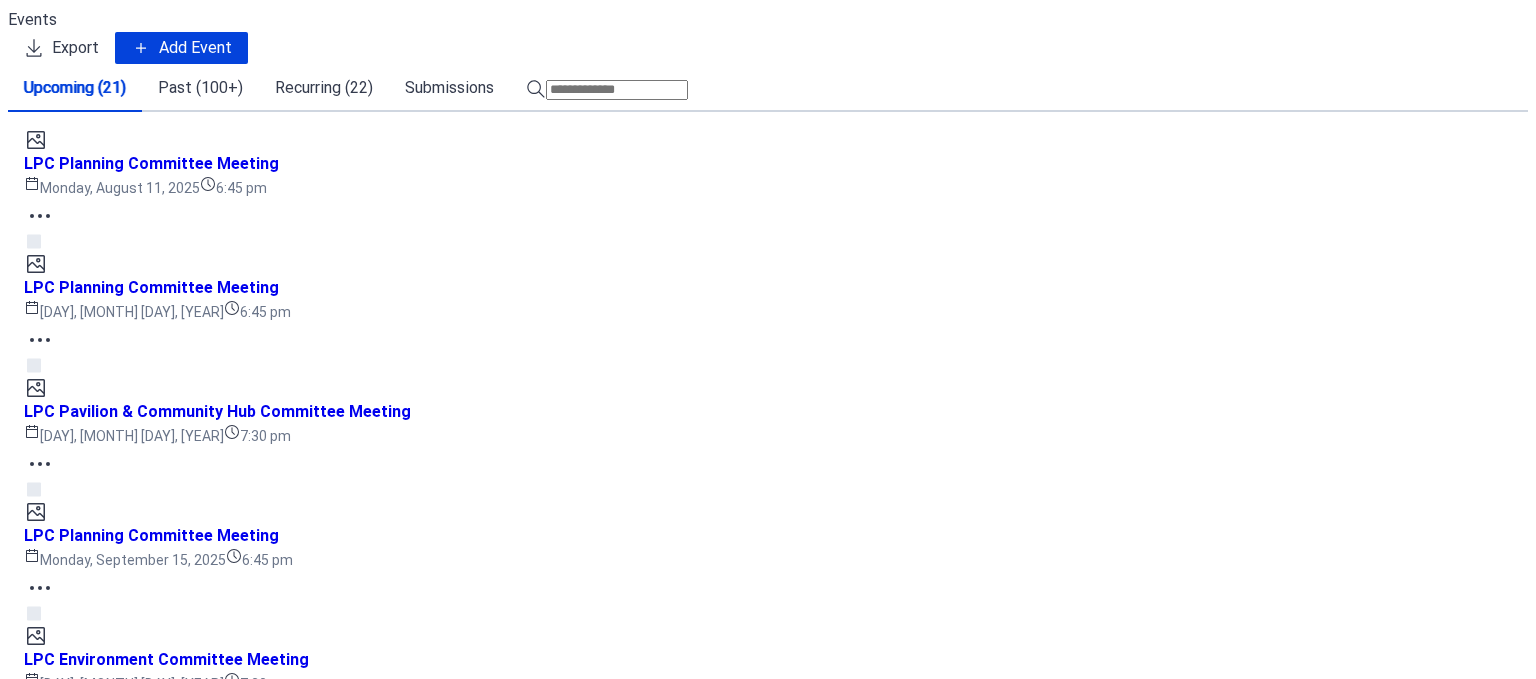 scroll, scrollTop: 0, scrollLeft: 0, axis: both 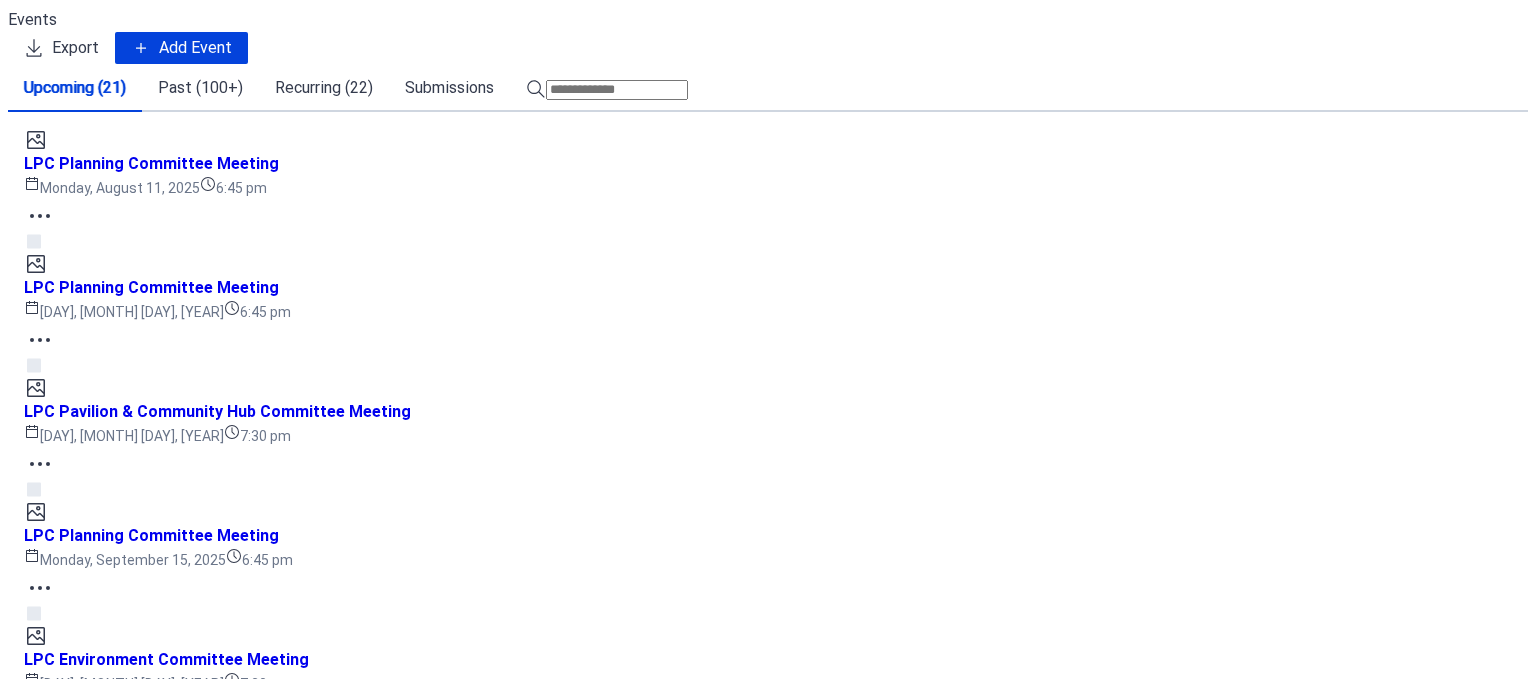 click on "Recurring (22)" at bounding box center (324, 88) 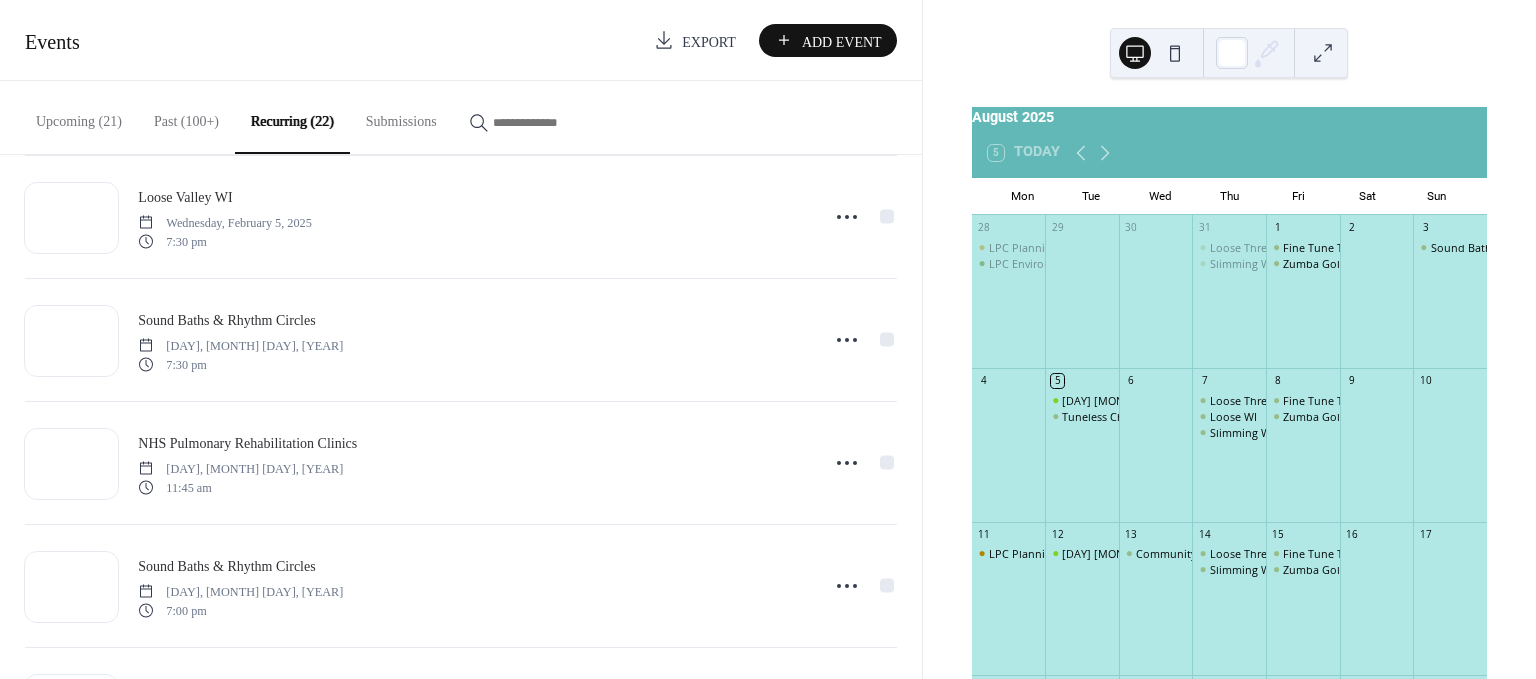 scroll, scrollTop: 1760, scrollLeft: 0, axis: vertical 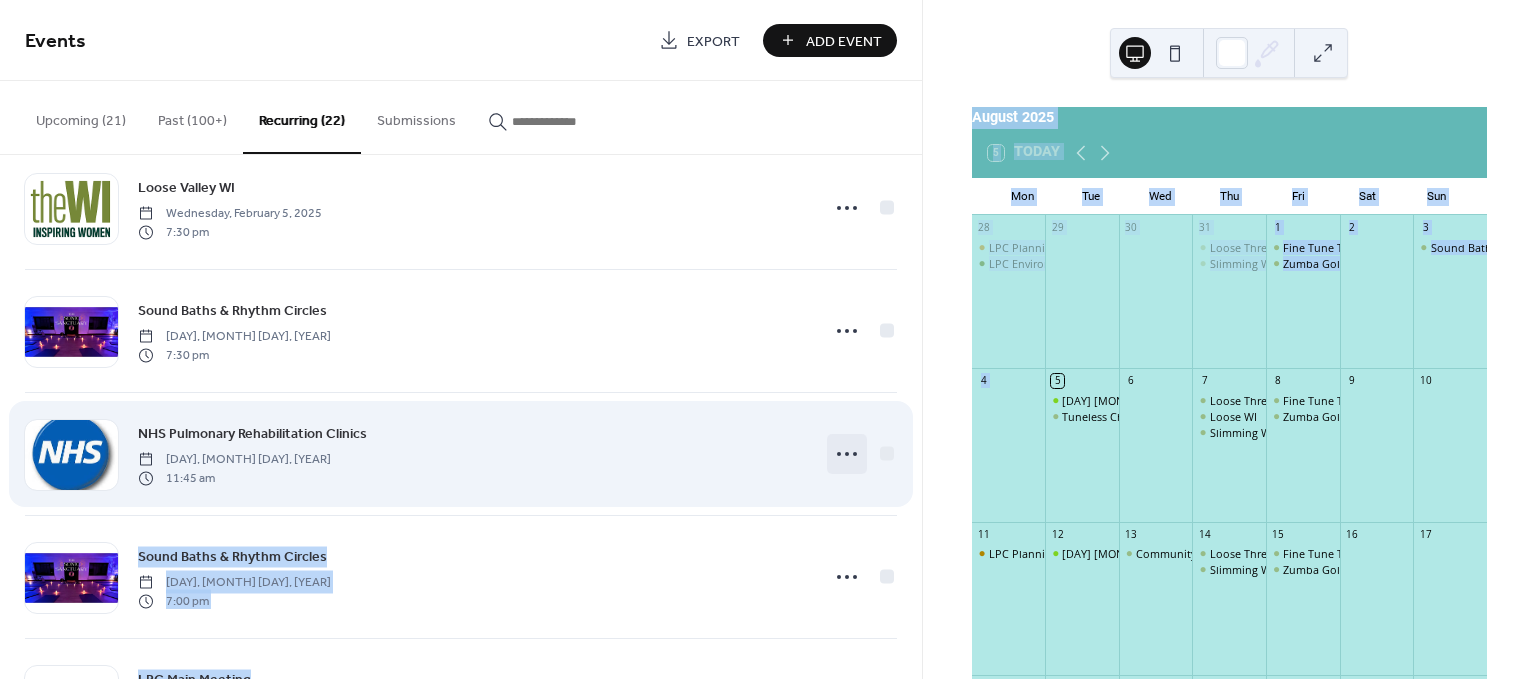 drag, startPoint x: 966, startPoint y: 522, endPoint x: 828, endPoint y: 438, distance: 161.55495 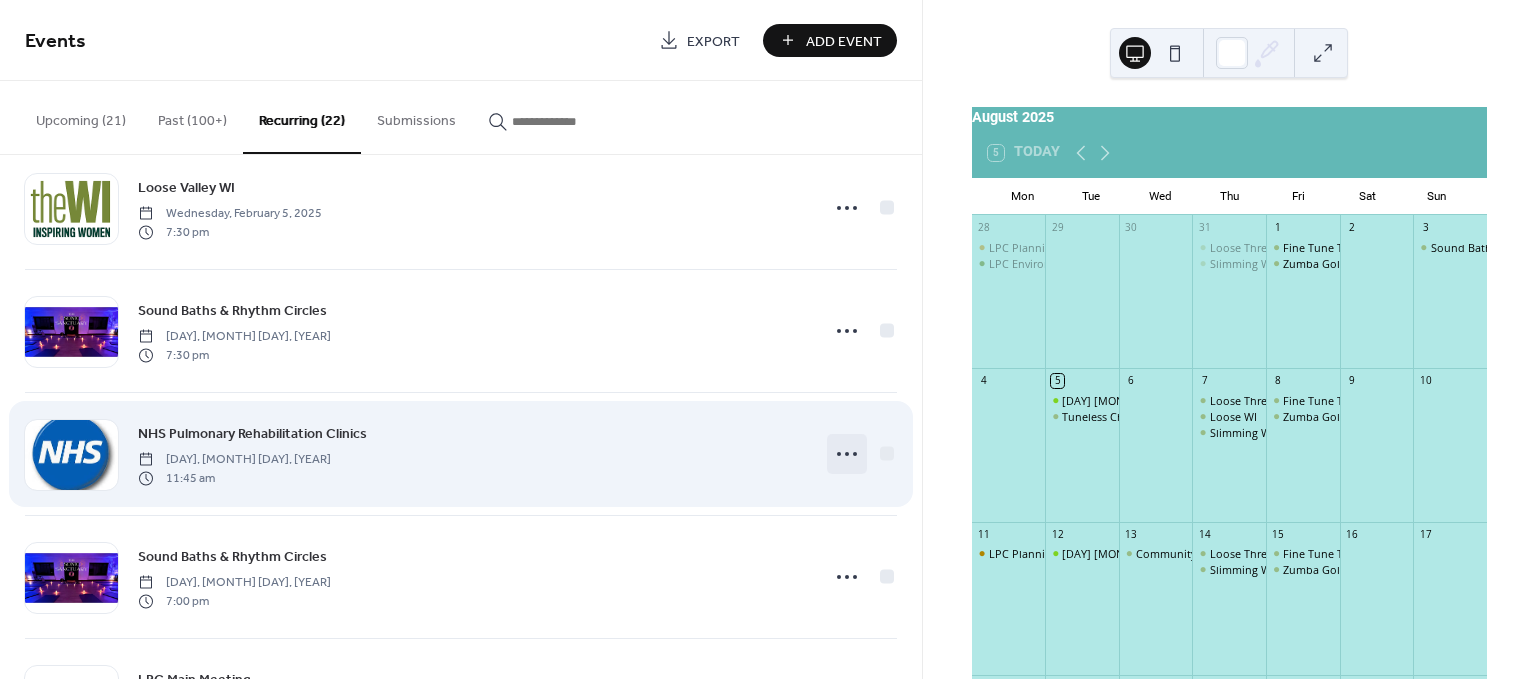 click 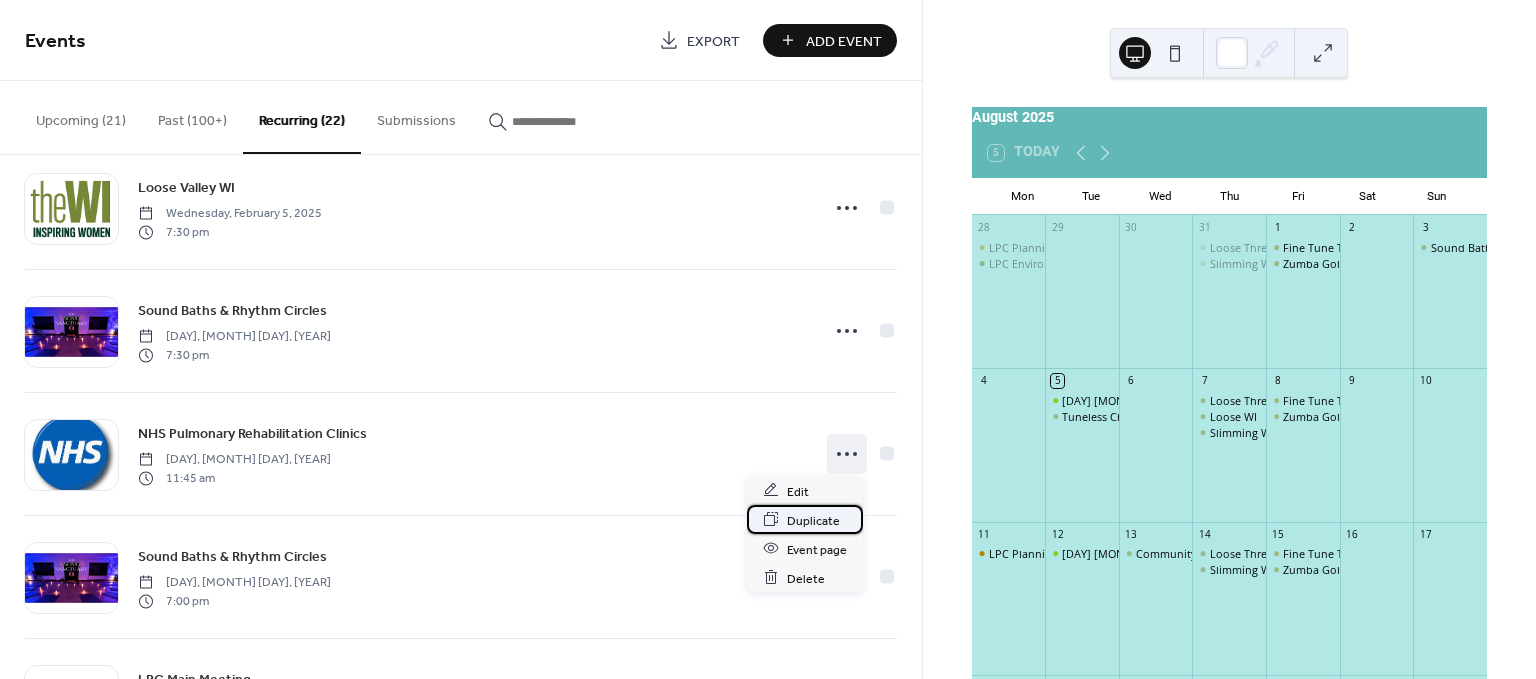 click on "Duplicate" at bounding box center (813, 520) 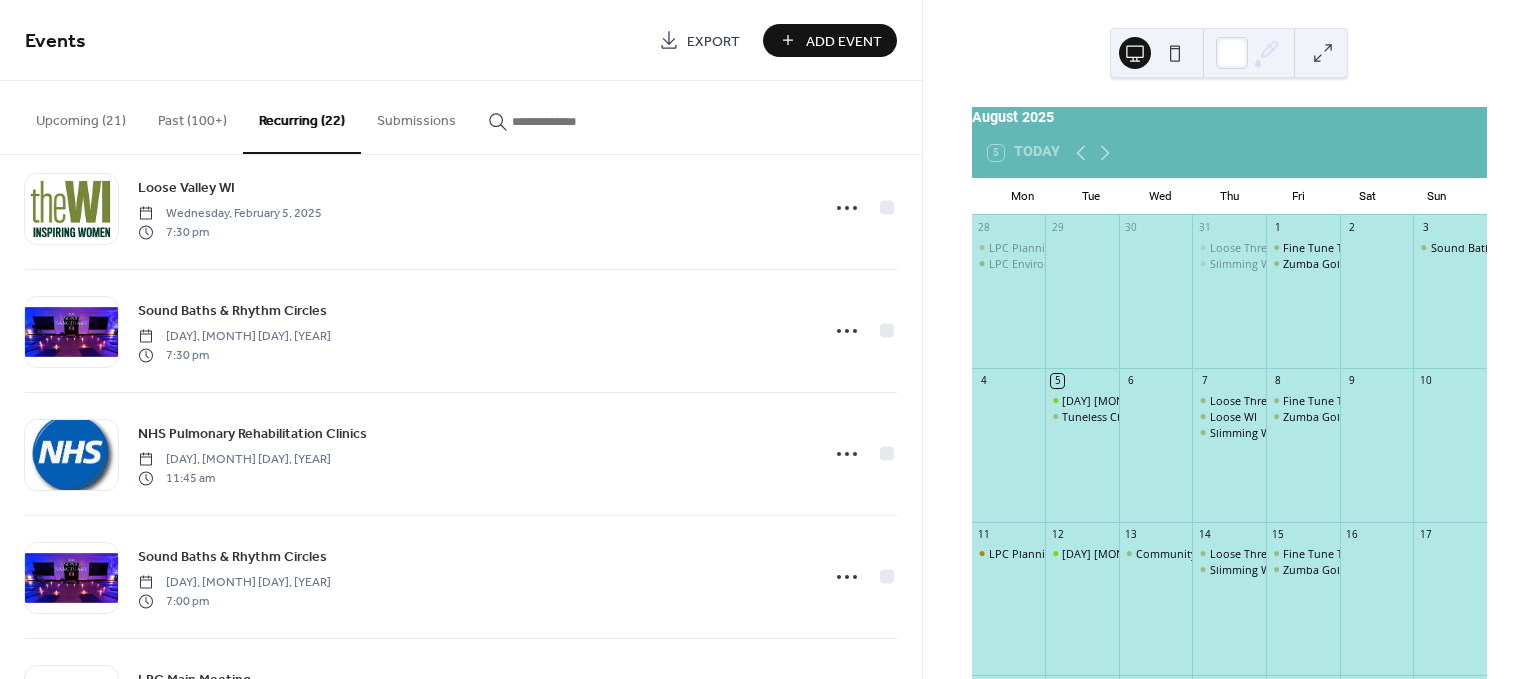 click on "Sound Baths & Rhythm Circles Sunday, March 2, 2025 7:00 pm" at bounding box center [461, 577] 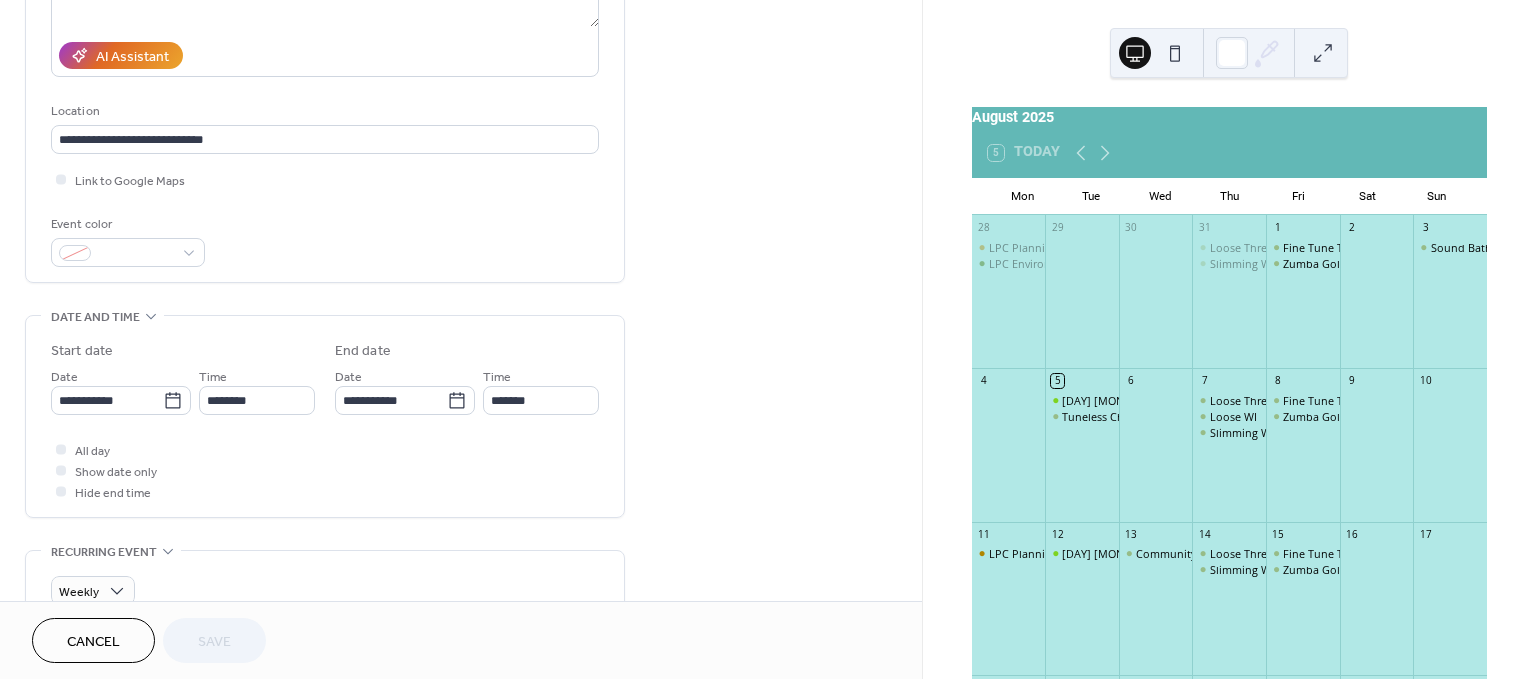scroll, scrollTop: 368, scrollLeft: 0, axis: vertical 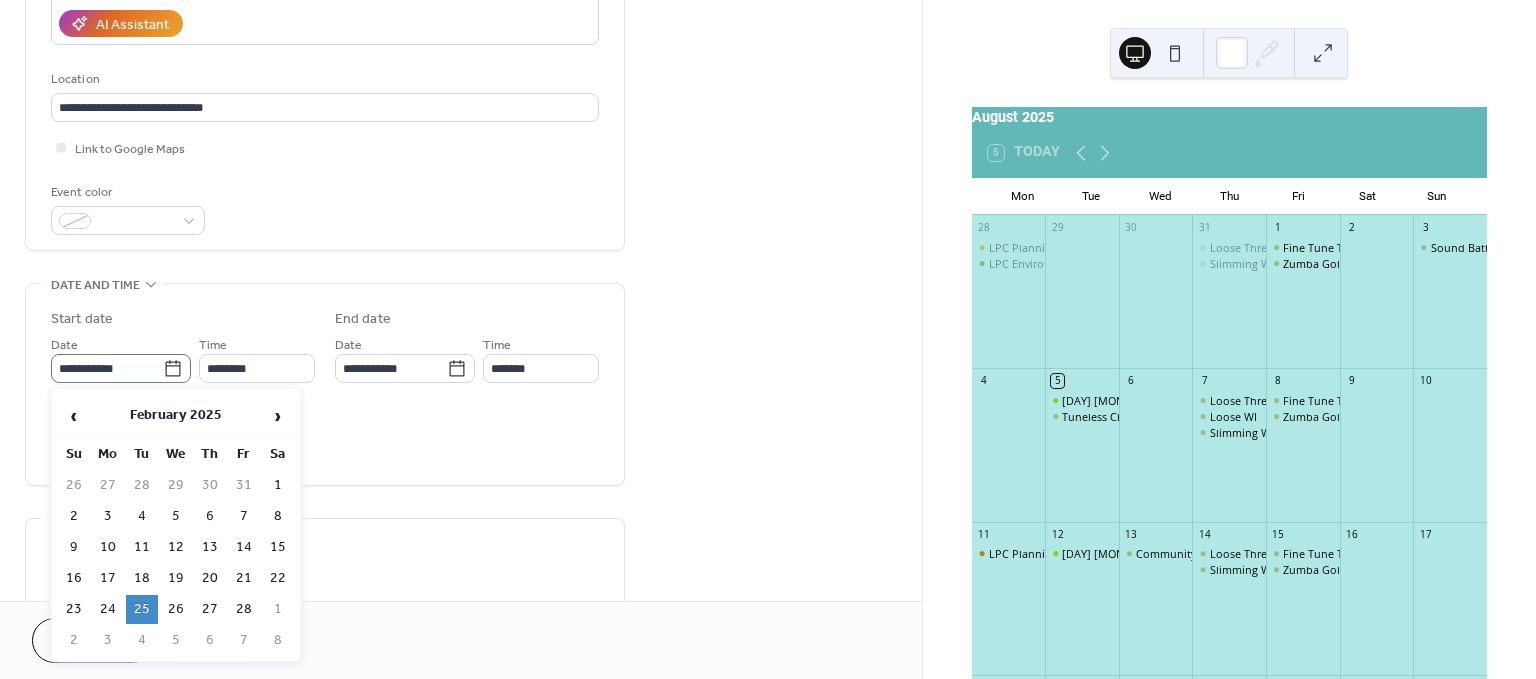 click 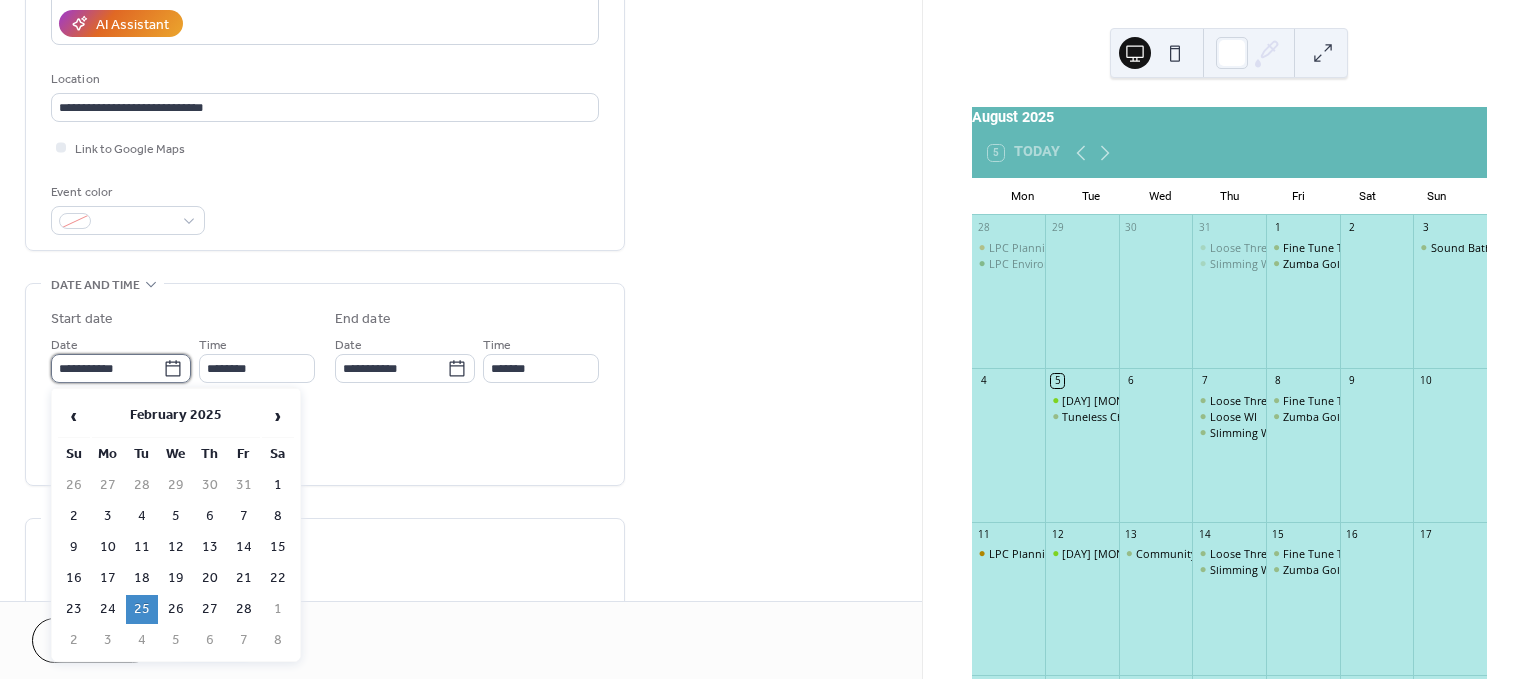 click on "**********" at bounding box center [107, 368] 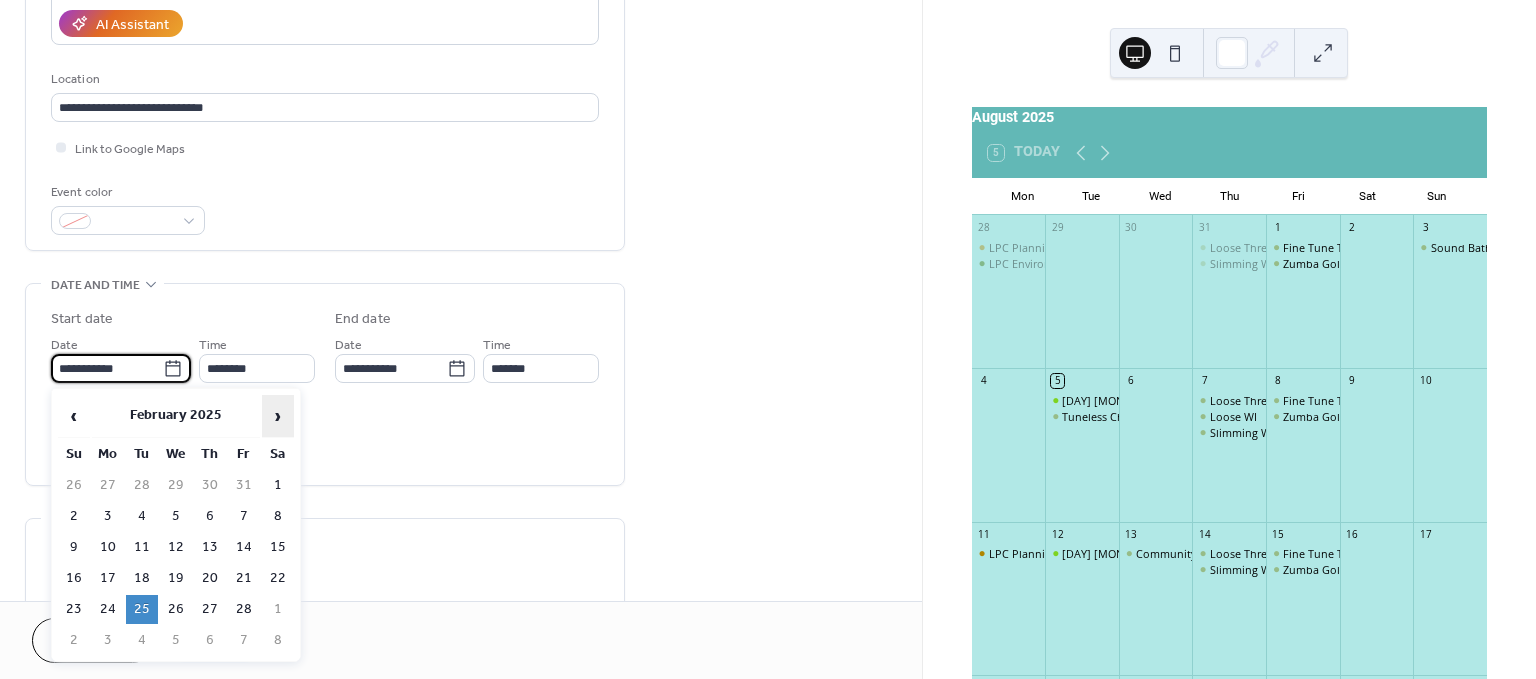 click on "›" at bounding box center (278, 416) 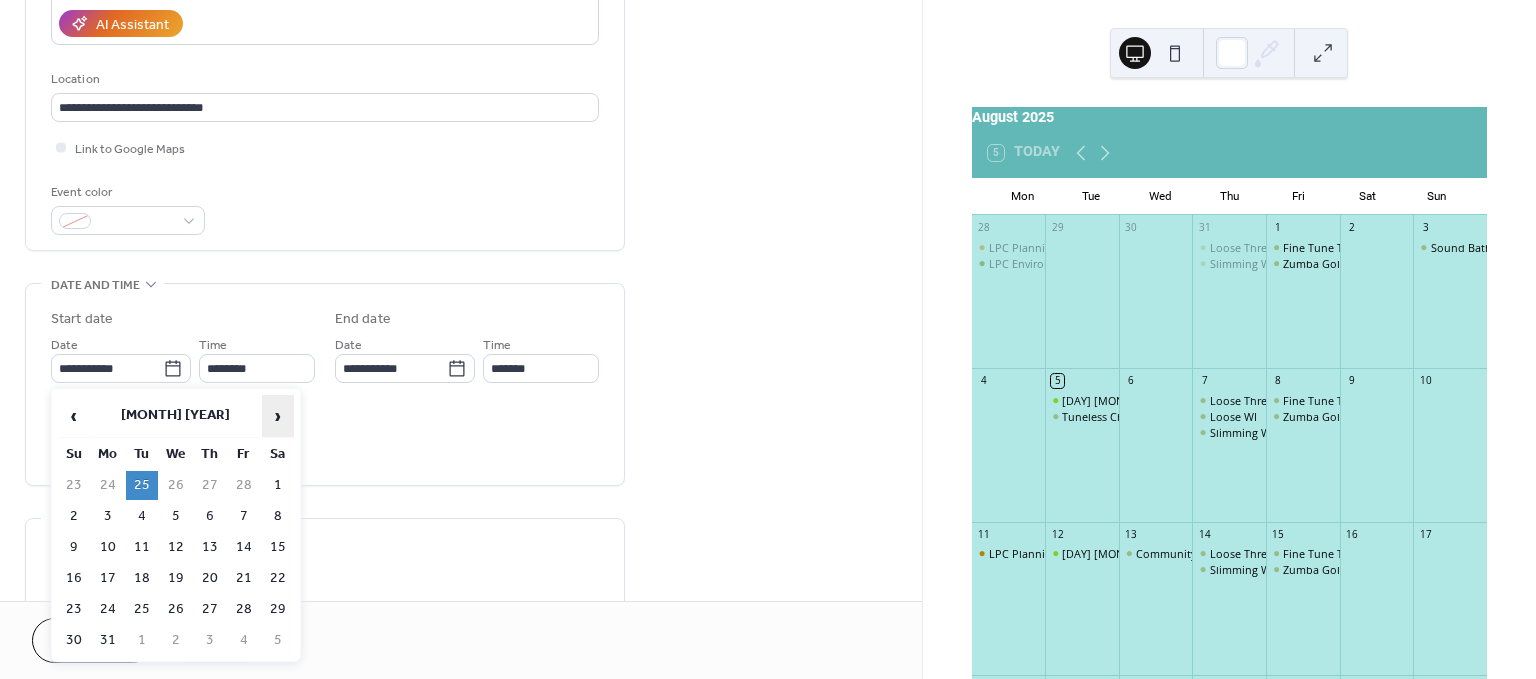 click on "›" at bounding box center [278, 416] 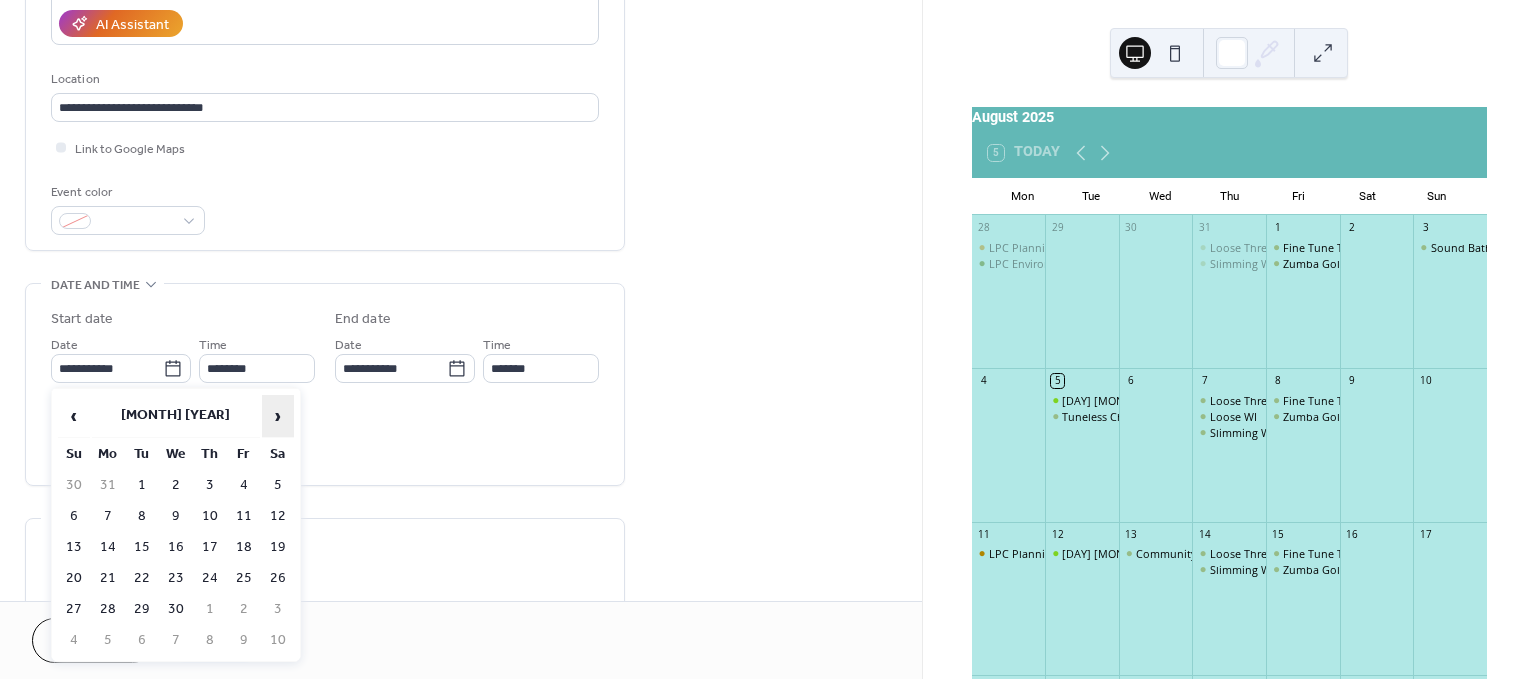 click on "›" at bounding box center (278, 416) 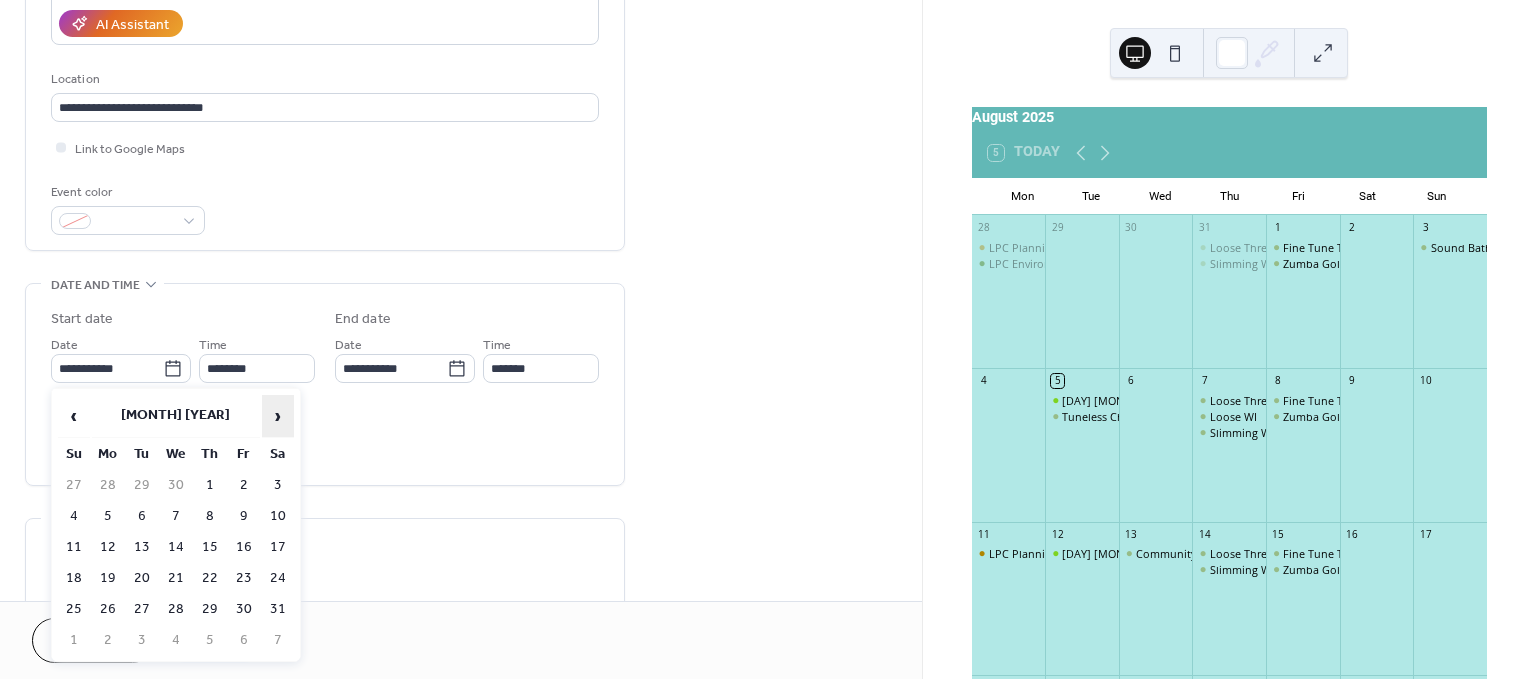 click on "›" at bounding box center [278, 416] 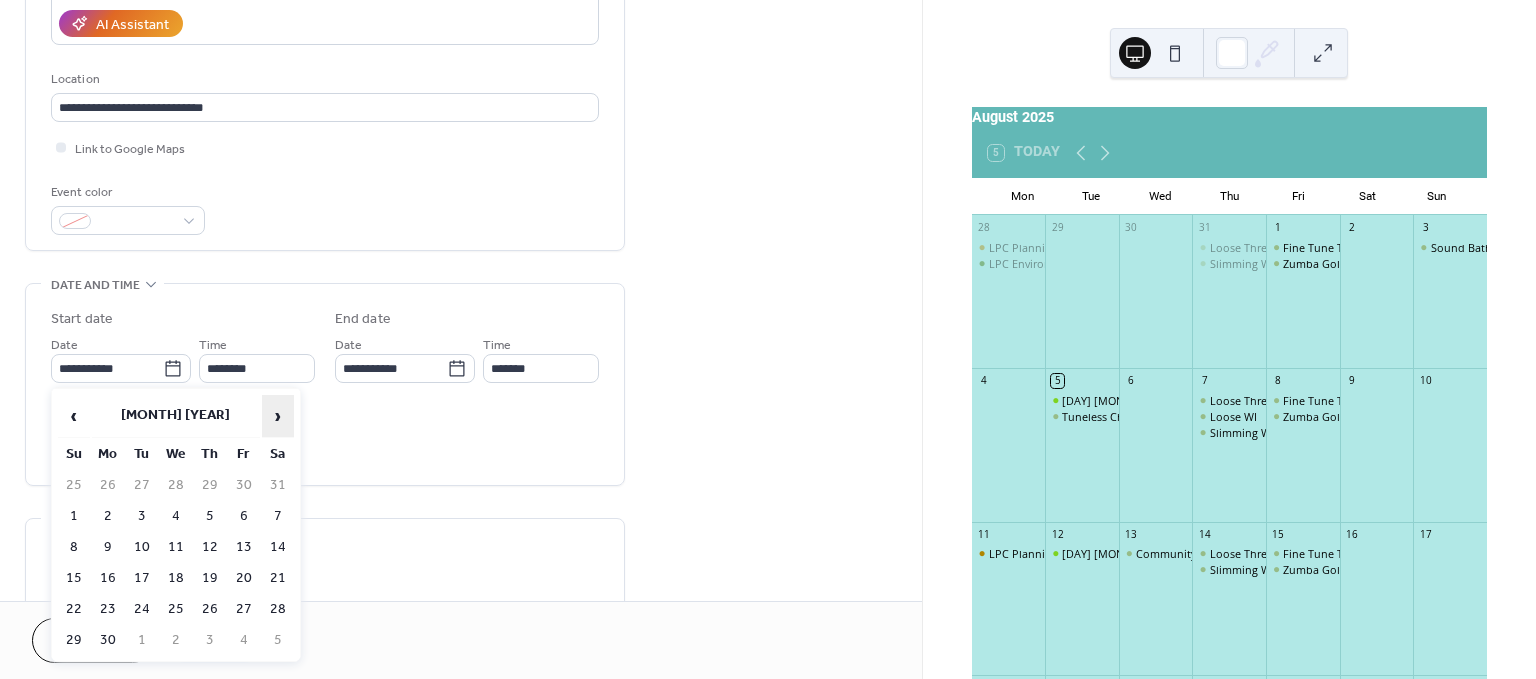 click on "›" at bounding box center (278, 416) 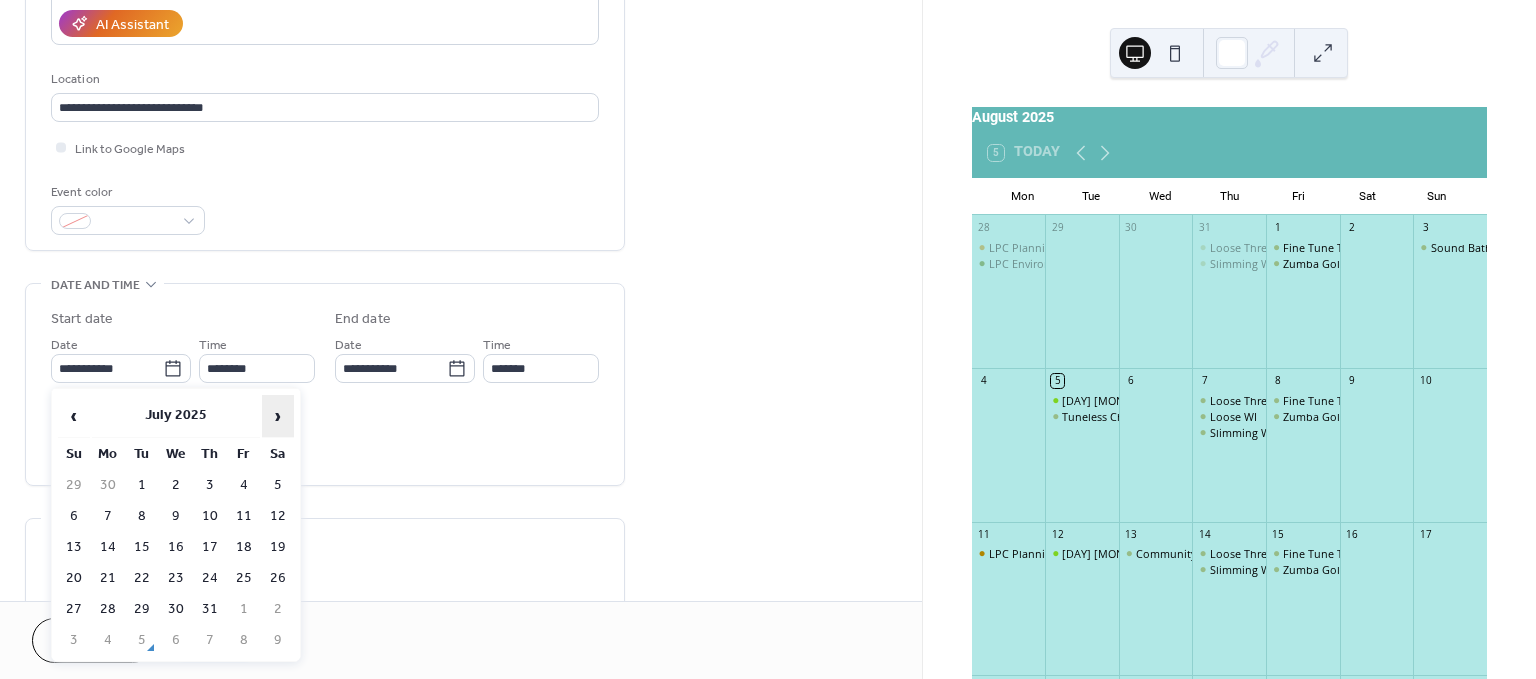 click on "›" at bounding box center [278, 416] 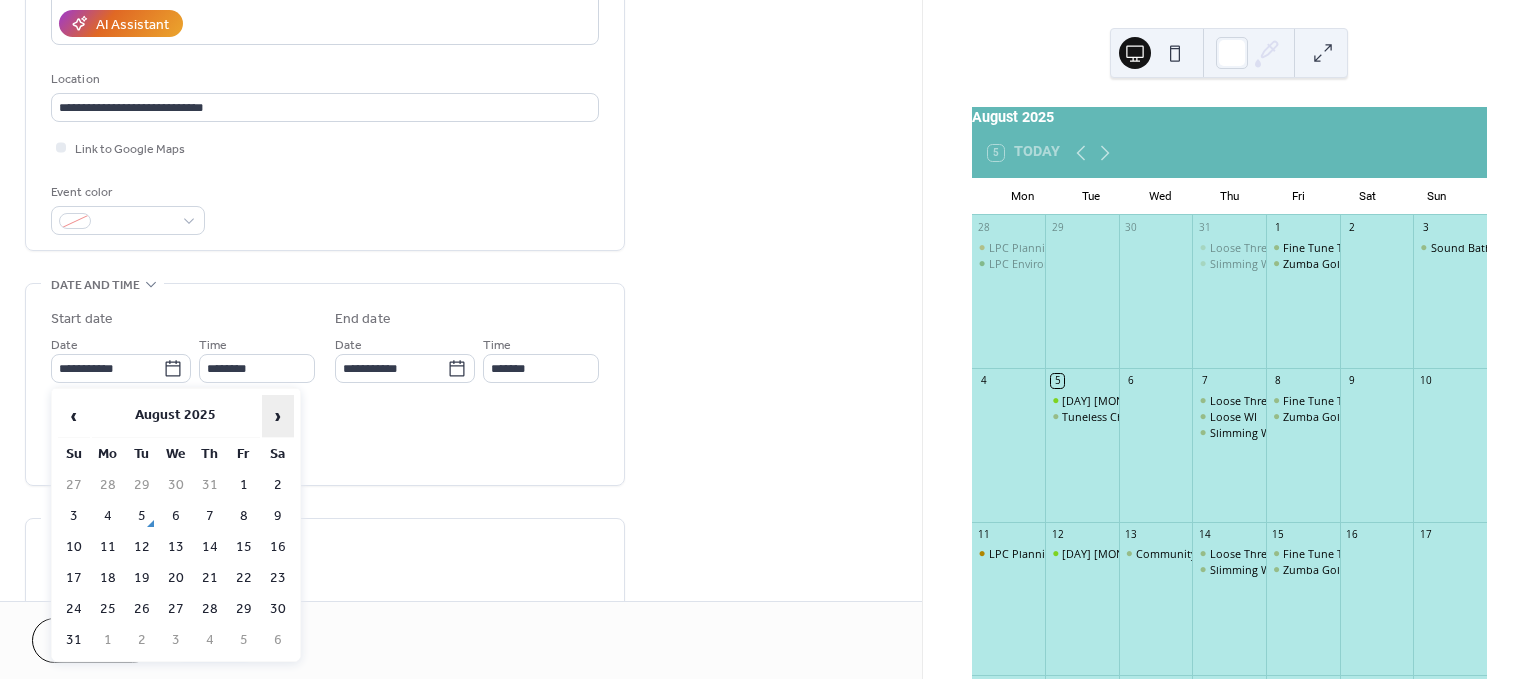 click on "›" at bounding box center (278, 416) 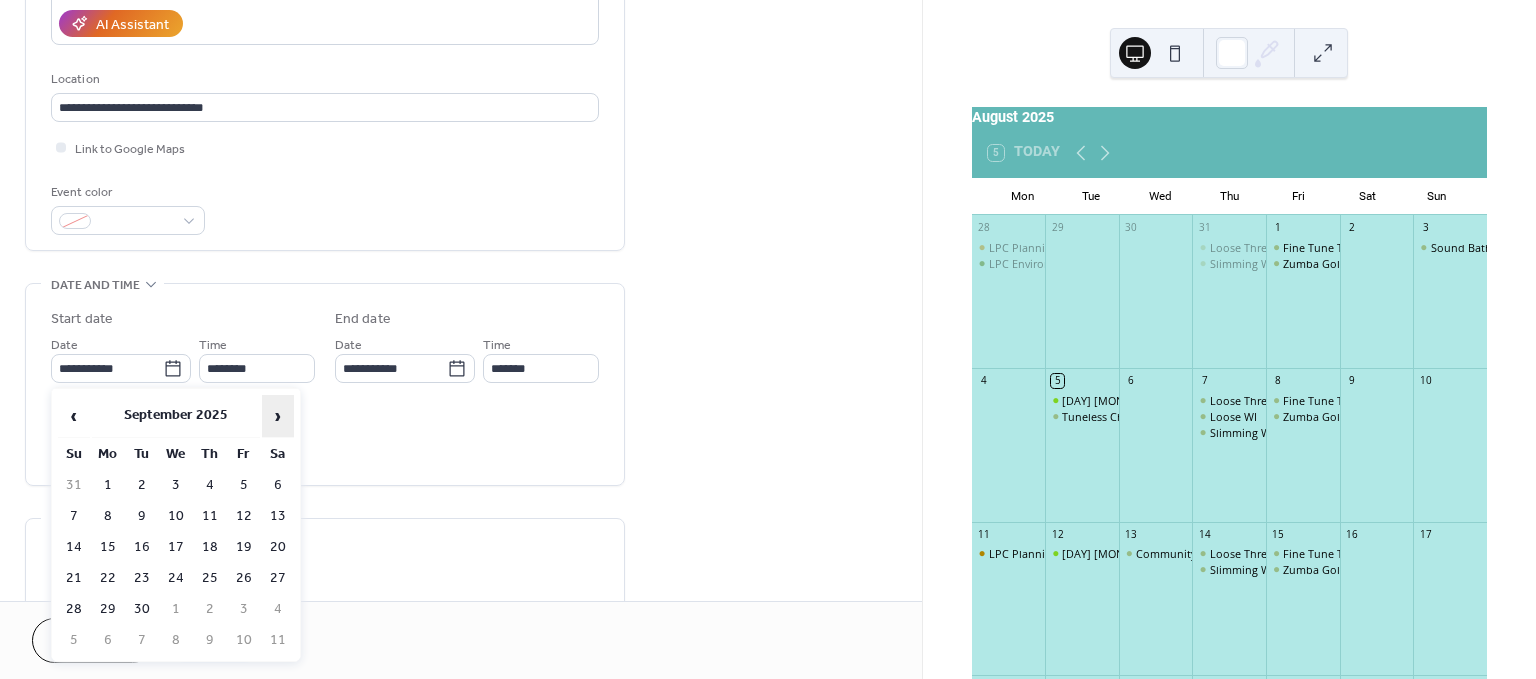 click on "›" at bounding box center [278, 416] 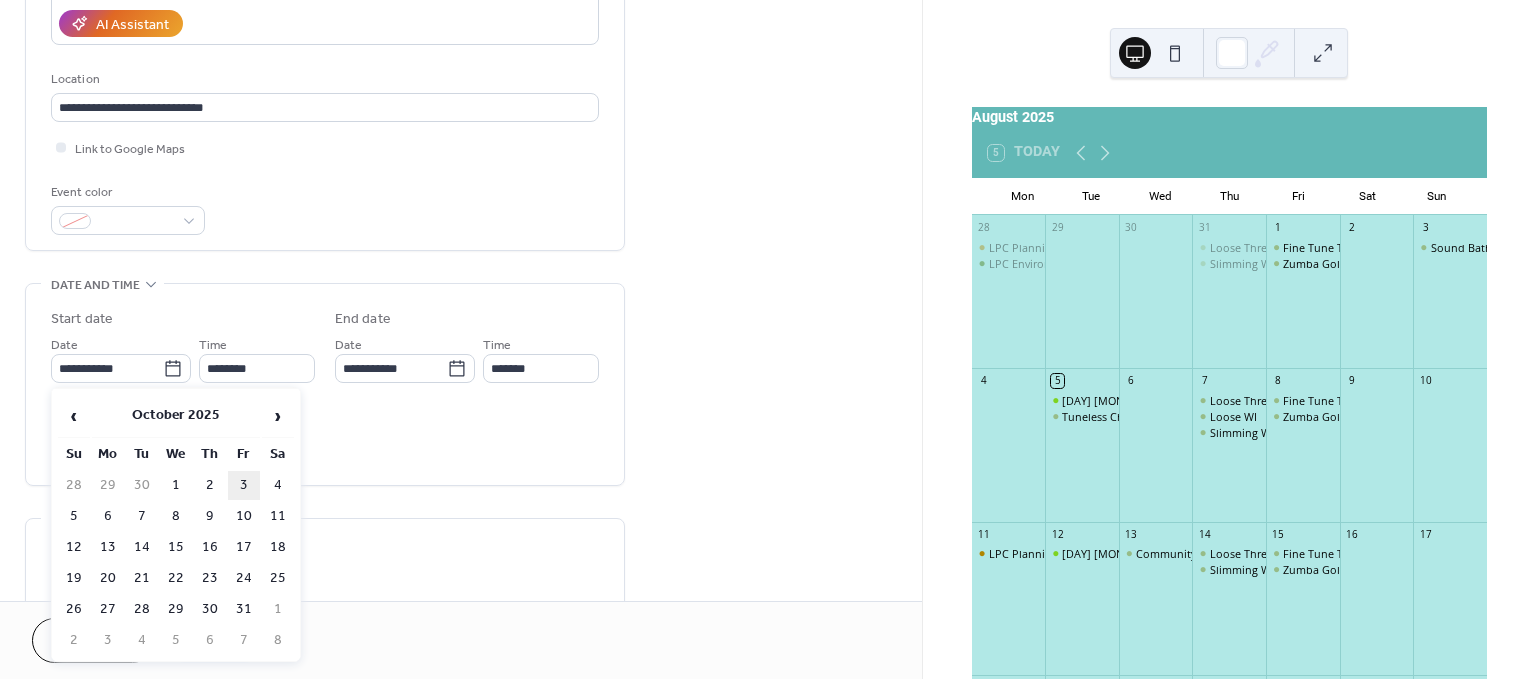 click on "3" at bounding box center (244, 485) 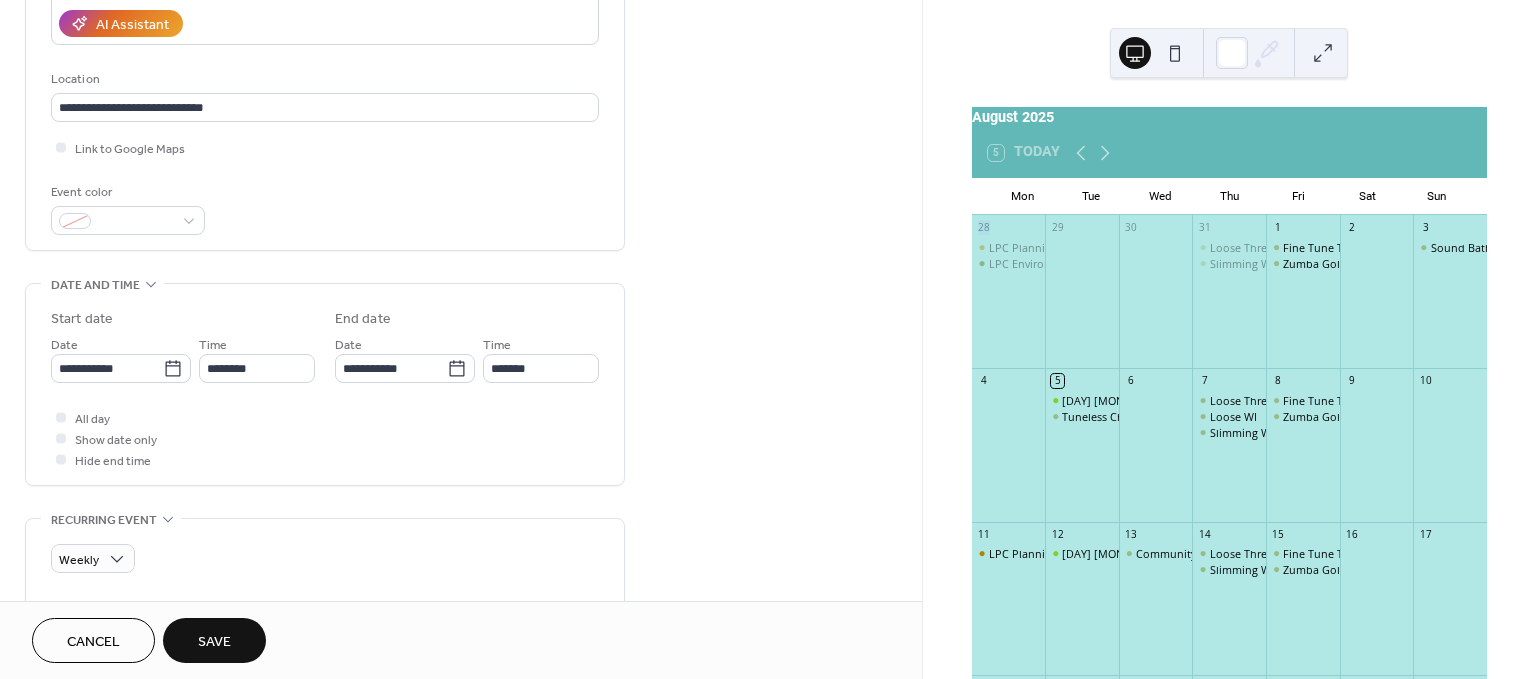 drag, startPoint x: 923, startPoint y: 230, endPoint x: 922, endPoint y: 257, distance: 27.018513 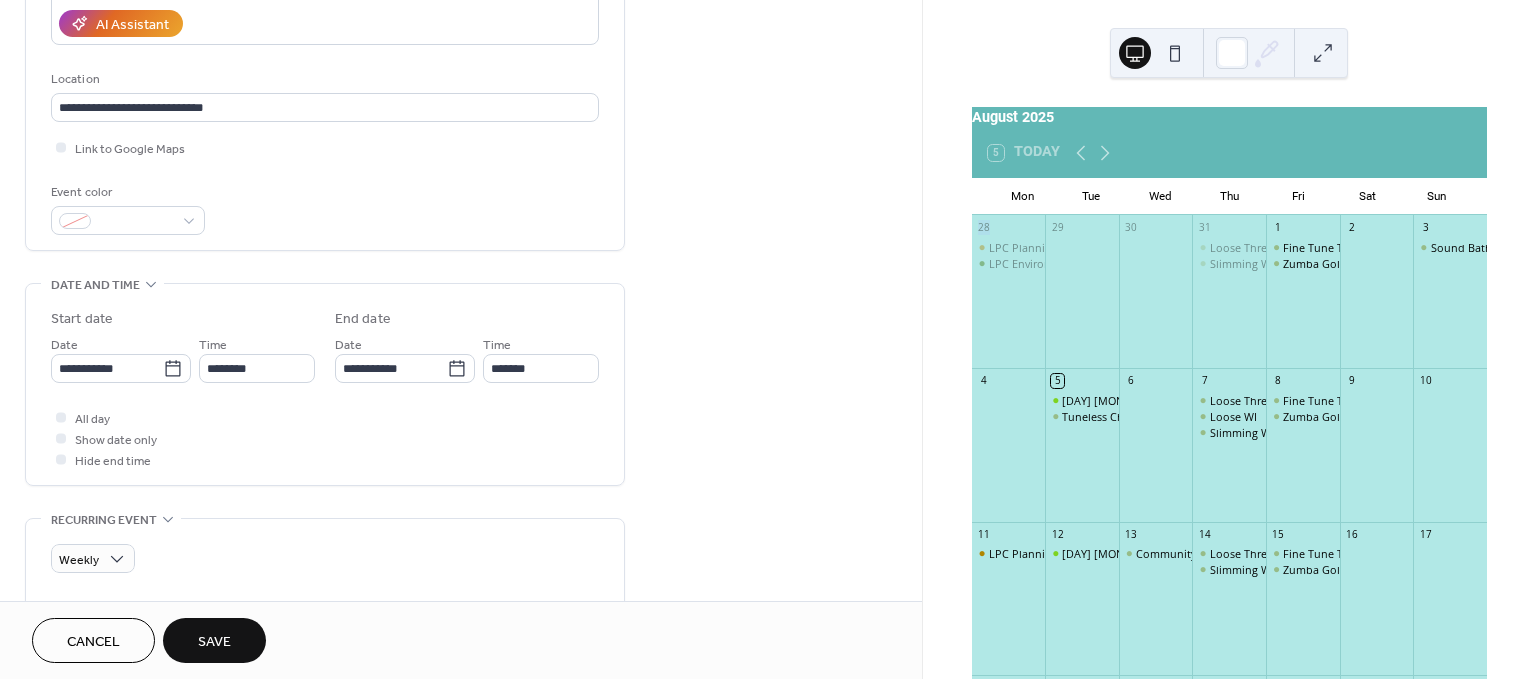 click on "August 2025 5 Today Mon Tue Wed Thu Fri Sat Sun 28 LPC Planning Committee Meeting LPC Environment Committee Meeting 29 30 31 Loose Threads (Knitting & Craft group) Slimming World 1 Fine Tune Therapy & Pilates Zumba Gold with Cherry 2 3 Sound Baths & Rhythm Circles 4 5 Glowing Fitness Pilates (Summer holiday time 10-11am)  Tuneless Choir 6 7 Loose Threads (Knitting & Craft group) Loose WI Slimming World 8 Fine Tune Therapy & Pilates Zumba Gold with Cherry 9 10 11 LPC Planning Committee Meeting 12 Glowing Fitness Pilates (Summer holiday time 10-11am)  13 Community Coffee Morning 14 Loose Threads (Knitting & Craft group) Slimming World 15 Fine Tune Therapy & Pilates Zumba Gold with Cherry 16 17 18 19 Glowing Fitness Pilates (Summer holiday time 10-11am)  NHS Pulmonary Rehabilitation Clinics 20 Loose Ends Sound Baths & Rhythm Circles 21 Loose Threads (Knitting & Craft group) Slimming World 22 Fine Tune Therapy & Pilates Zumba Gold with Cherry 23 24 25 26 Glowing Fitness Pilates (Summer holiday time 10-11am)  27 1" at bounding box center (1229, 339) 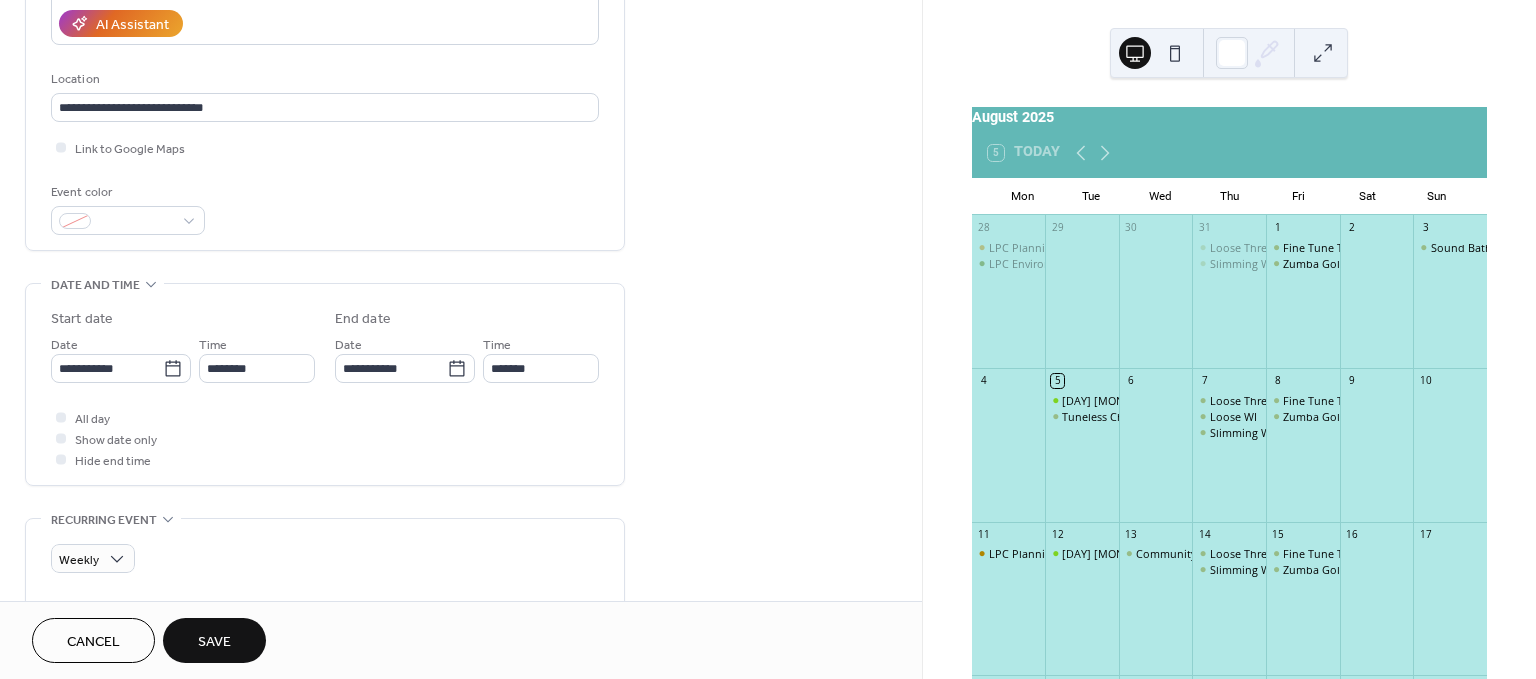 click on "Weekly Repeat every * weeks Repeat on S M T W T F S Ends ​ Never ​ Date Excluded dates 22-Jul-2025 29-Jul-2025 05-Aug-2025 12-Aug-2025   Pick date to exclude" at bounding box center (325, 789) 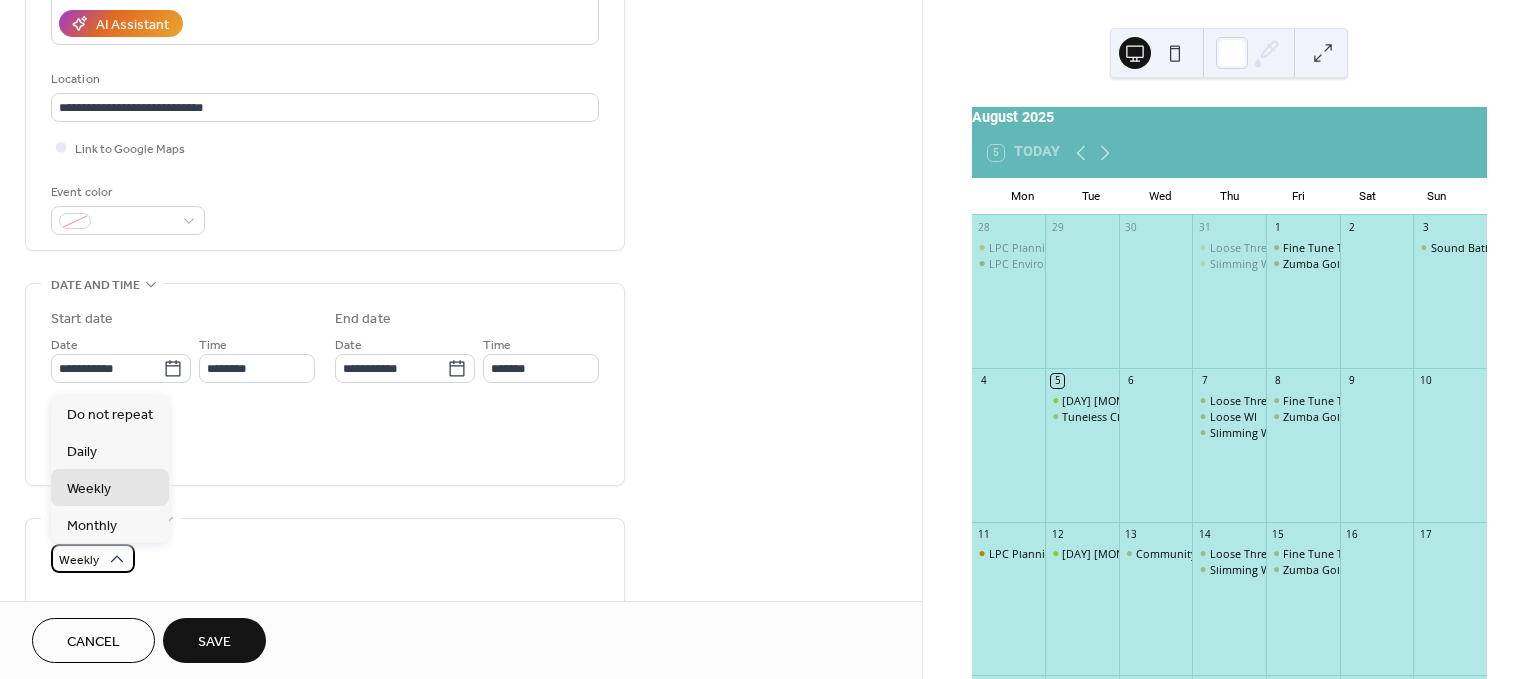 click 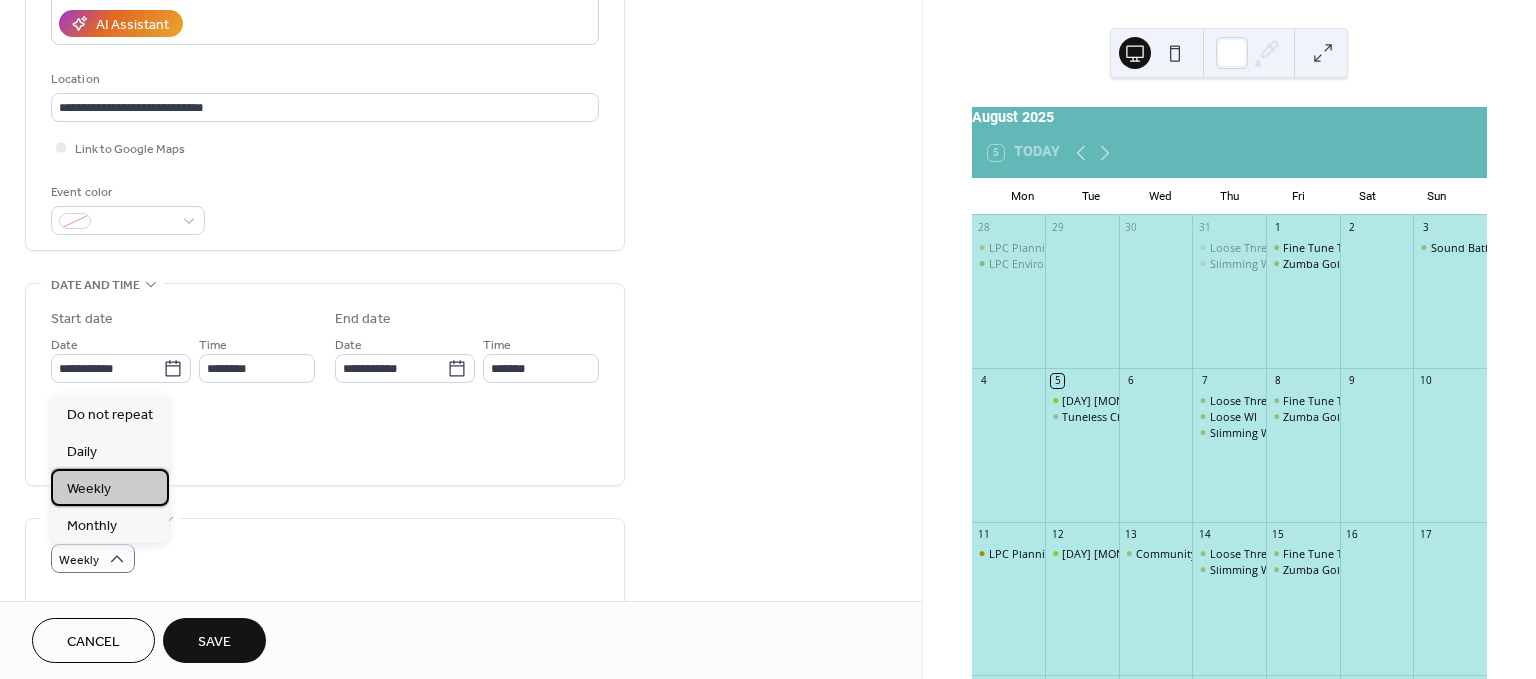 click on "Weekly" at bounding box center (89, 489) 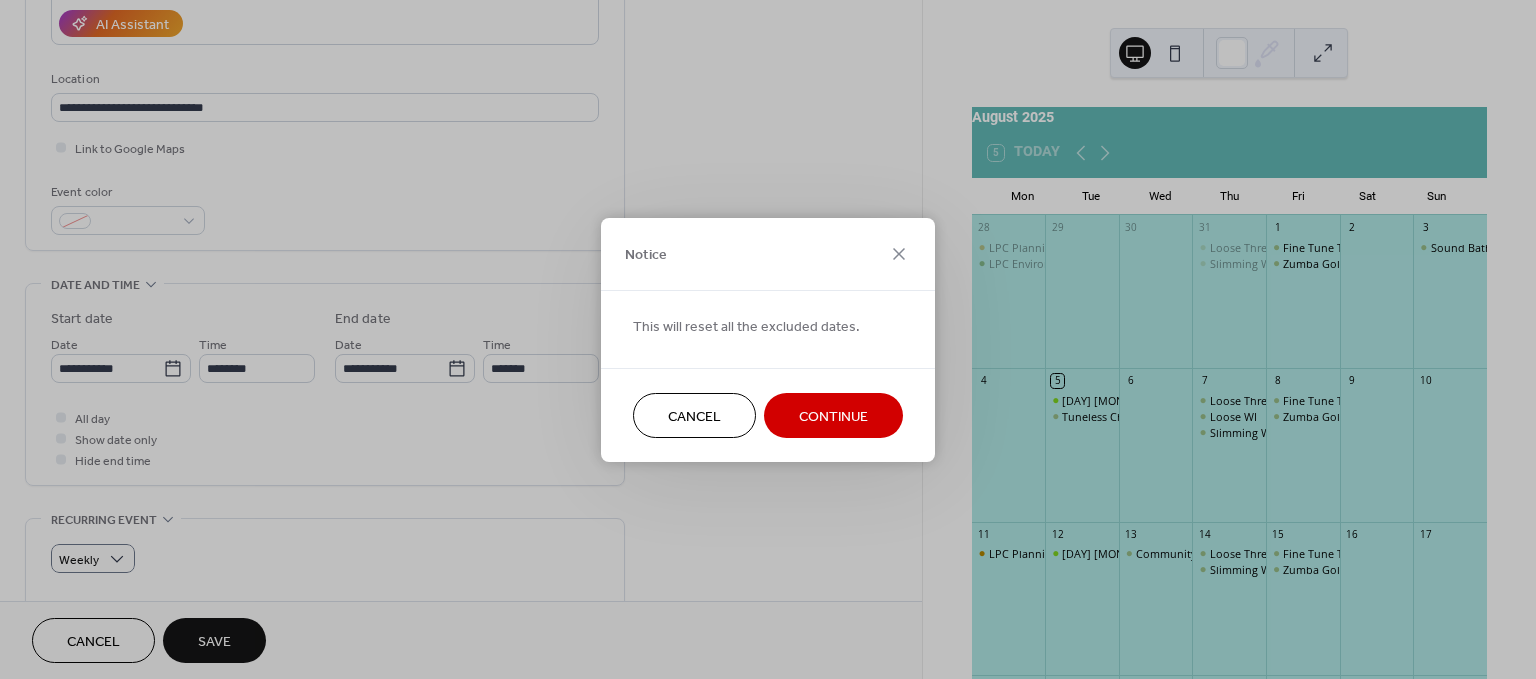 click on "Cancel" at bounding box center [694, 416] 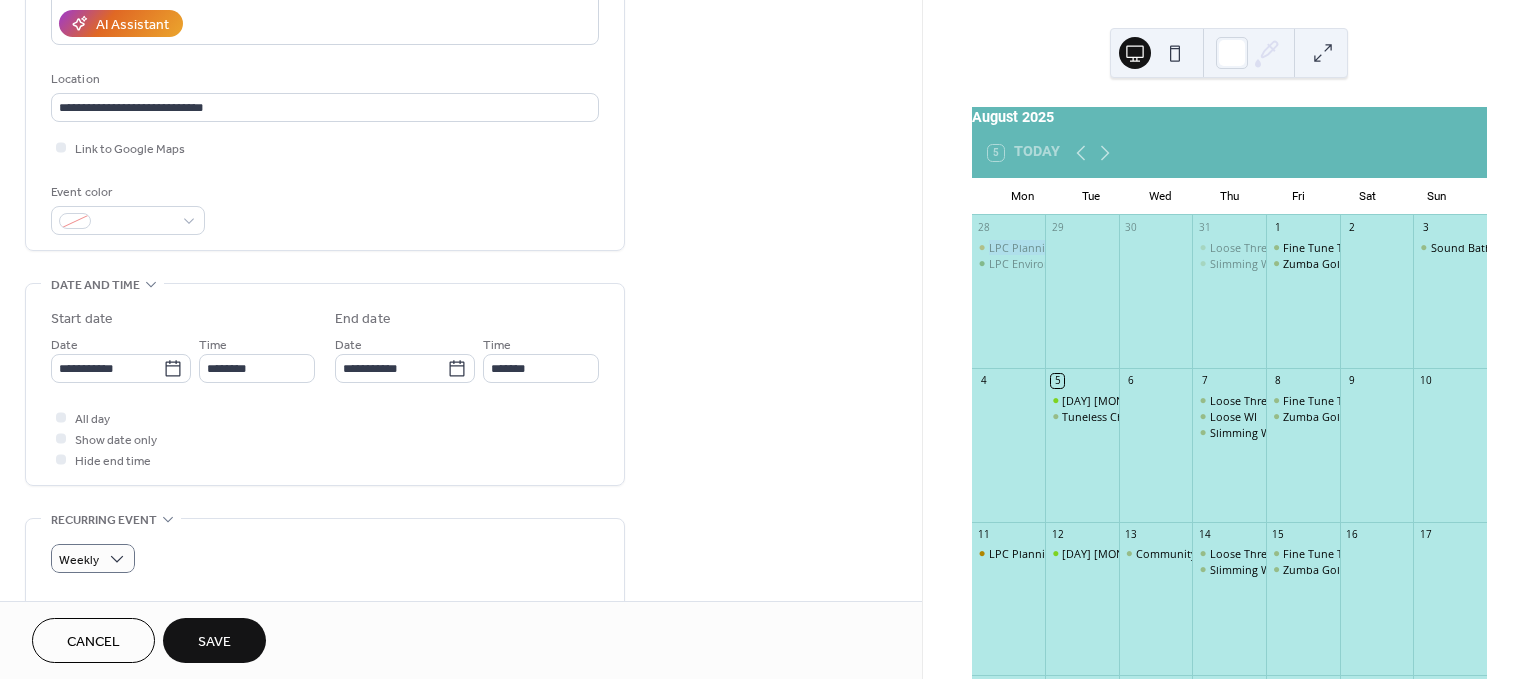 drag, startPoint x: 921, startPoint y: 254, endPoint x: 924, endPoint y: 294, distance: 40.112343 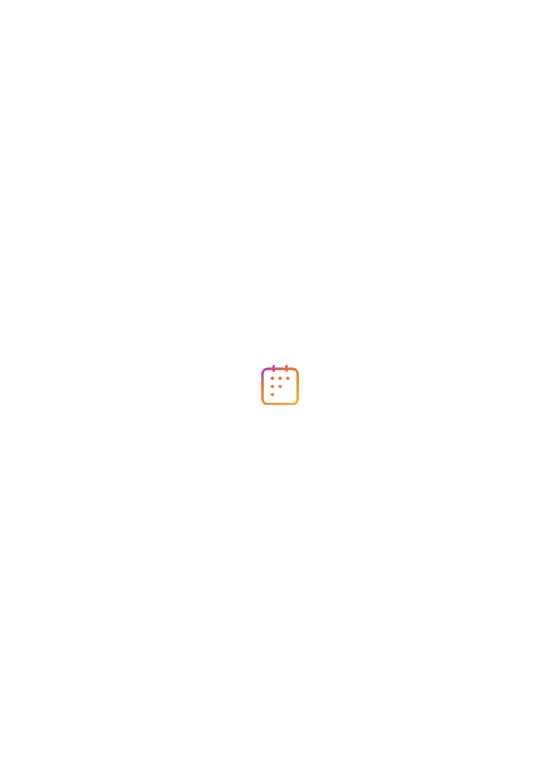 scroll, scrollTop: 0, scrollLeft: 0, axis: both 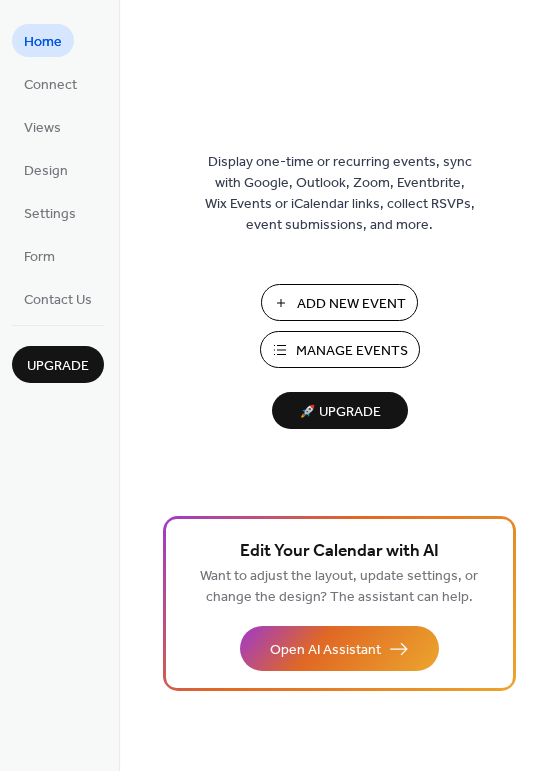 click on "Manage Events" at bounding box center [340, 349] 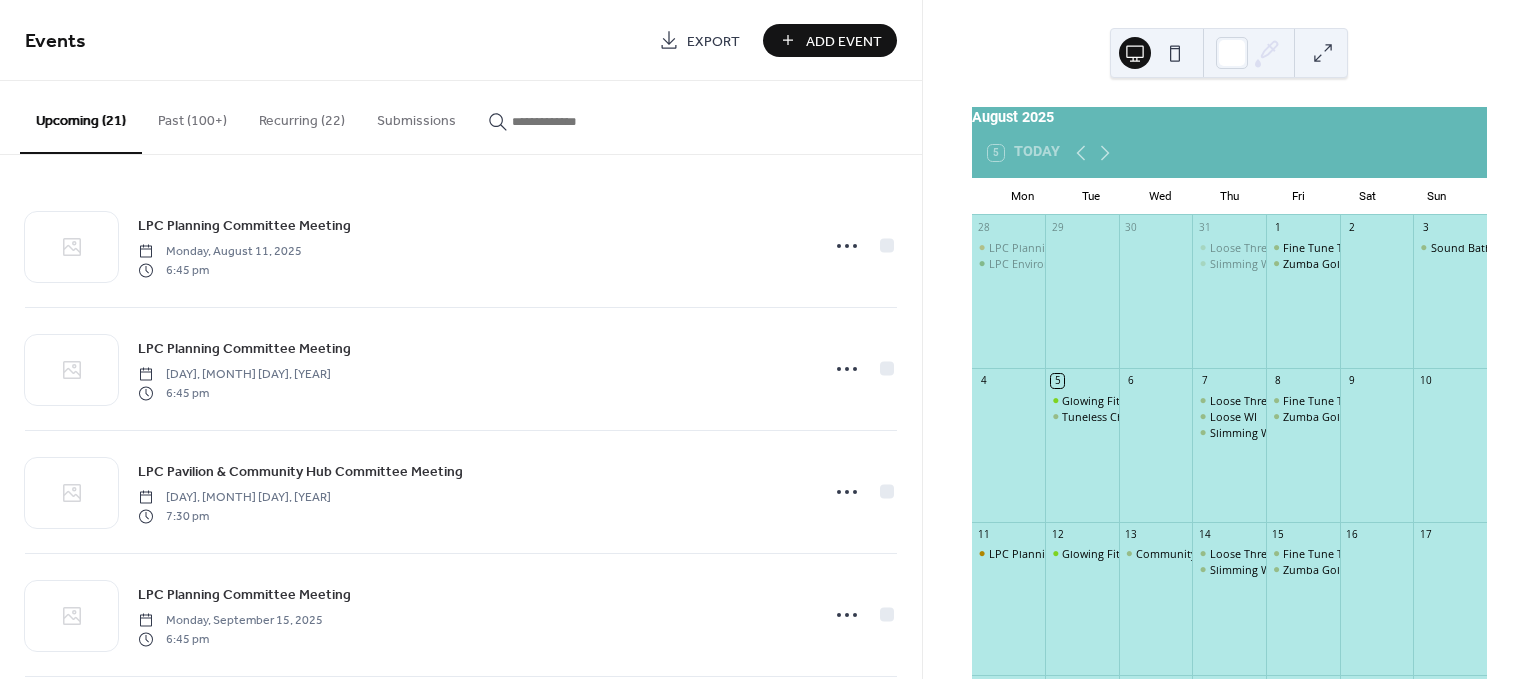 scroll, scrollTop: 0, scrollLeft: 0, axis: both 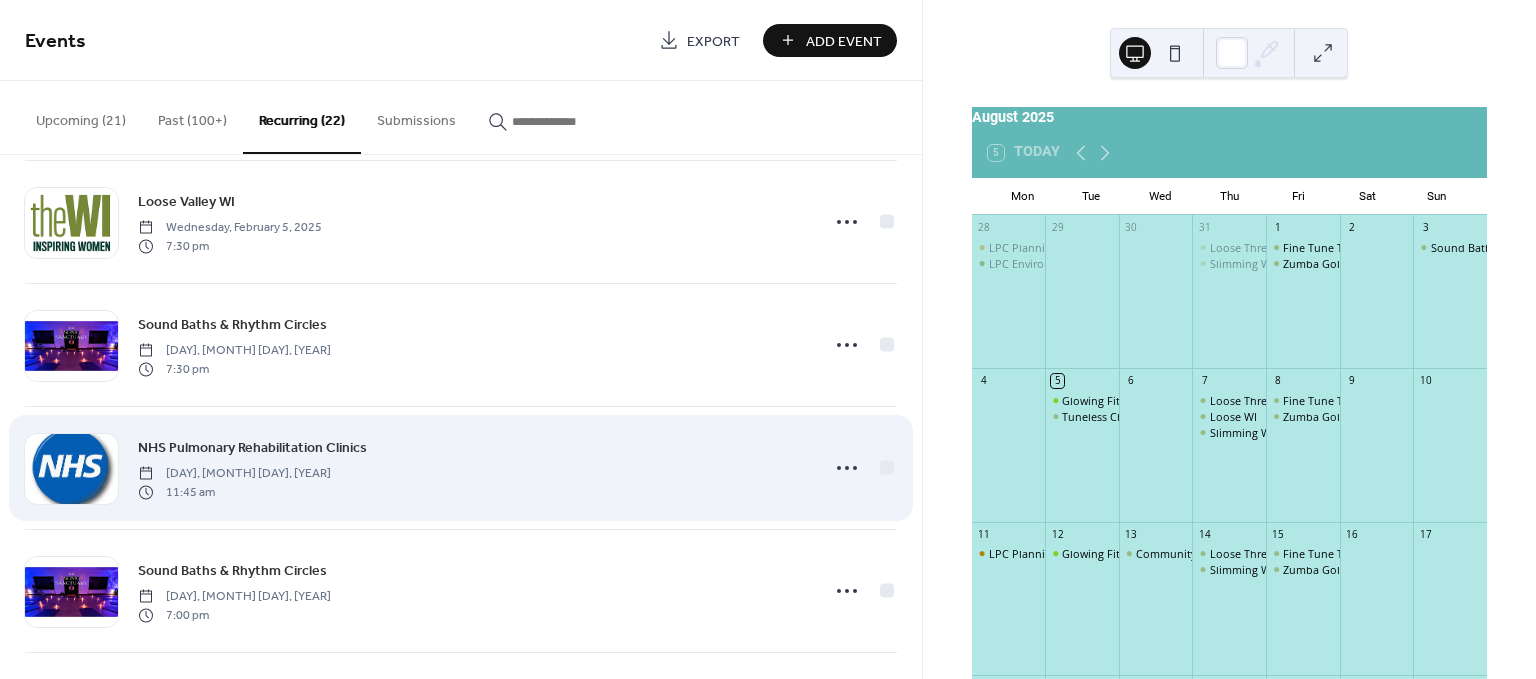 click on "NHS Pulmonary Rehabilitation Clinics" at bounding box center (252, 448) 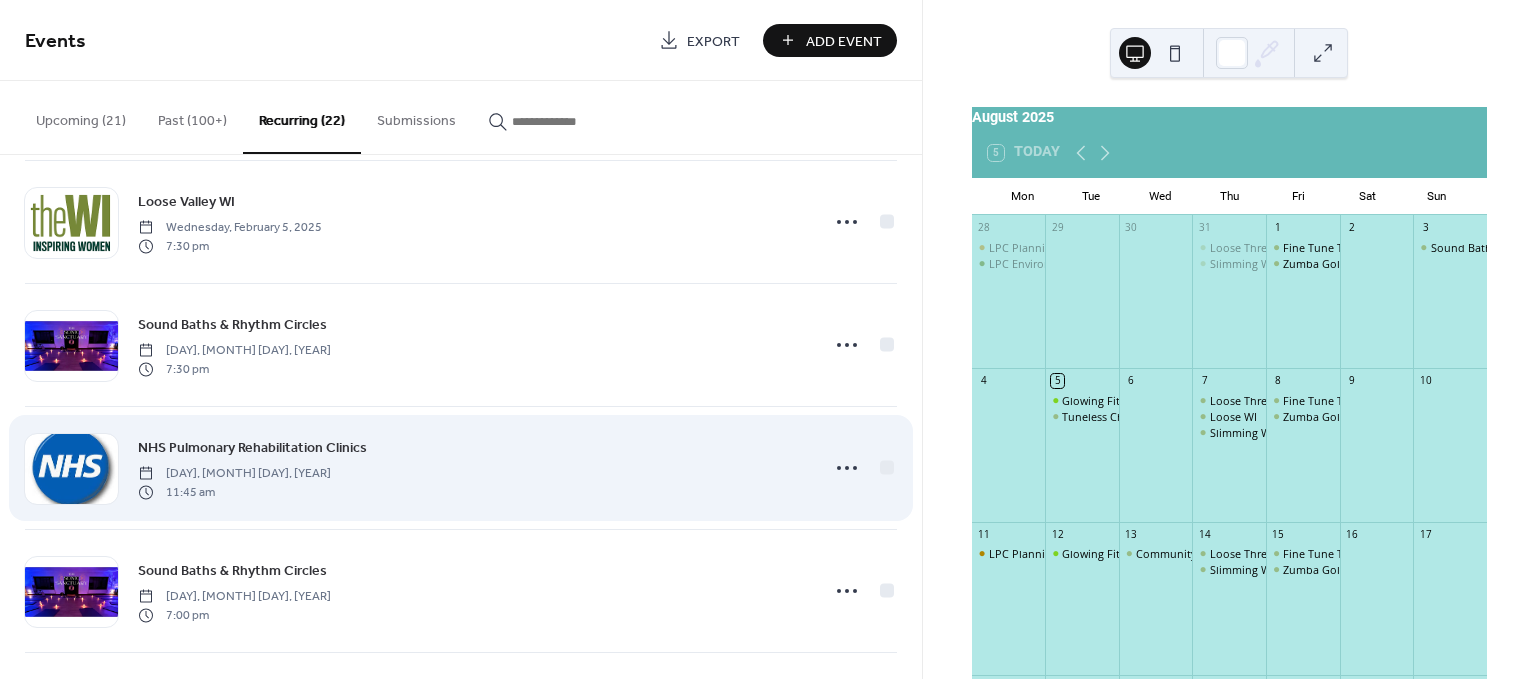 click on "Events Export Add Event Upcoming (21) Past (100+) Recurring (22) Submissions LPC Planning Committee Meeting Monday, August 11, 2025 6:45 pm LPC Planning Committee Meeting Monday, September 1, 2025 6:45 pm LPC Pavilion & Community Hub Committee Meeting Monday, September 1, 2025 7:30 pm LPC Planning Committee Meeting Monday, September 15, 2025 6:45 pm LPC Environment Committee Meeting Monday, September 22, 2025 7:30 pm Yoga with Helen & Alison Saturday, September 27, 2025 9:30 am LPC Planning Committee Meeting Monday, September 29, 2025 6:45 pm LPC Human Resources Board meeting Monday, October 6, 2025 7:30 pm Yoga with Helen & Alison Saturday, October 25, 2025 9:30 am LPC Pavilion & Community Hub Committee Meeting Monday, November 10, 2025 7:30 pm LPC Environment Committee Meeting Monday, November 24, 2025 7:30 pm Yoga with Helen & Alison Saturday, December 6, 2025 9:30 am LPC Planning Committee Meeting Monday, January 12, 2026 6:45 pm LPC Finance & Admin Meeting Monday, January 12, 2026 7:30 pm 6:45 pm 7:30 pm" at bounding box center (461, 339) 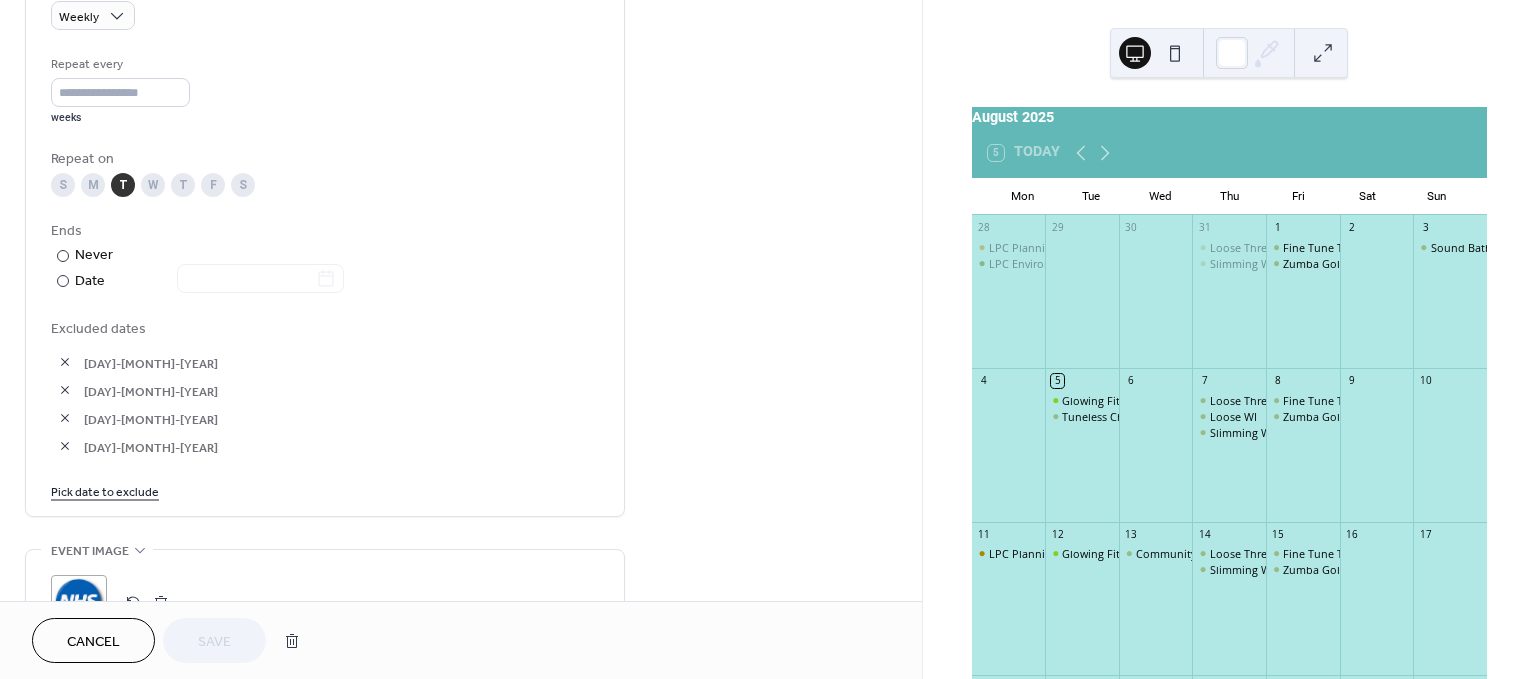 scroll, scrollTop: 913, scrollLeft: 0, axis: vertical 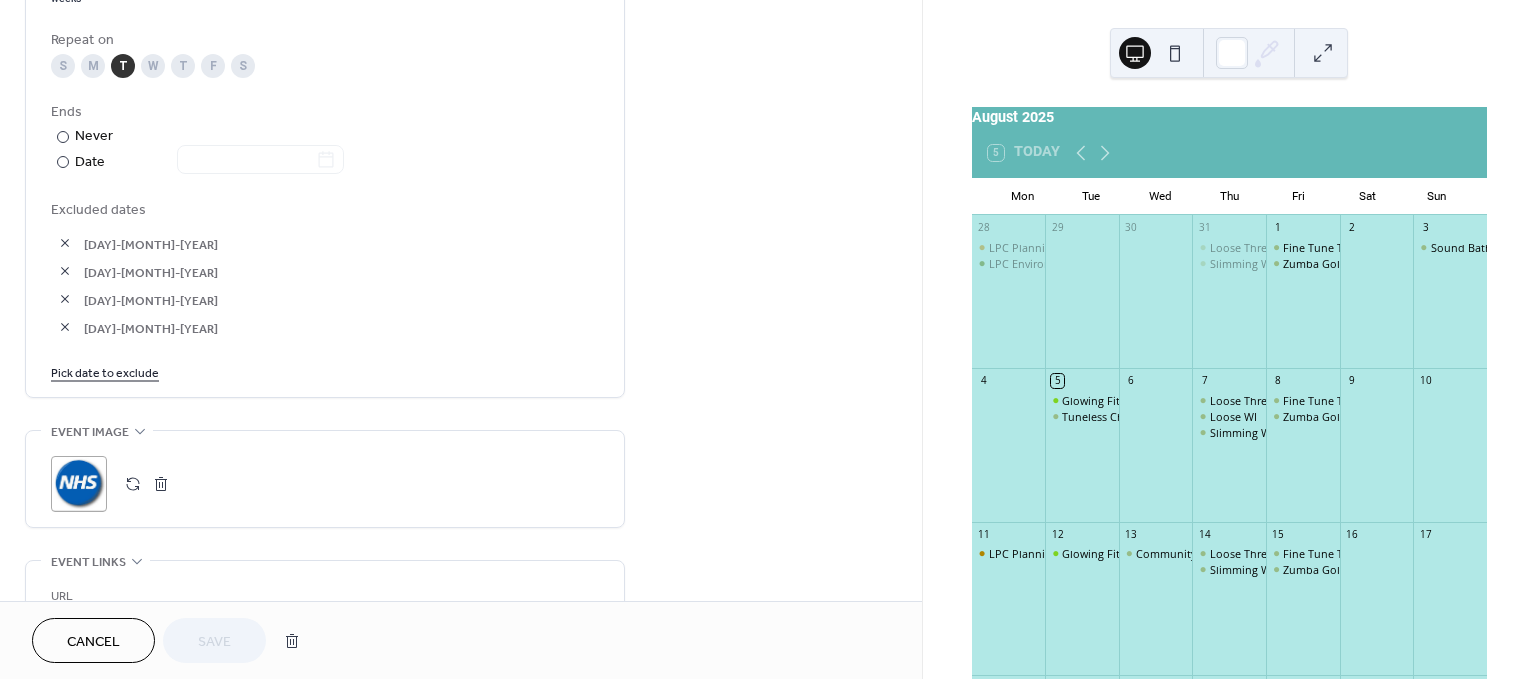 click on "Pick date to exclude" at bounding box center (105, 371) 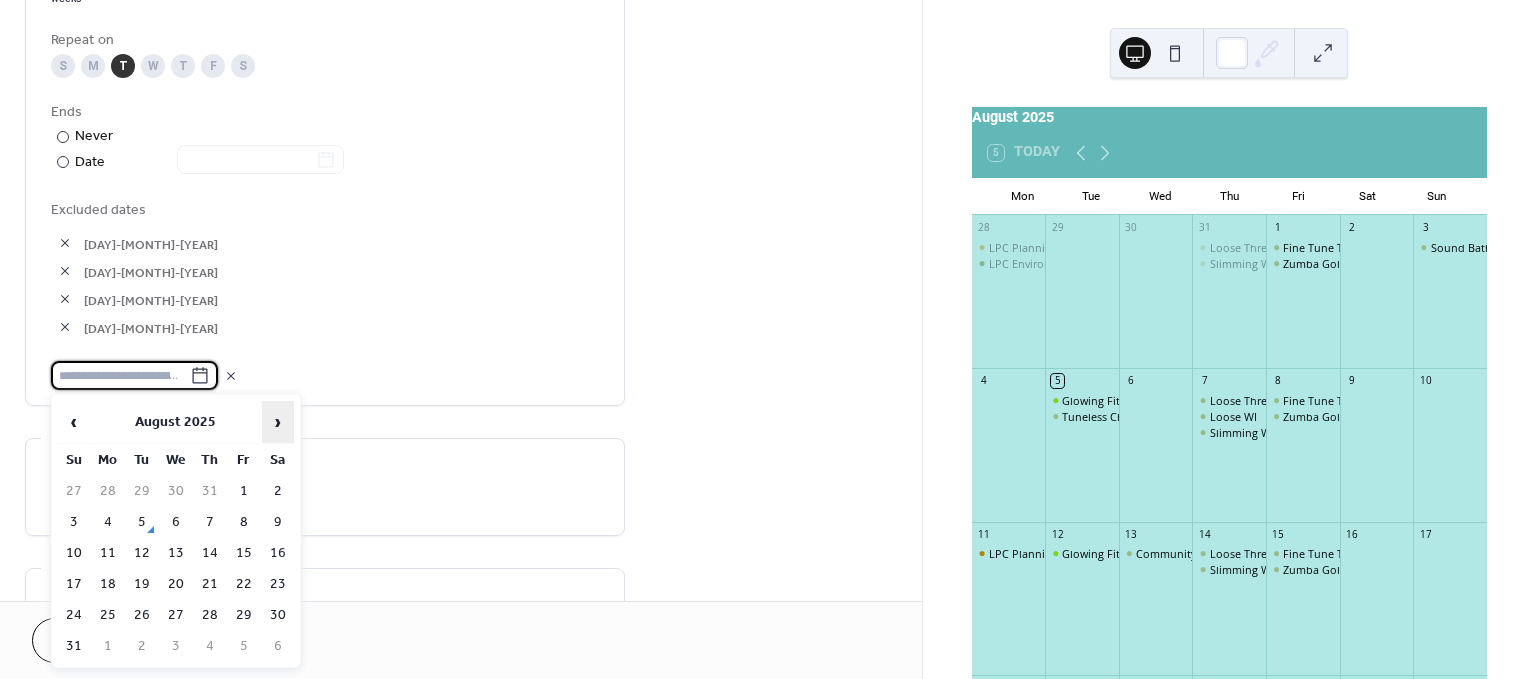 click on "›" at bounding box center [278, 422] 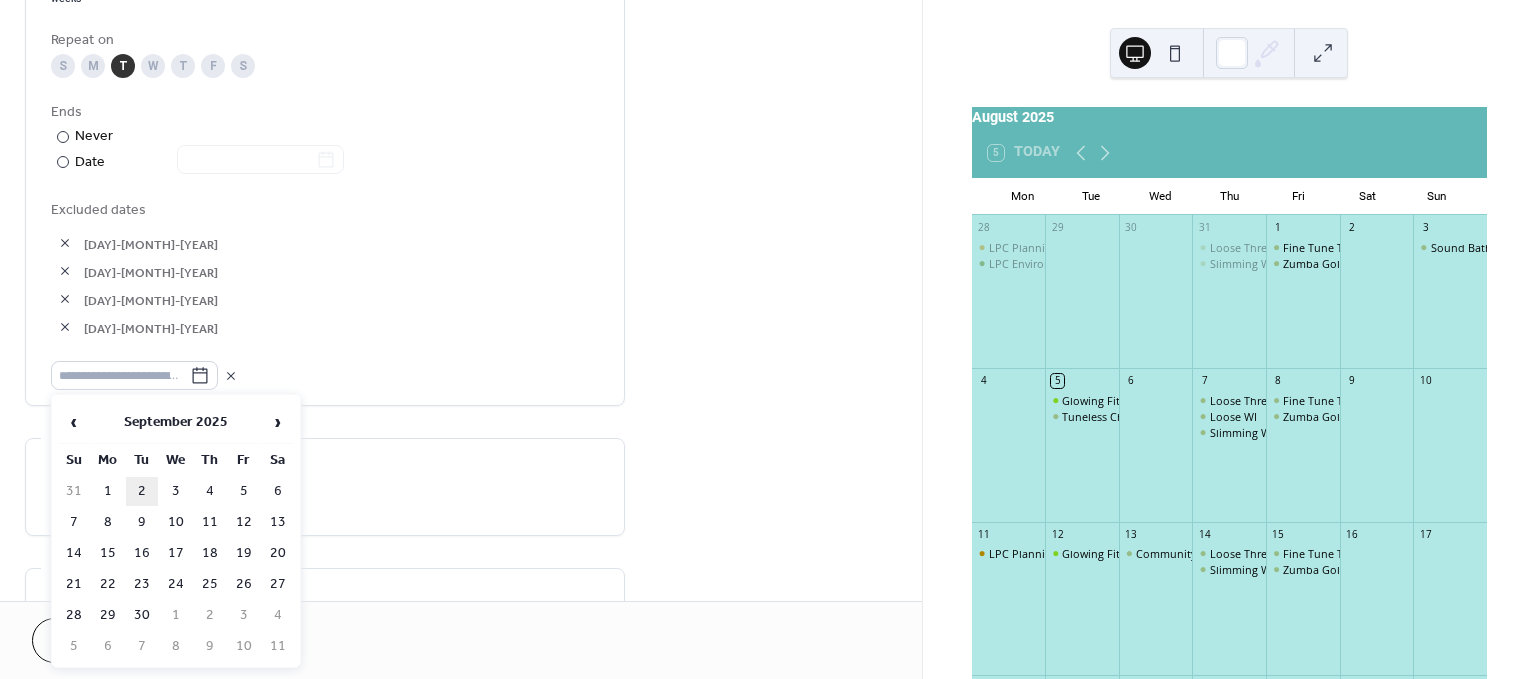 click on "2" at bounding box center (142, 491) 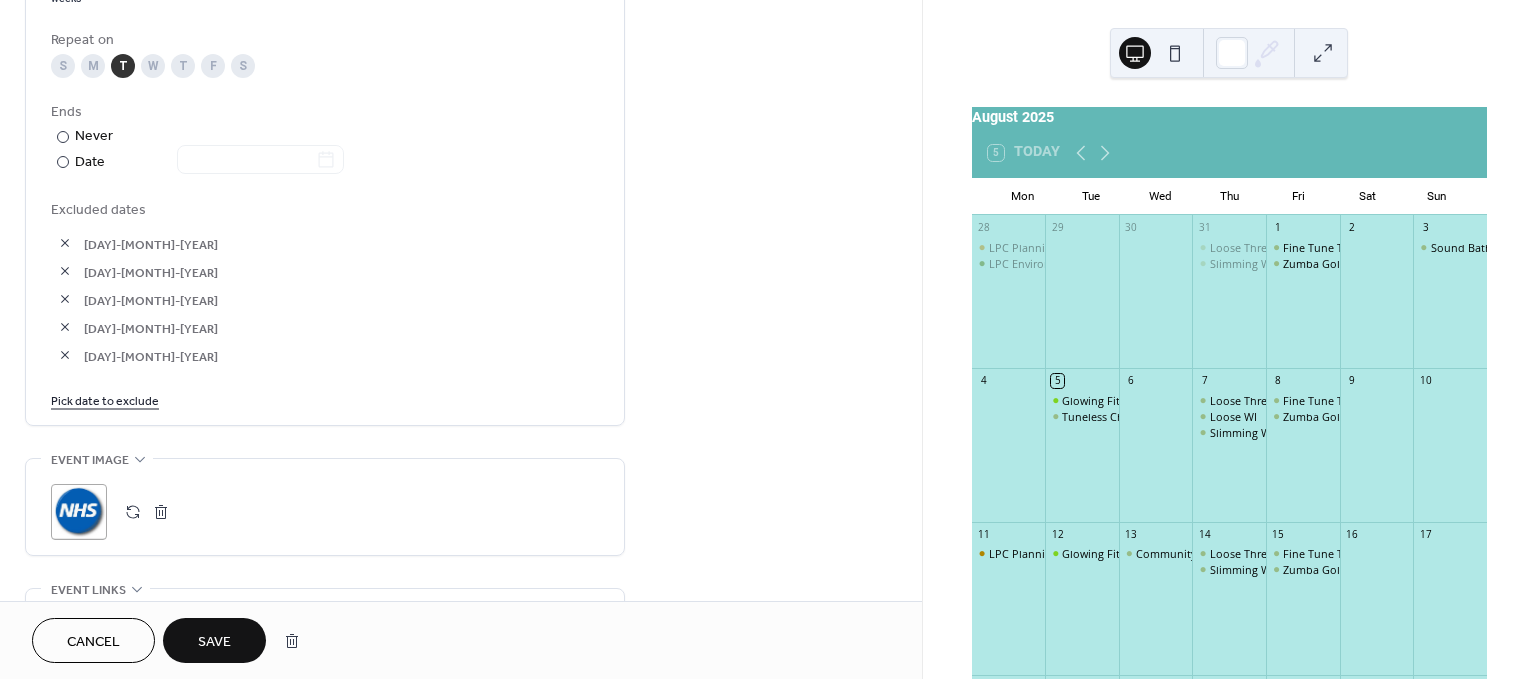 click on "Pick date to exclude" at bounding box center (105, 399) 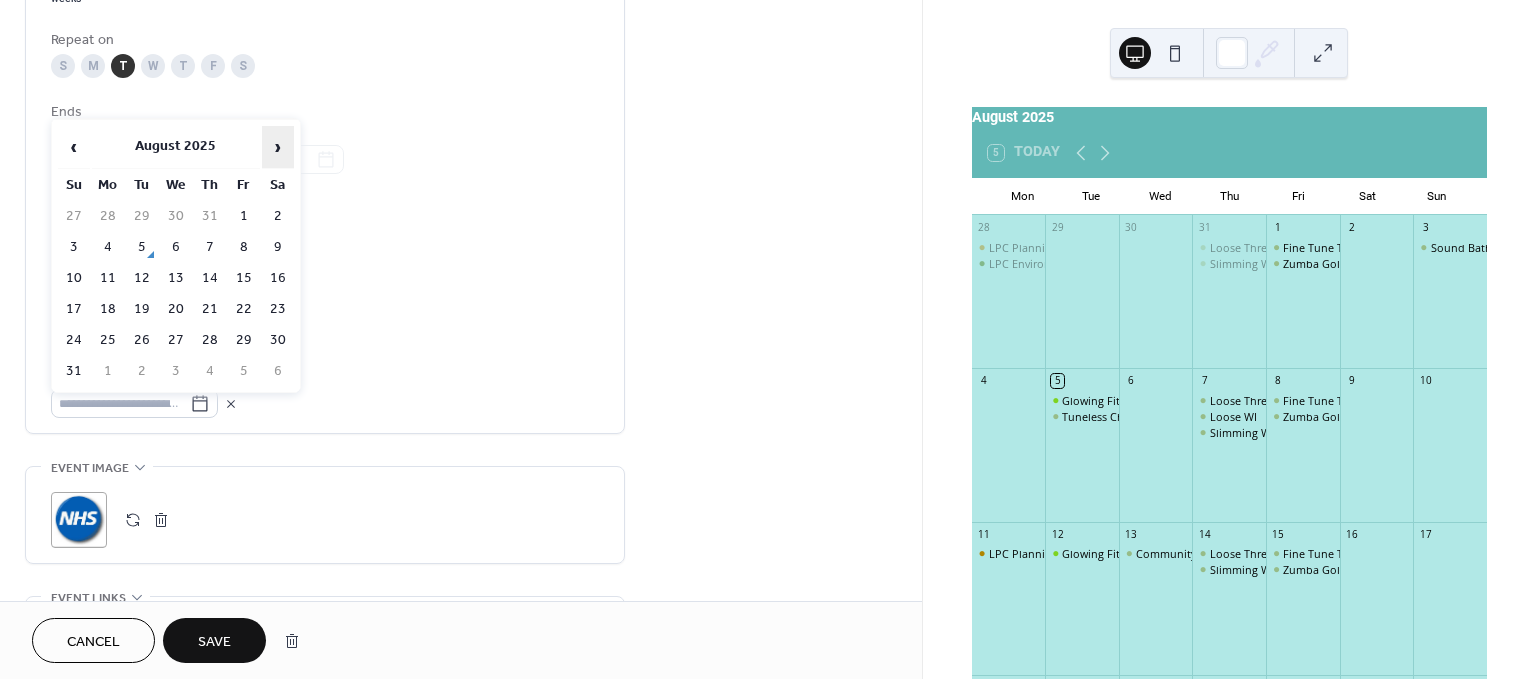 click on "›" at bounding box center (278, 147) 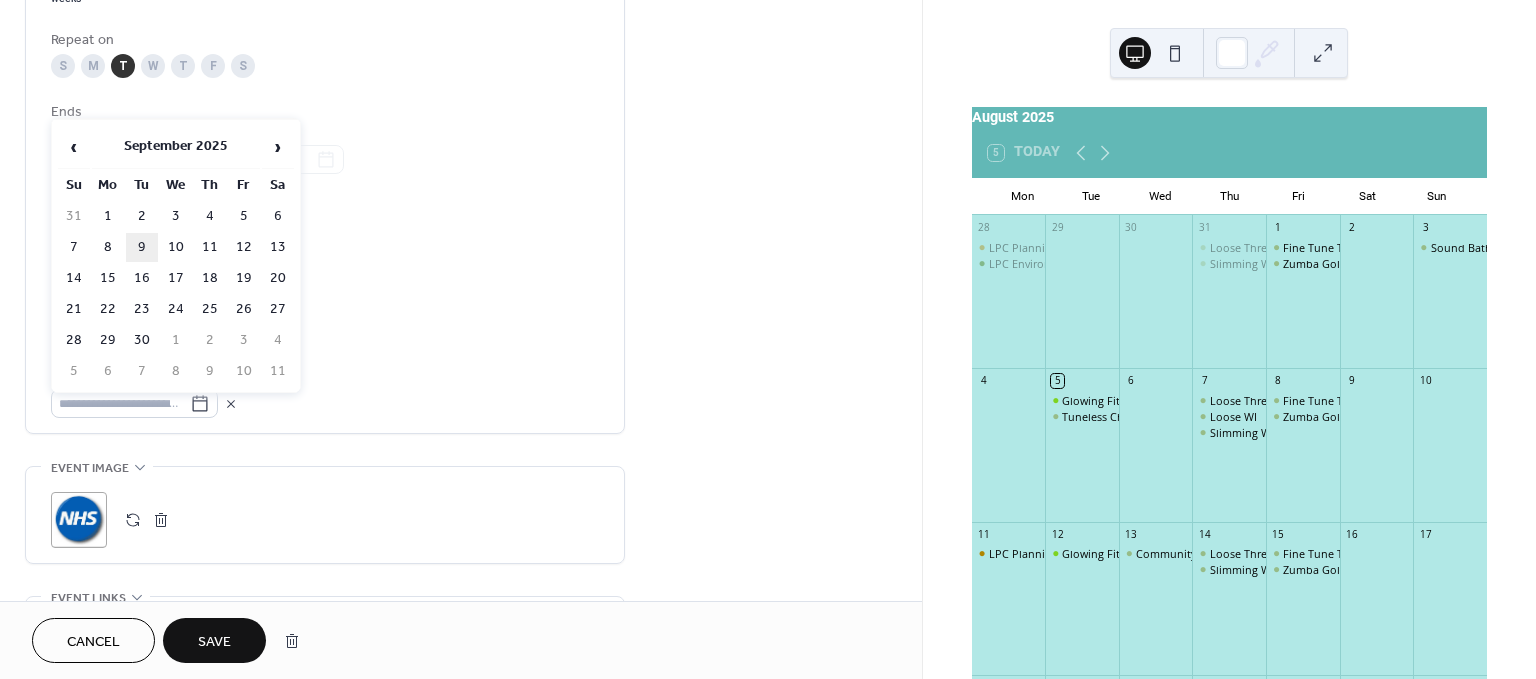 click on "9" at bounding box center (142, 247) 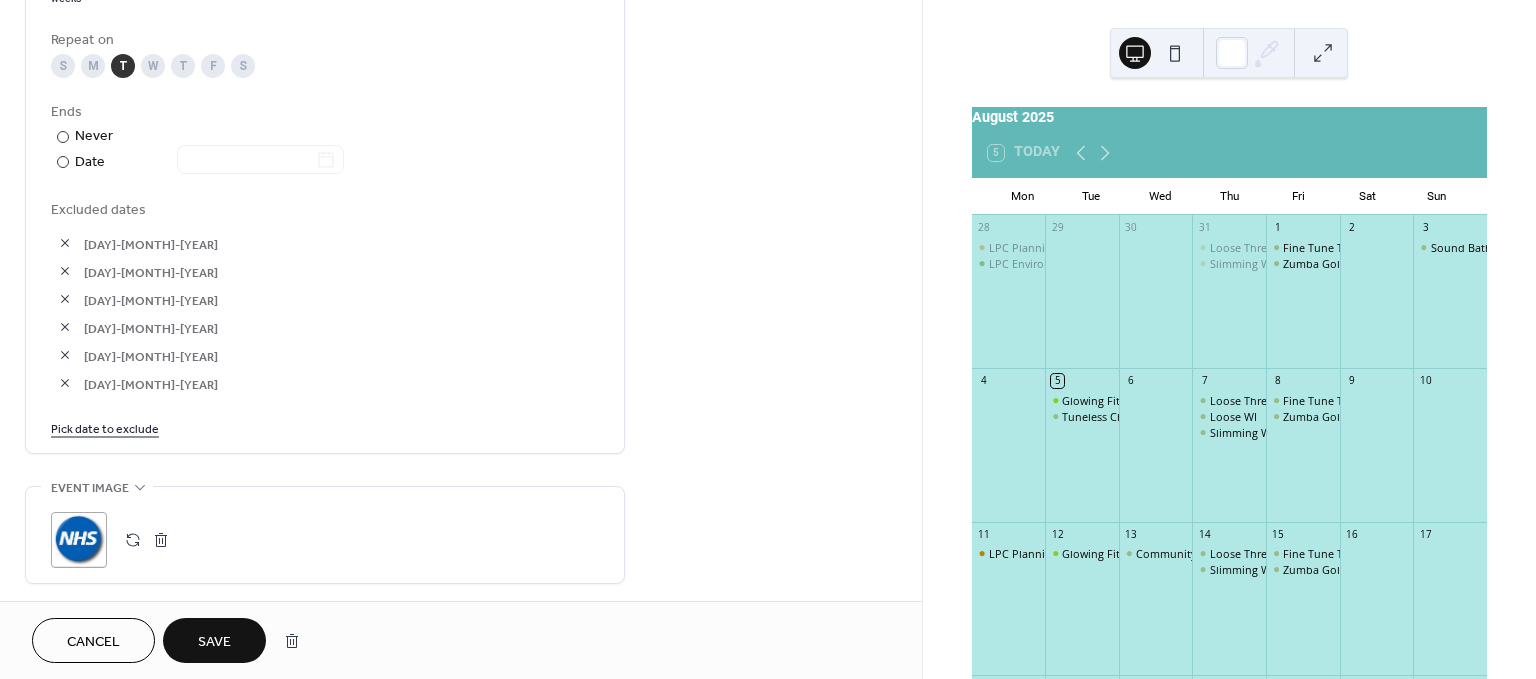 click on "Pick date to exclude" at bounding box center [105, 427] 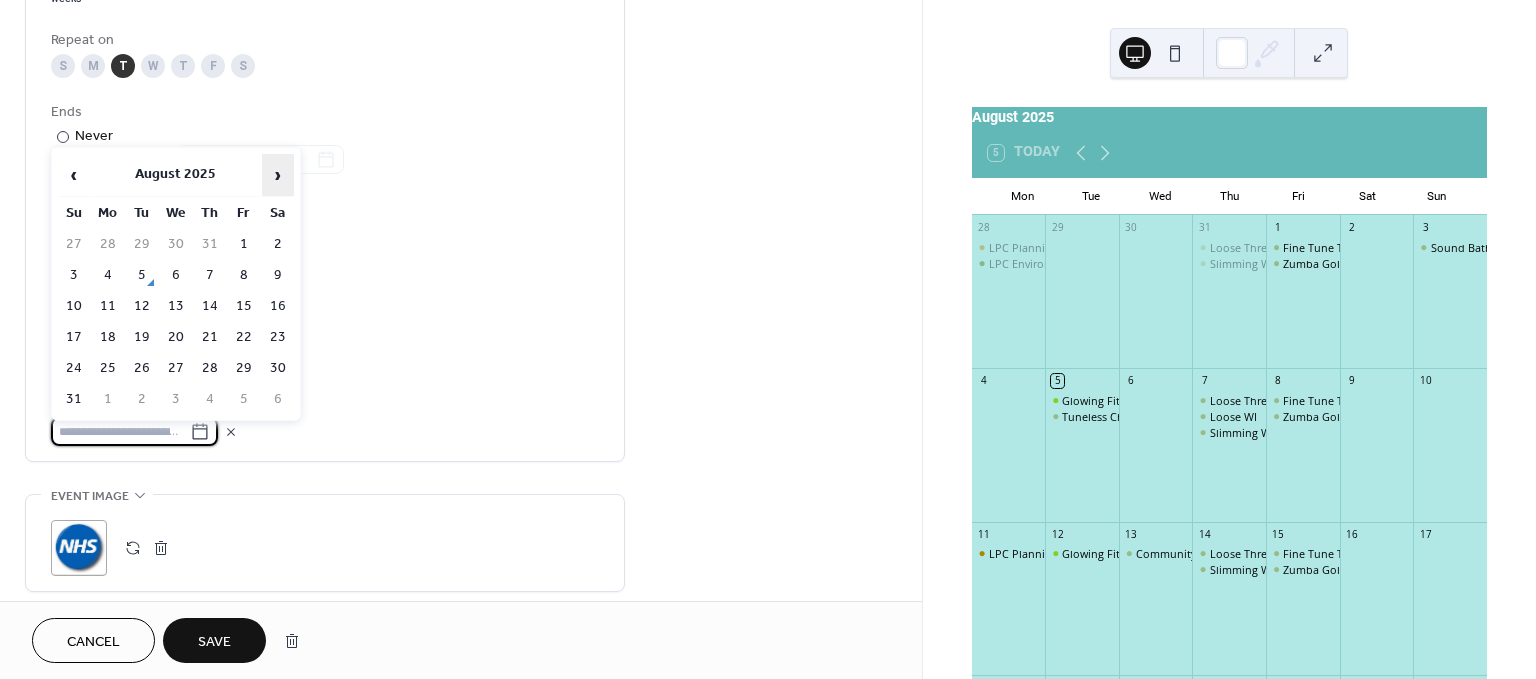 click on "›" at bounding box center [278, 175] 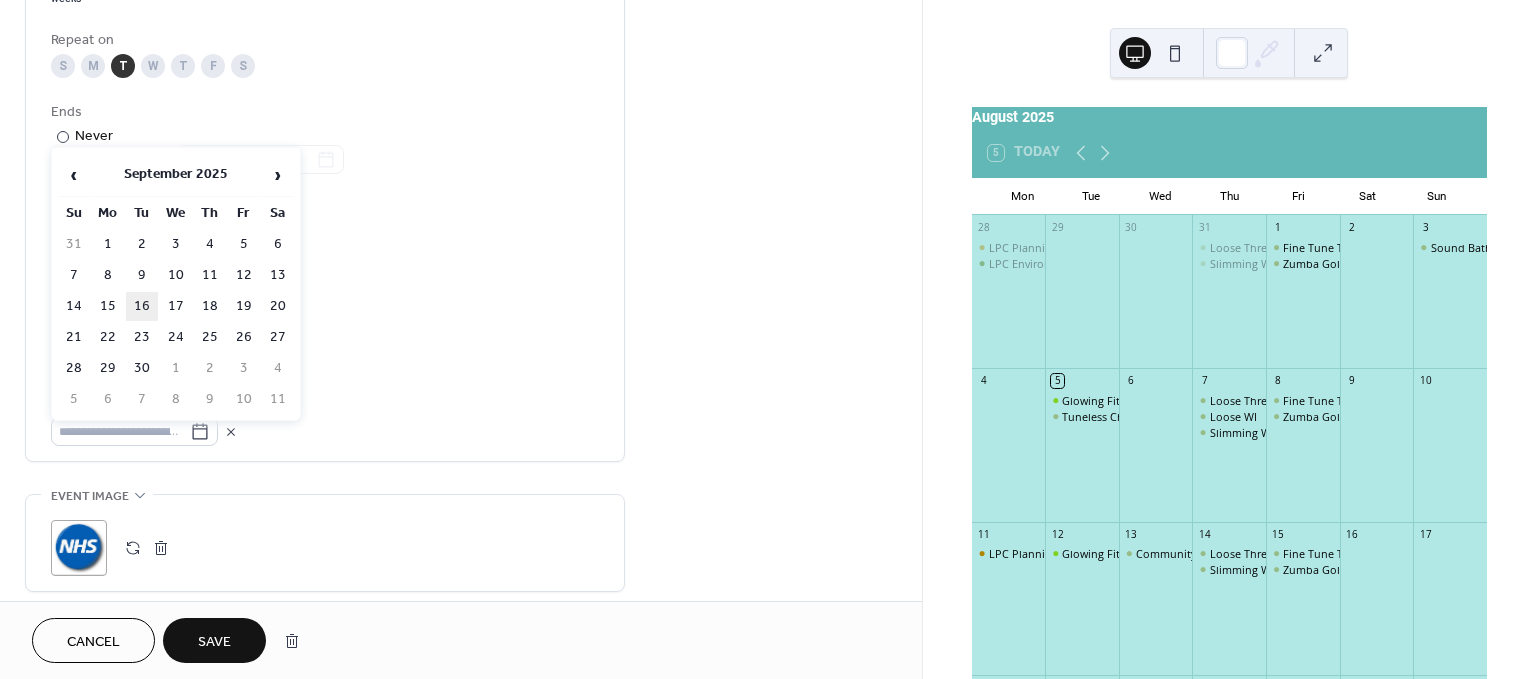 click on "16" at bounding box center (142, 306) 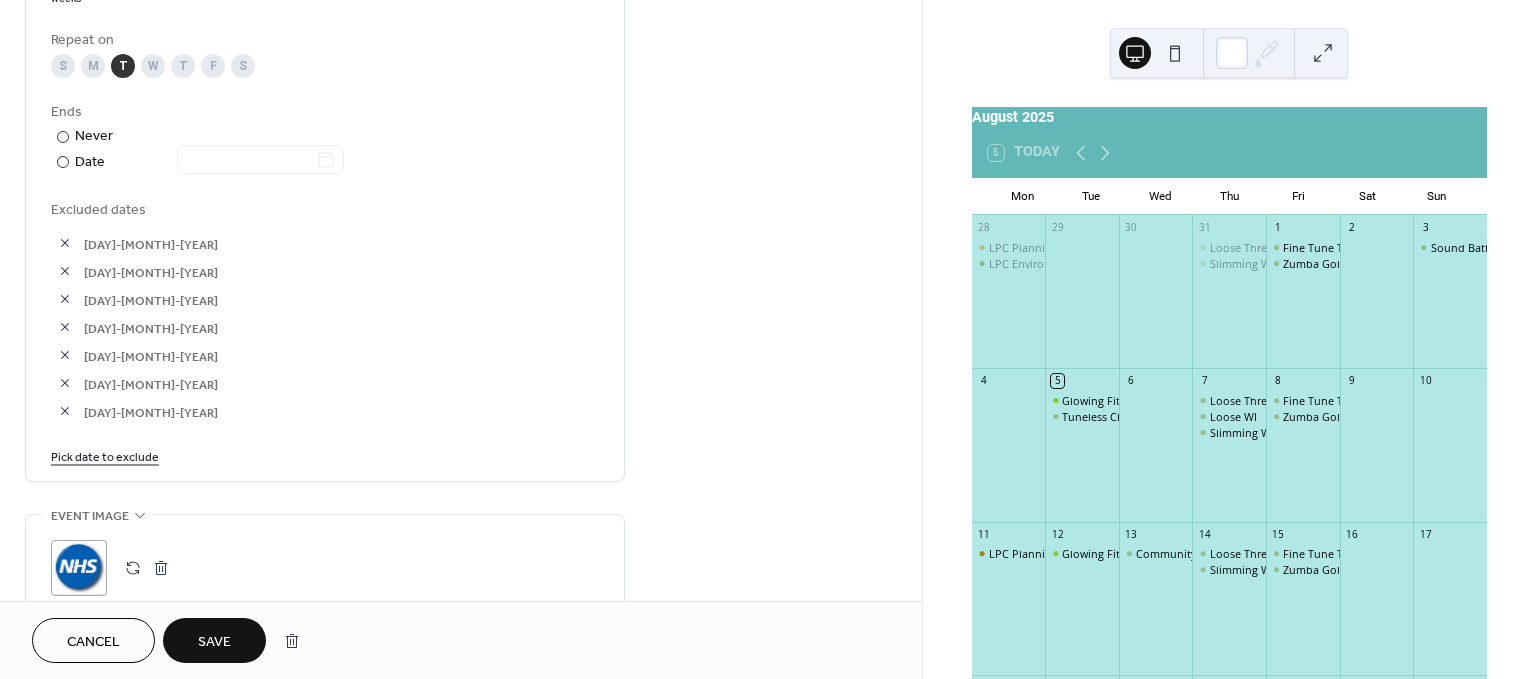 click on "Pick date to exclude" at bounding box center [105, 455] 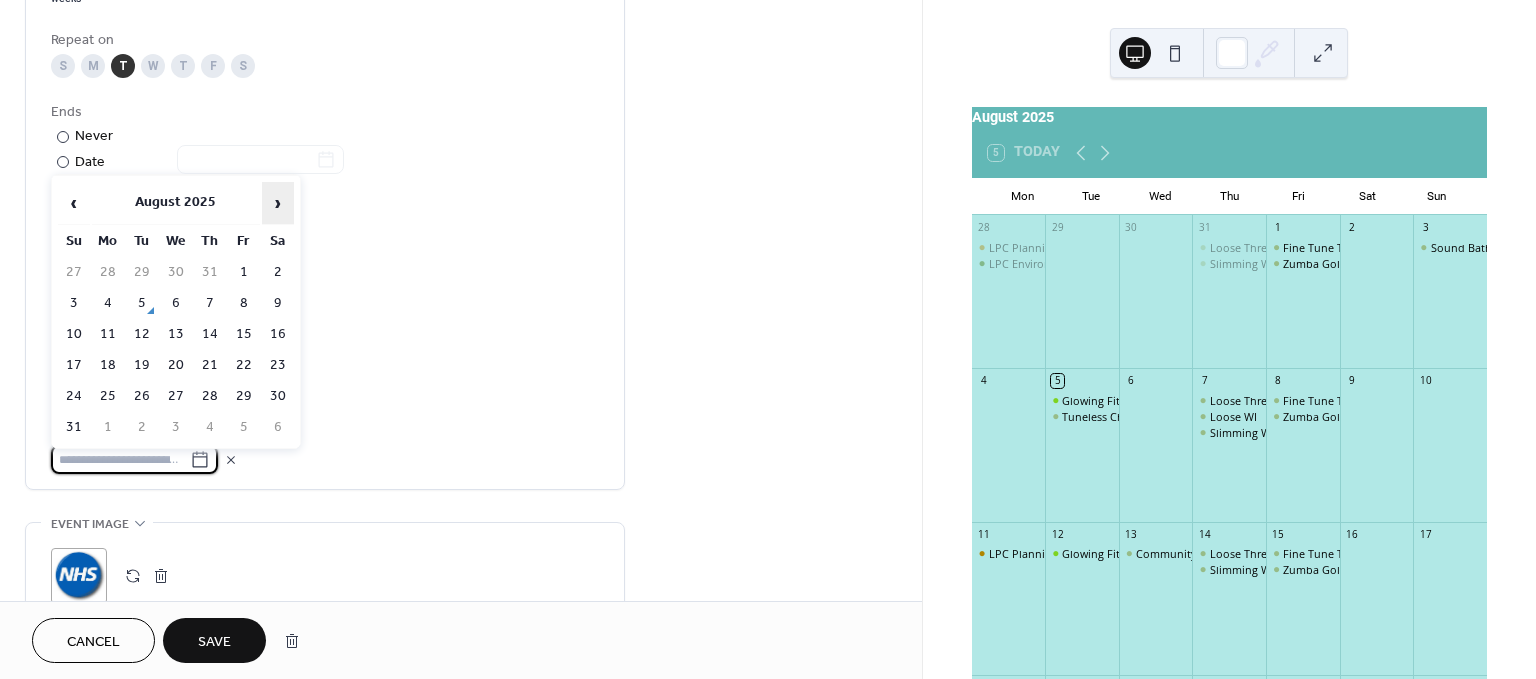 click on "›" at bounding box center (278, 203) 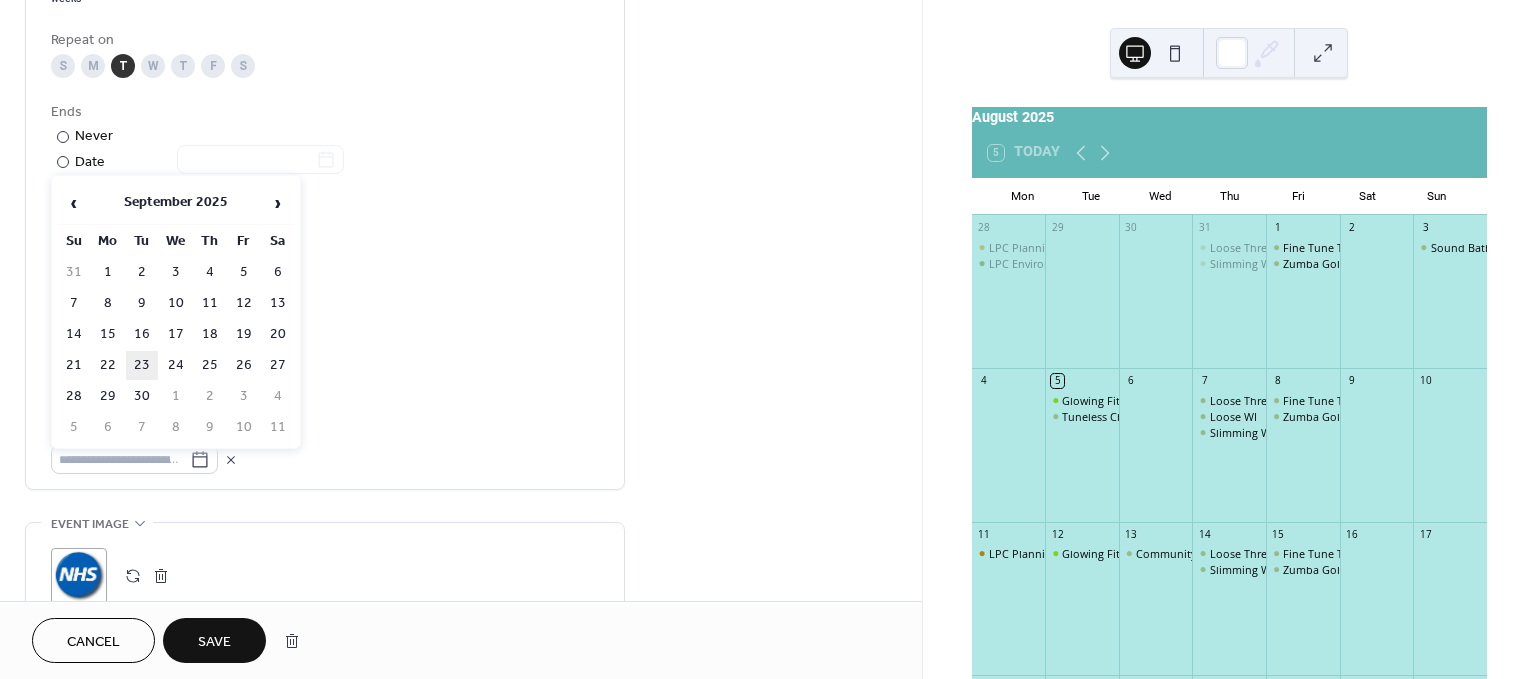 click on "23" at bounding box center (142, 365) 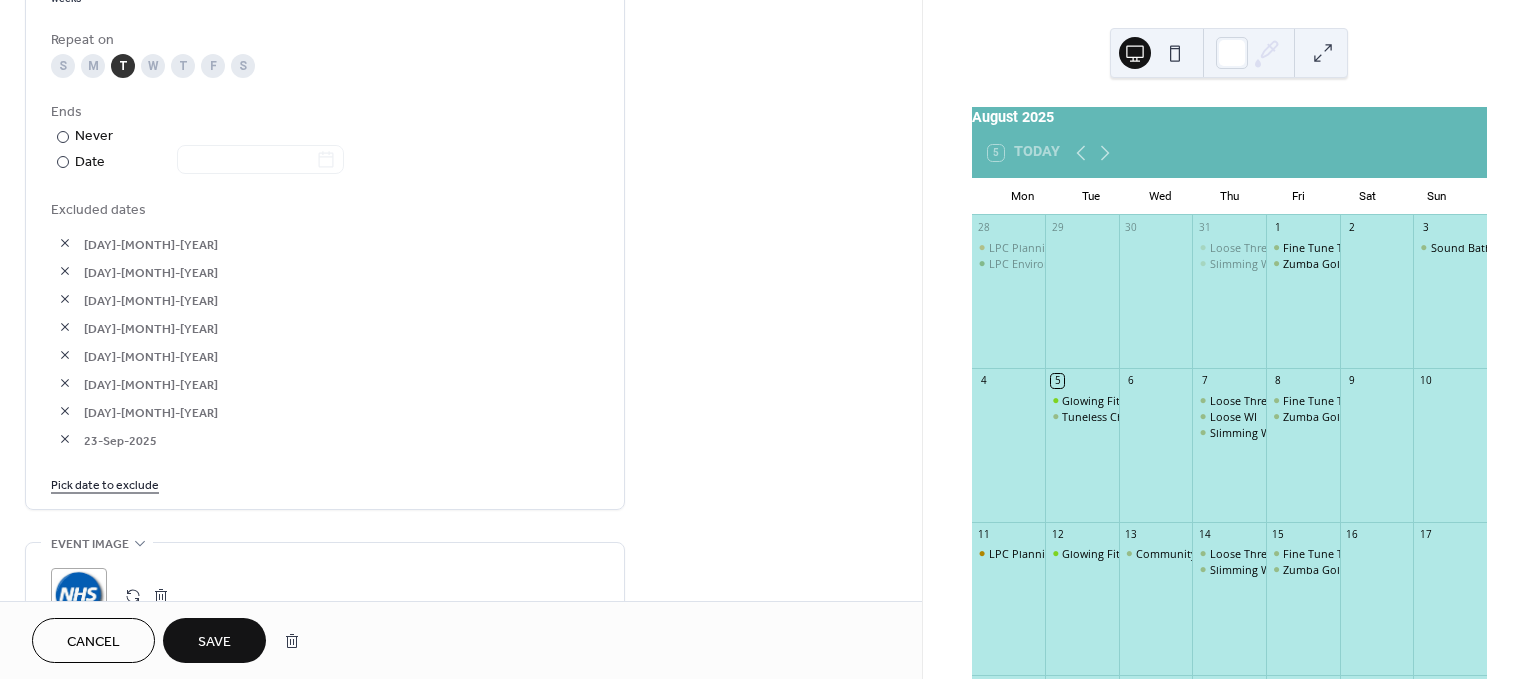 click on "Pick date to exclude" at bounding box center (105, 483) 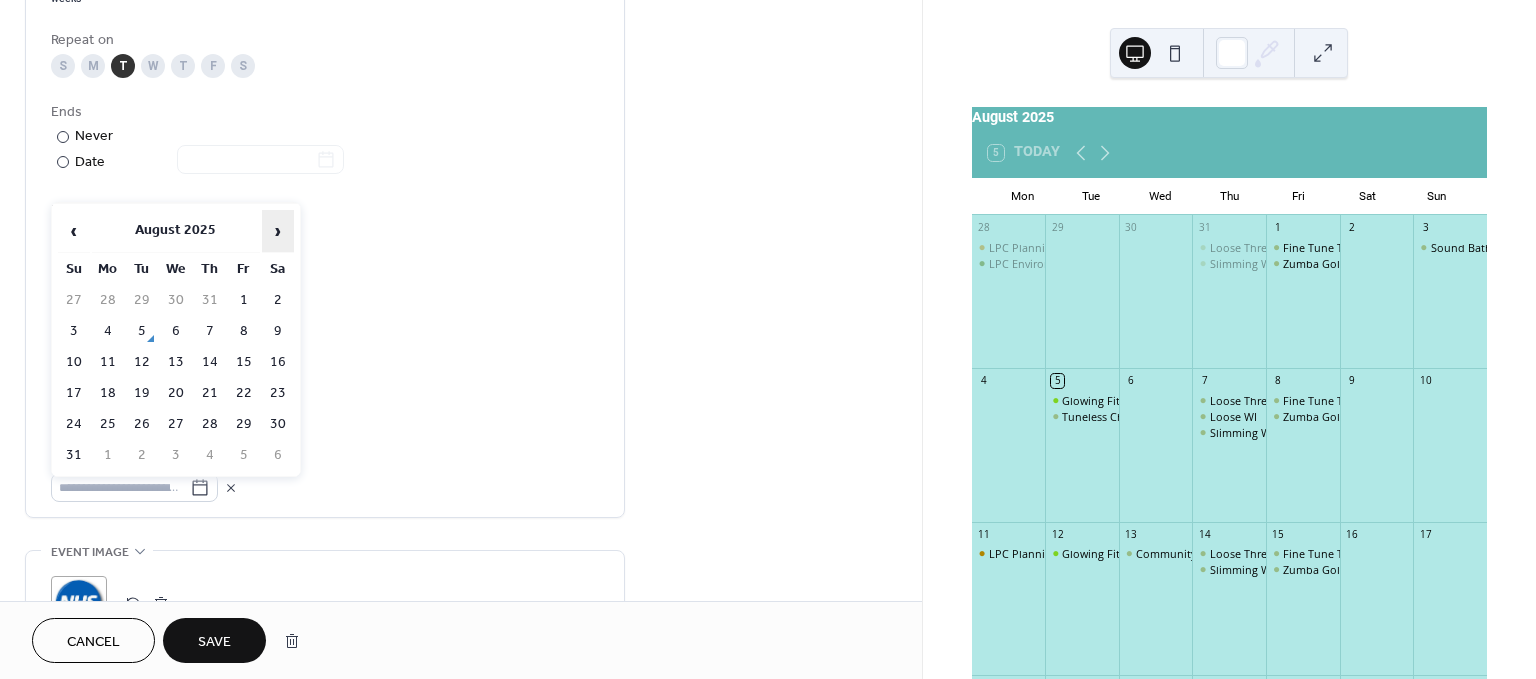 click on "›" at bounding box center (278, 231) 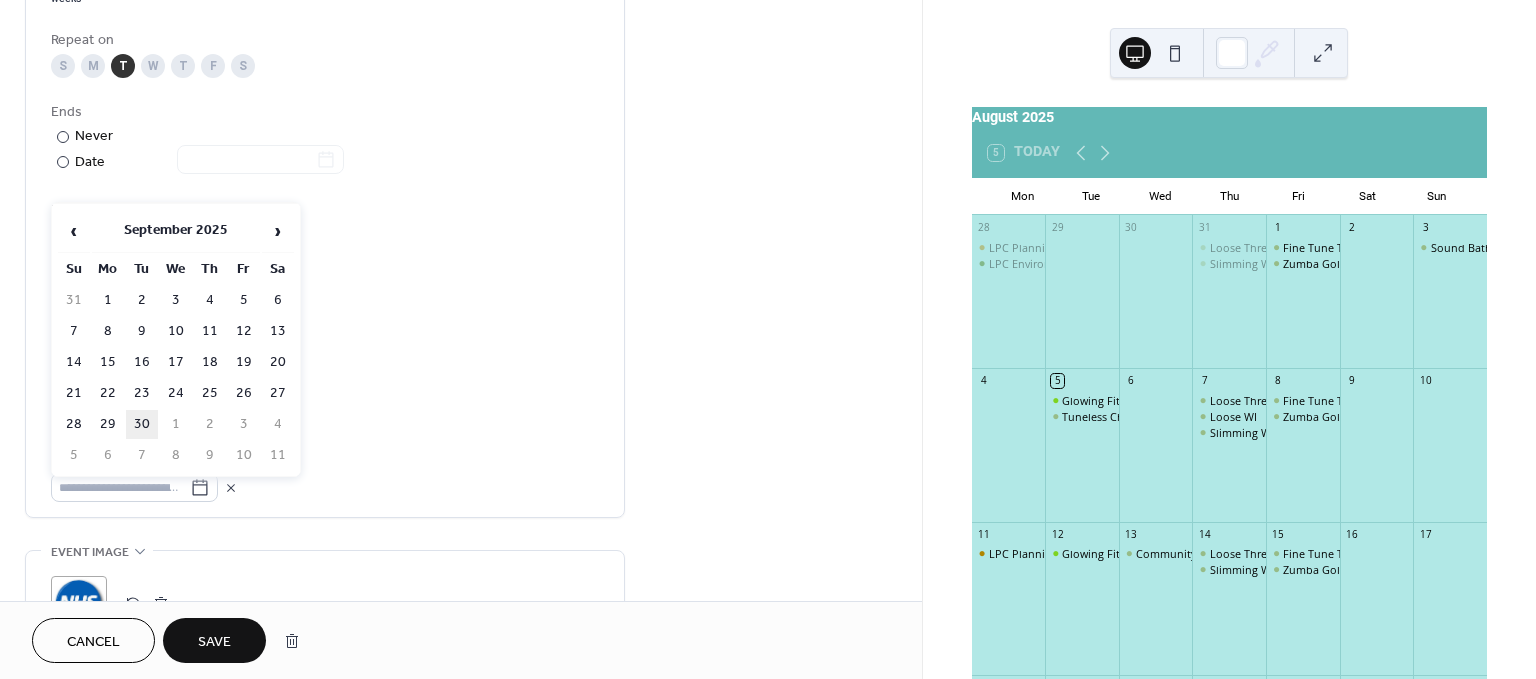click on "30" at bounding box center (142, 424) 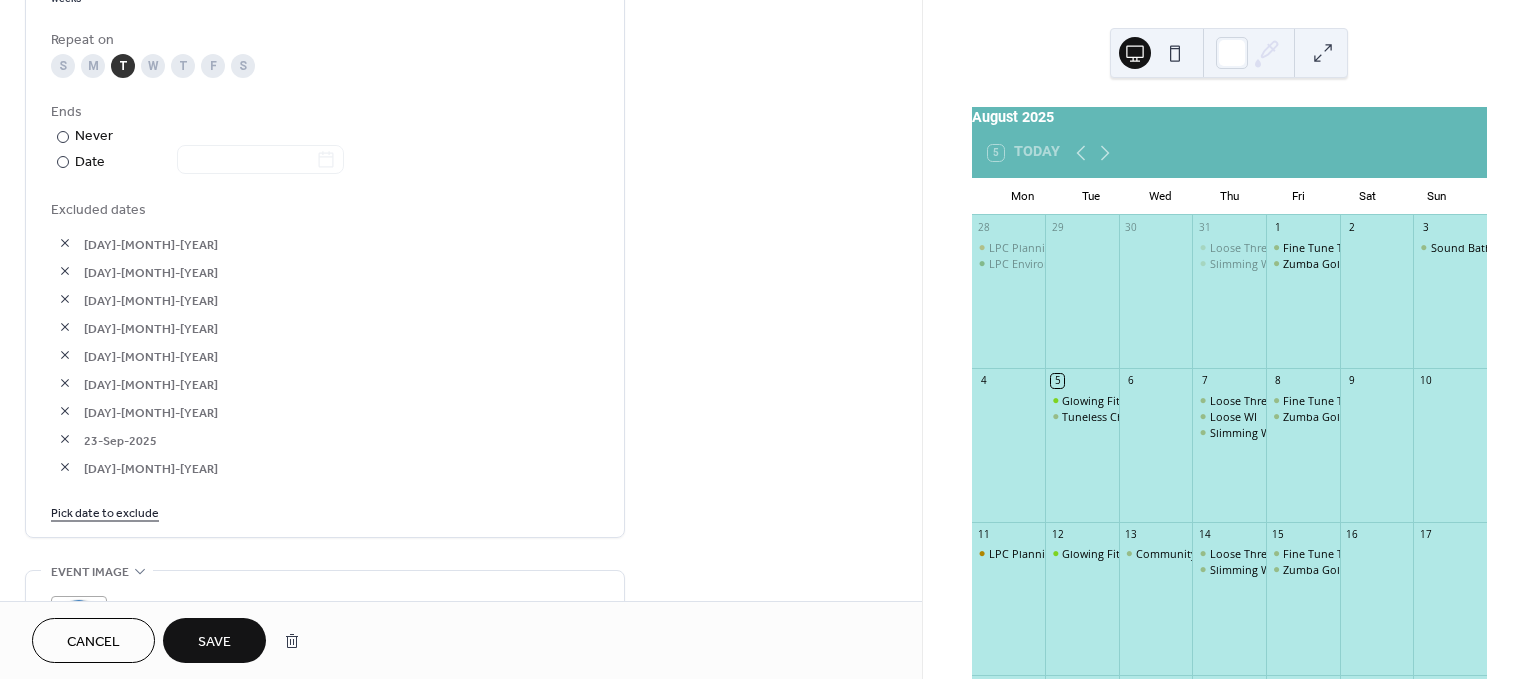 click on "Pick date to exclude" at bounding box center (105, 511) 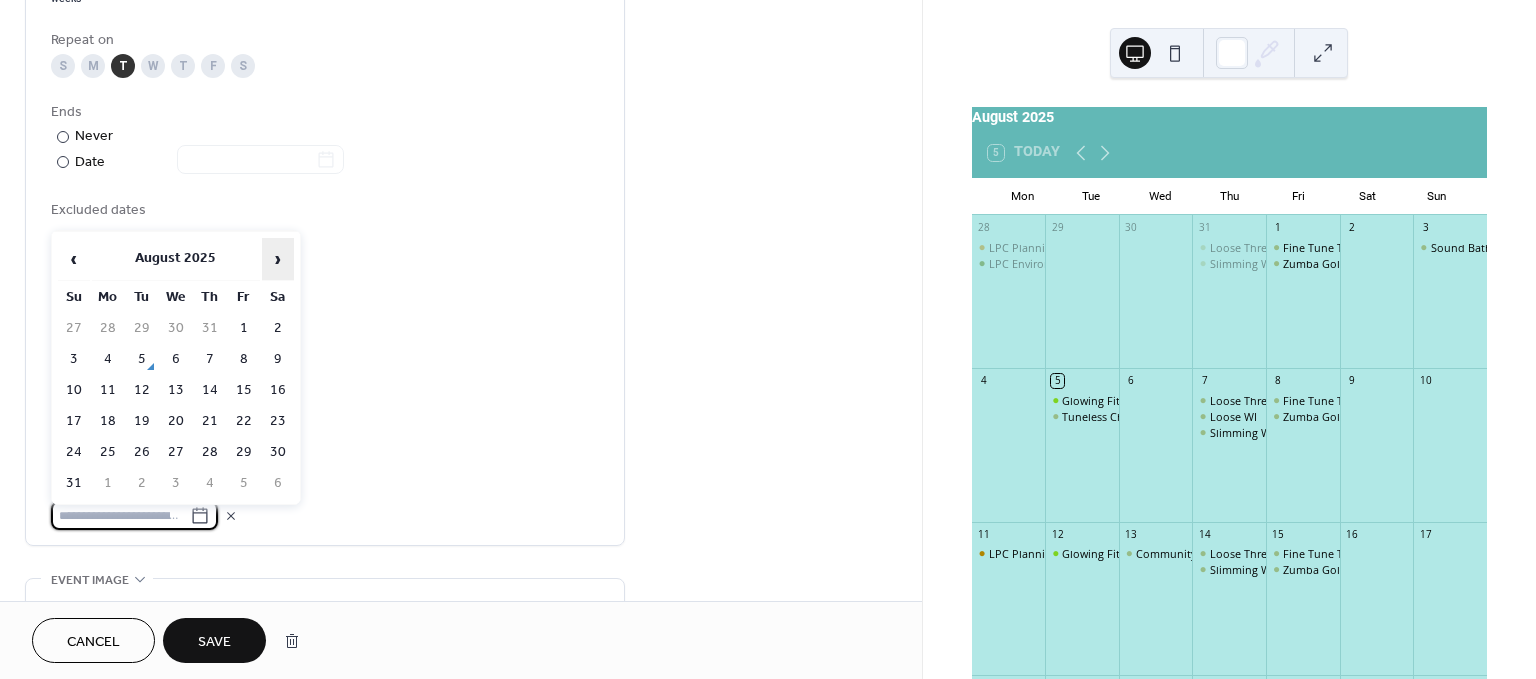 click on "›" at bounding box center [278, 259] 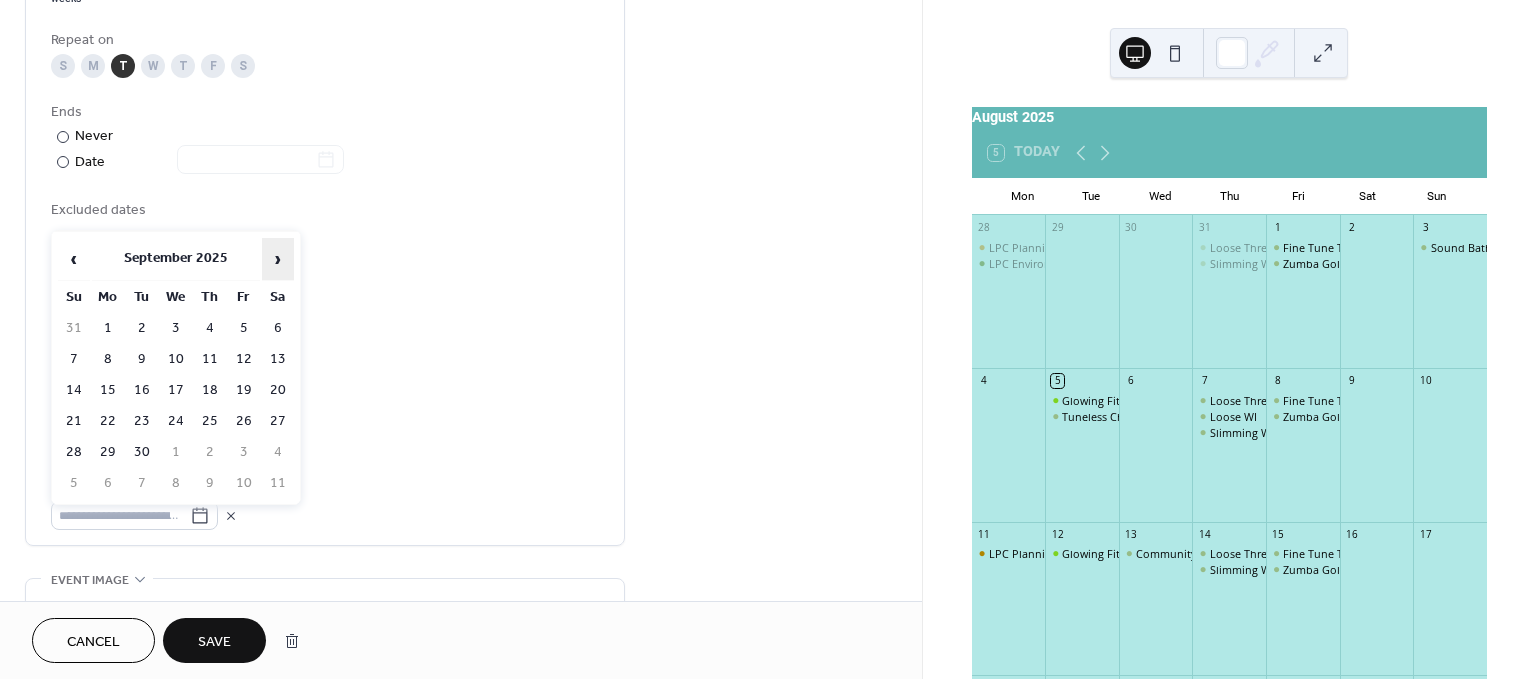 click on "›" at bounding box center [278, 259] 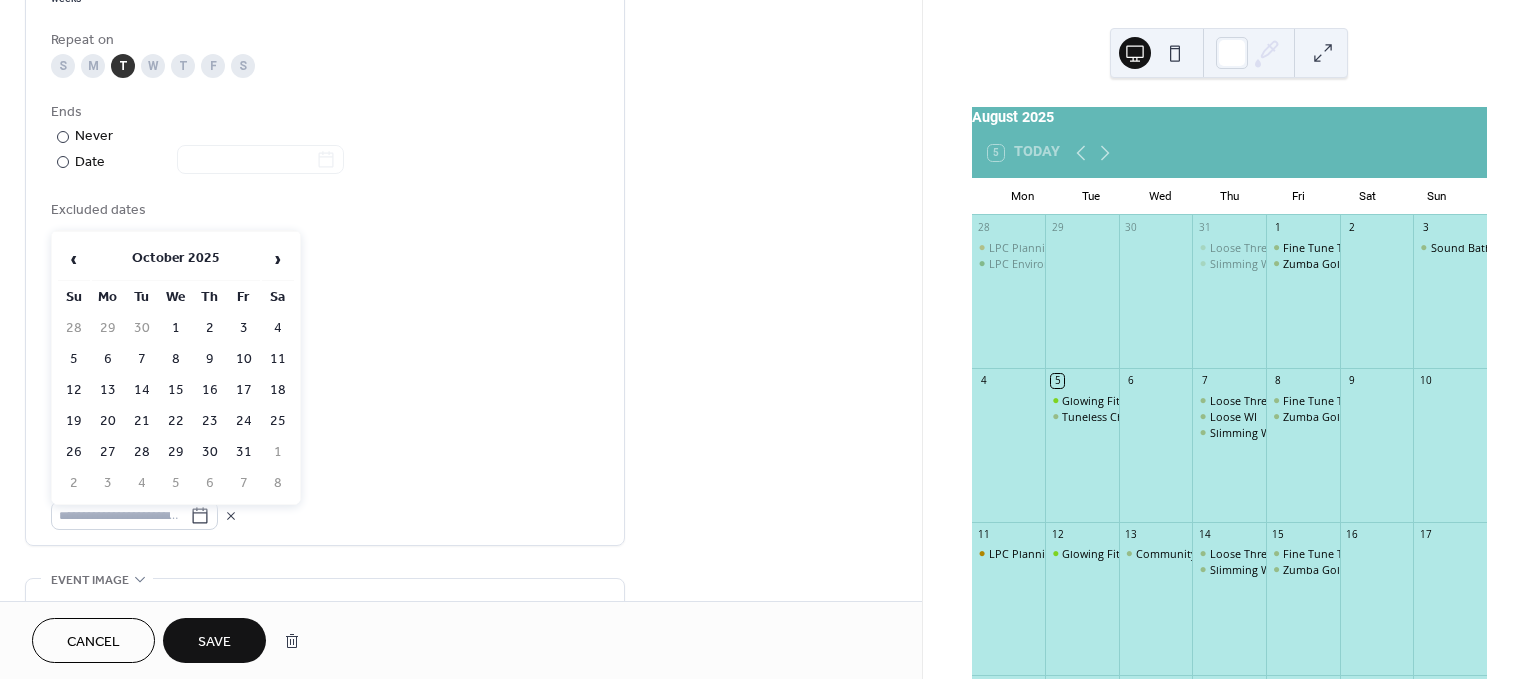 click on "09-Sep-2025" at bounding box center (341, 384) 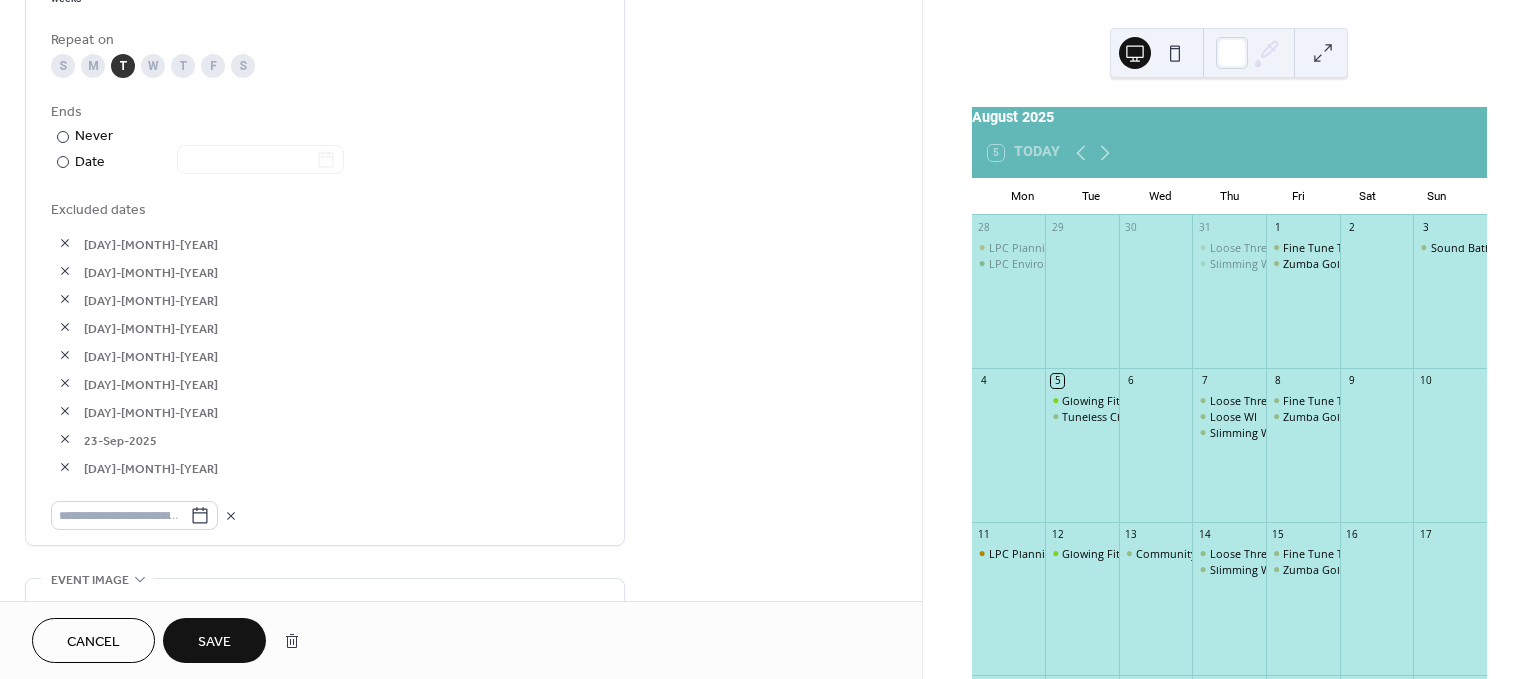 click on "Save" at bounding box center (214, 642) 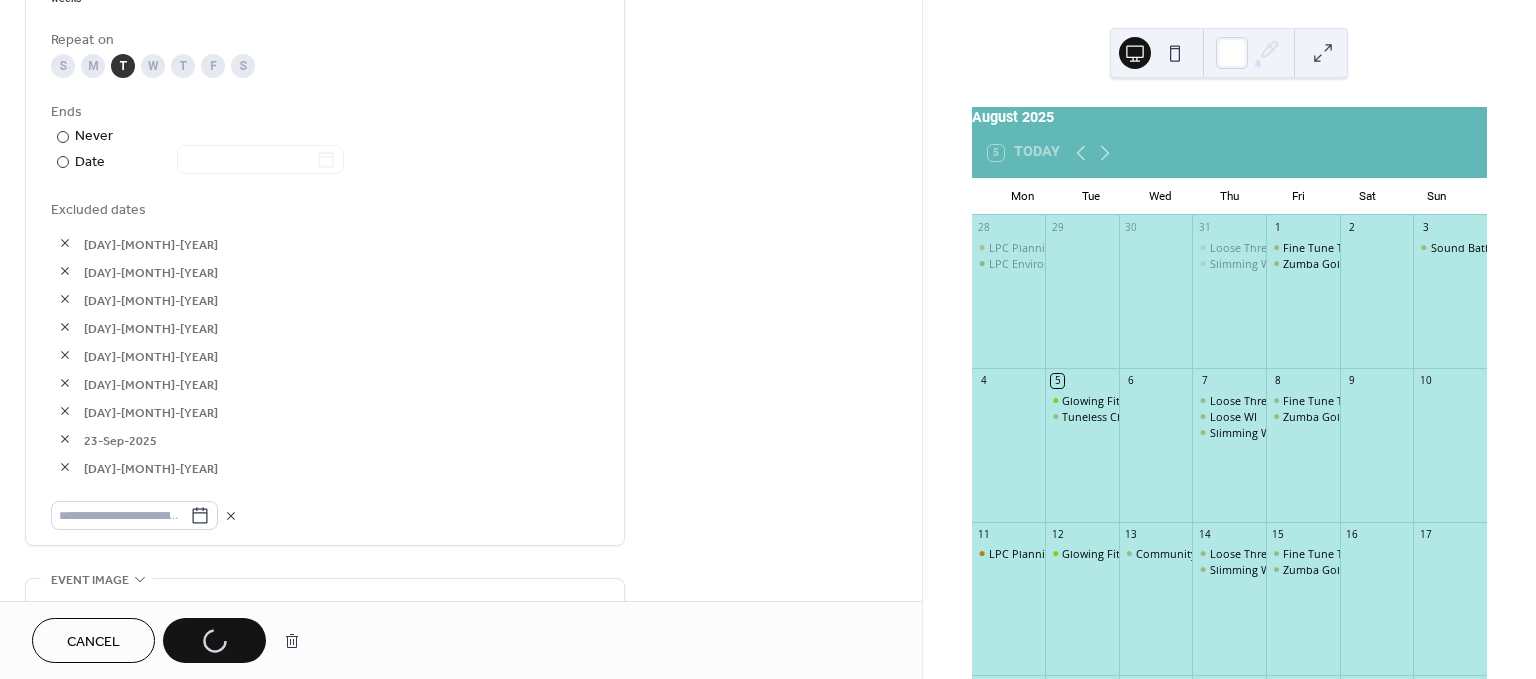 click on "Save" at bounding box center [214, 642] 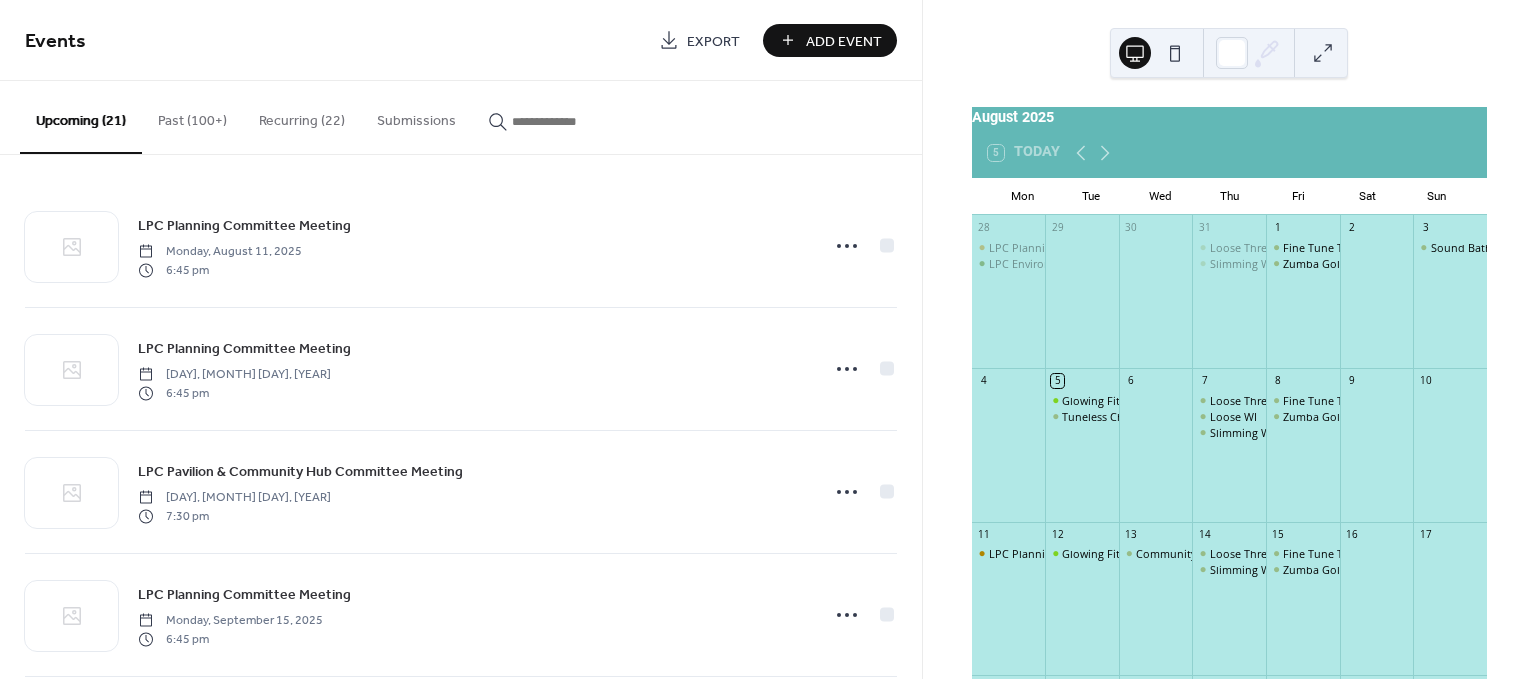 click on "LPC Planning Committee Meeting Monday, September 15, 2025 6:45 pm" at bounding box center [461, 615] 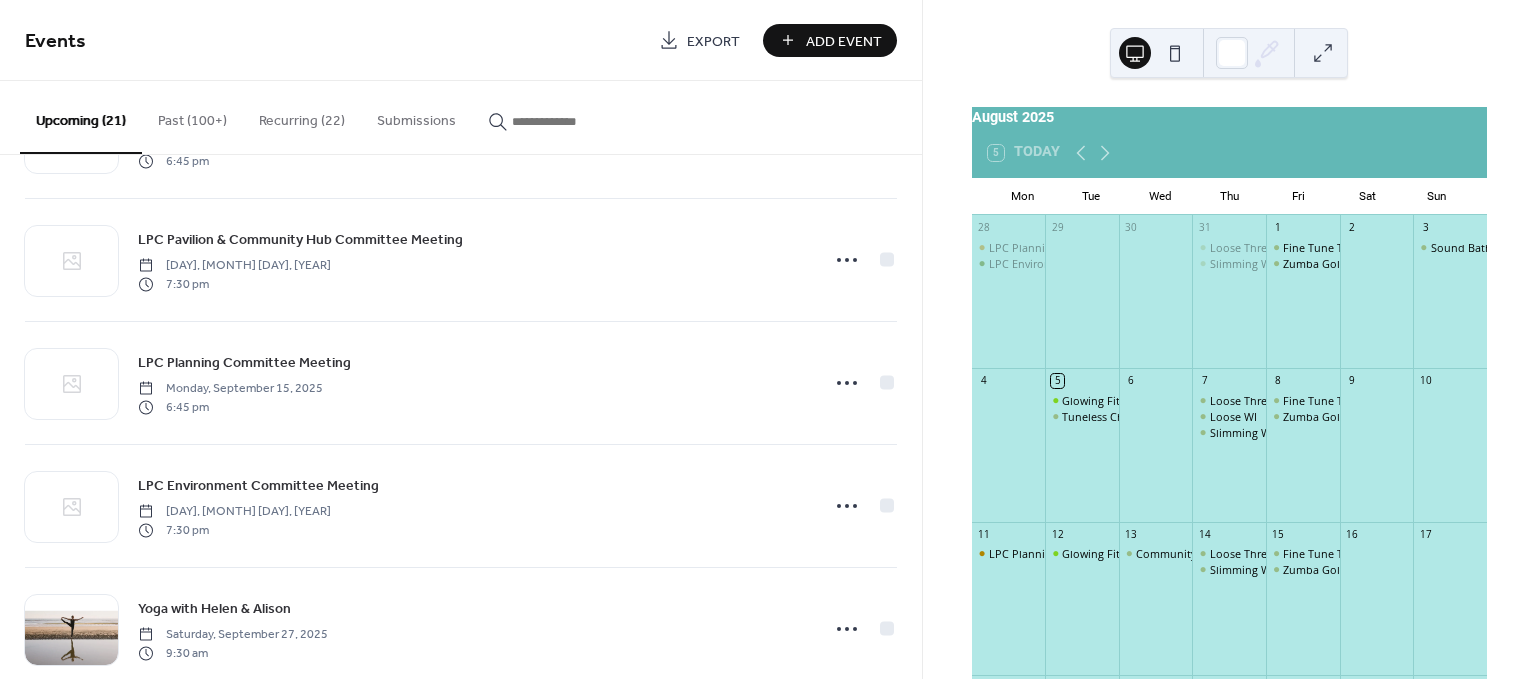 scroll, scrollTop: 241, scrollLeft: 0, axis: vertical 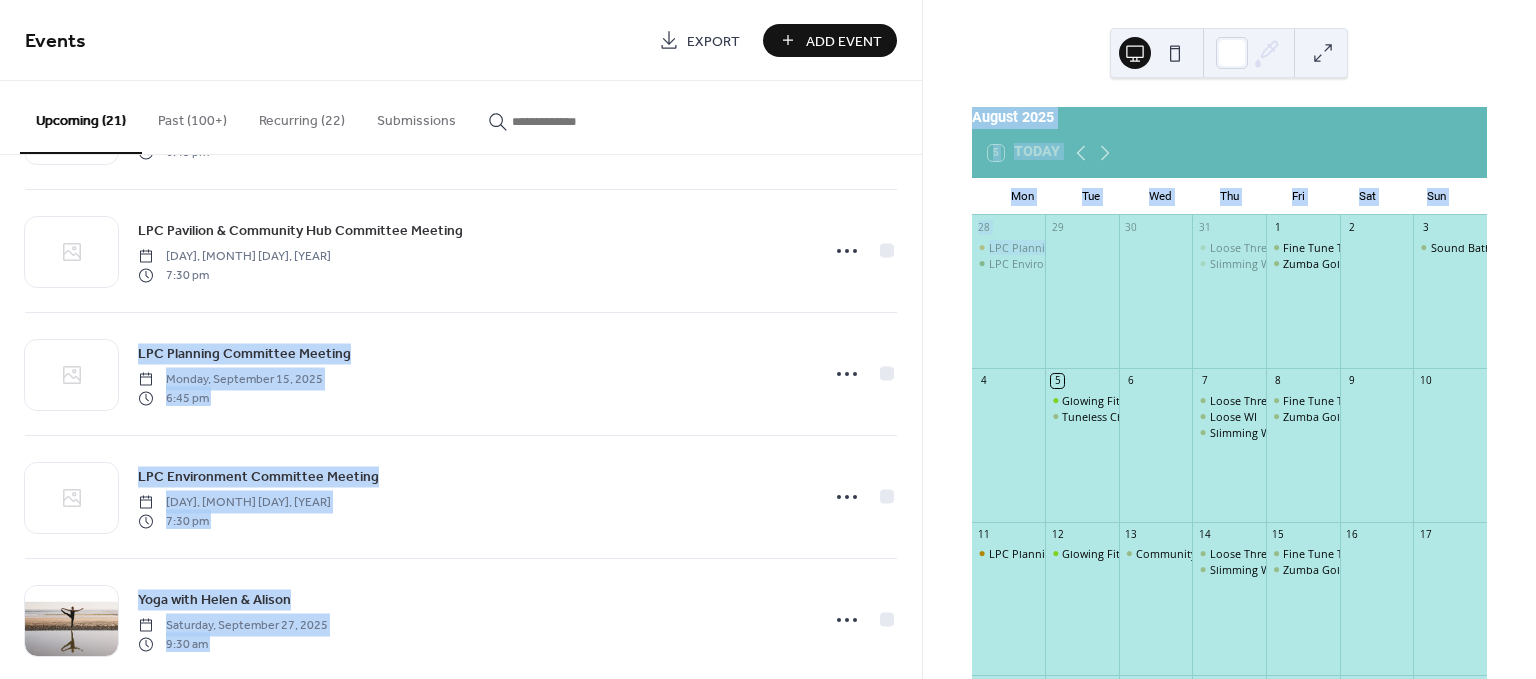 drag, startPoint x: 914, startPoint y: 219, endPoint x: 926, endPoint y: 349, distance: 130.55267 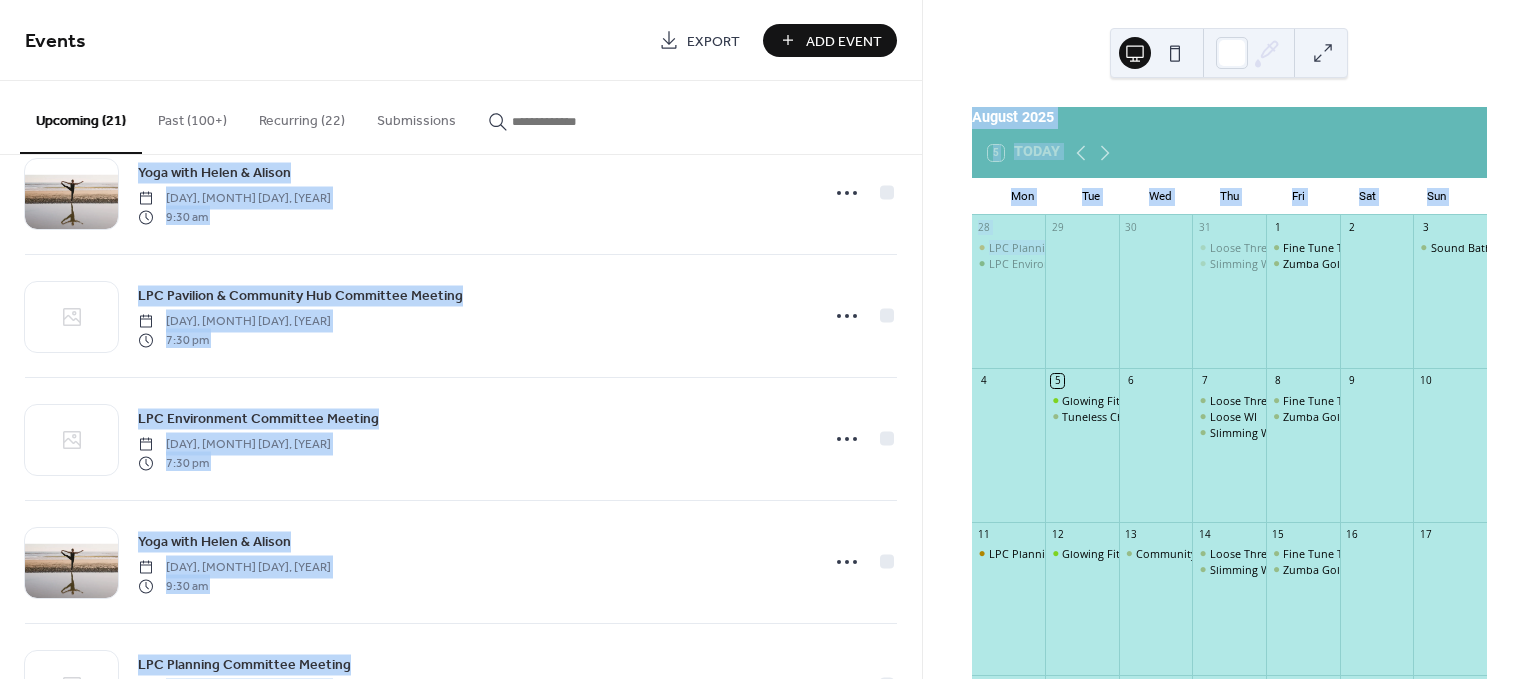 scroll, scrollTop: 1068, scrollLeft: 0, axis: vertical 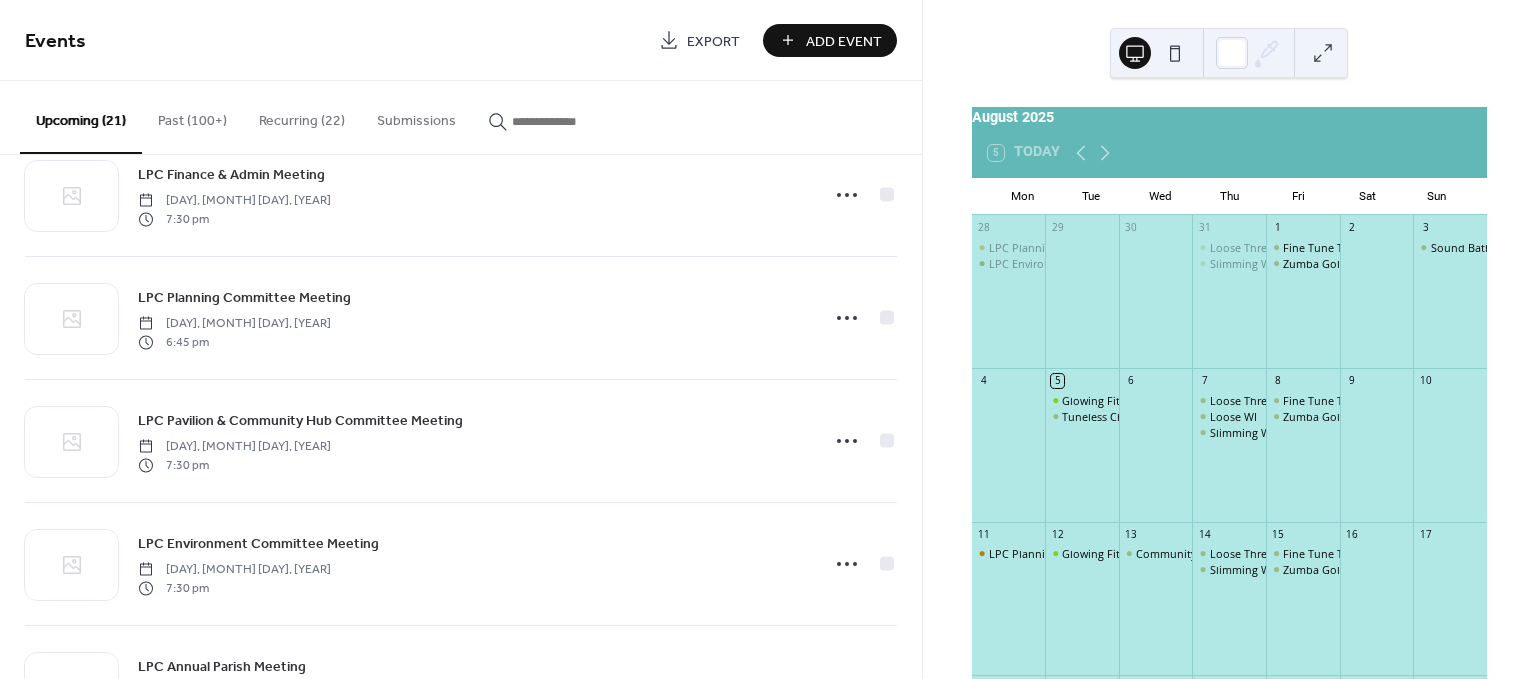 click on "August 2025 5 Today Mon Tue Wed Thu Fri Sat Sun 28 LPC Planning Committee Meeting LPC Environment Committee Meeting 29 30 31 Loose Threads (Knitting & Craft group) Slimming World 1 Fine Tune Therapy & Pilates Zumba Gold with Cherry 2 3 Sound Baths & Rhythm Circles 4 5 Glowing Fitness Pilates (Summer holiday time 10-11am)  Tuneless Choir 6 7 Loose Threads (Knitting & Craft group) Loose WI Slimming World 8 Fine Tune Therapy & Pilates Zumba Gold with Cherry 9 10 11 LPC Planning Committee Meeting 12 Glowing Fitness Pilates (Summer holiday time 10-11am)  13 Community Coffee Morning 14 Loose Threads (Knitting & Craft group) Slimming World 15 Fine Tune Therapy & Pilates Zumba Gold with Cherry 16 17 18 19 Glowing Fitness Pilates (Summer holiday time 10-11am)  NHS Pulmonary Rehabilitation Clinics 20 Loose Ends Sound Baths & Rhythm Circles 21 Loose Threads (Knitting & Craft group) Slimming World 22 Fine Tune Therapy & Pilates Zumba Gold with Cherry 23 24 25 26 Glowing Fitness Pilates (Summer holiday time 10-11am)  27 1" at bounding box center (1229, 339) 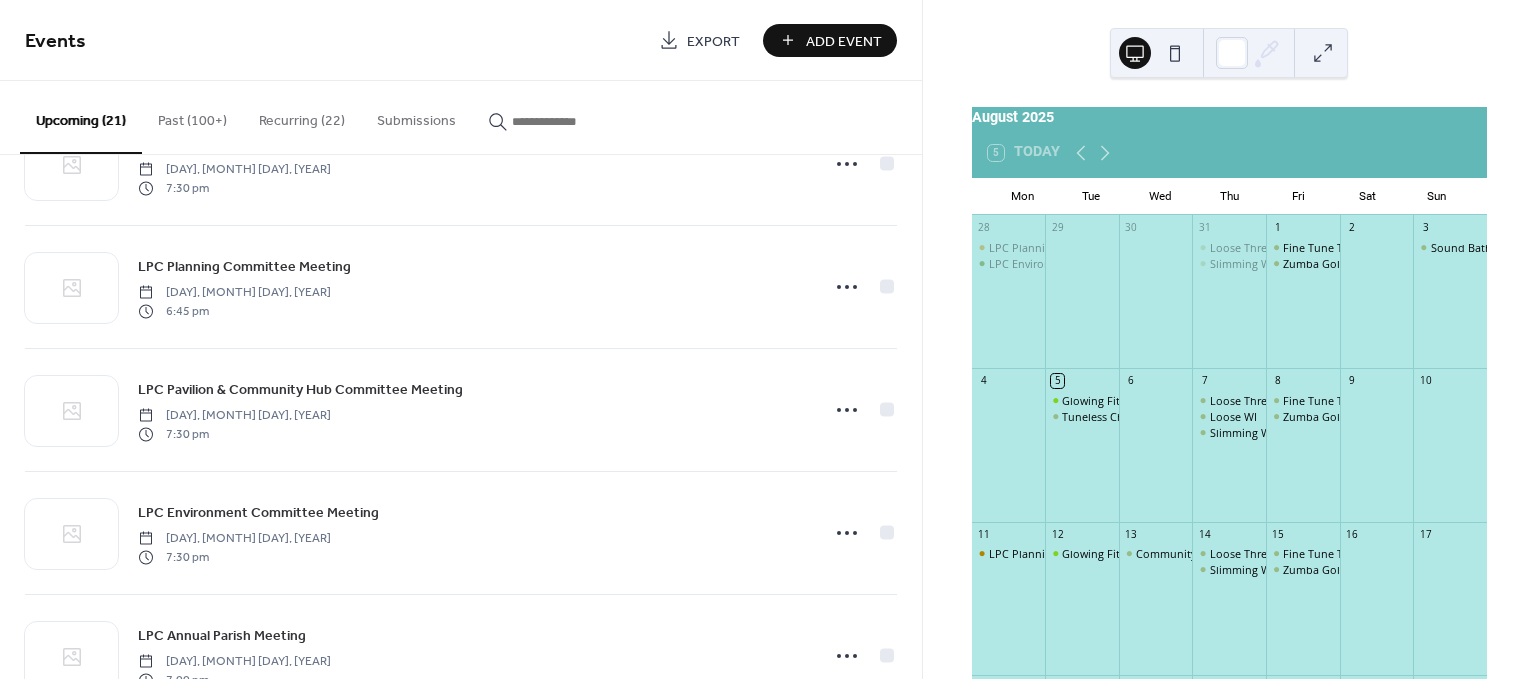 scroll, scrollTop: 1668, scrollLeft: 0, axis: vertical 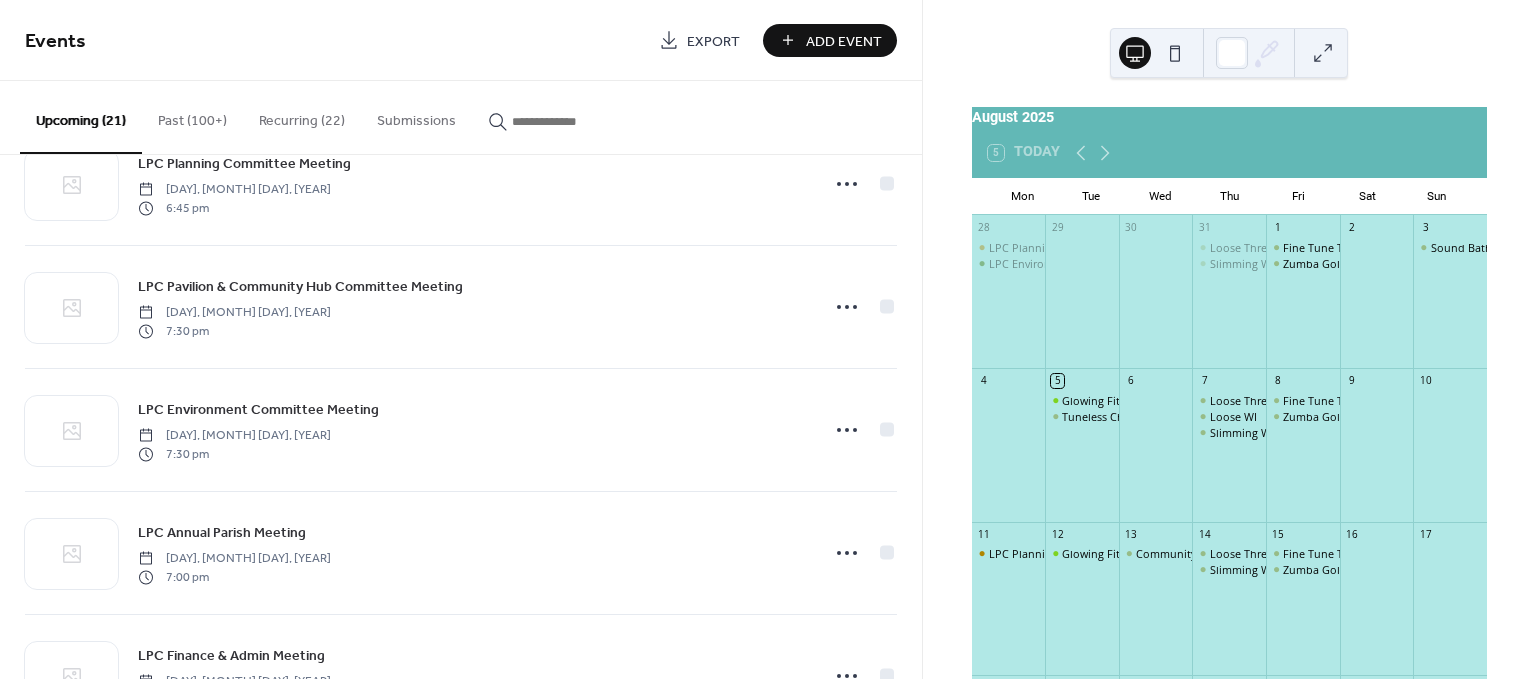 drag, startPoint x: 921, startPoint y: 564, endPoint x: 928, endPoint y: 599, distance: 35.69314 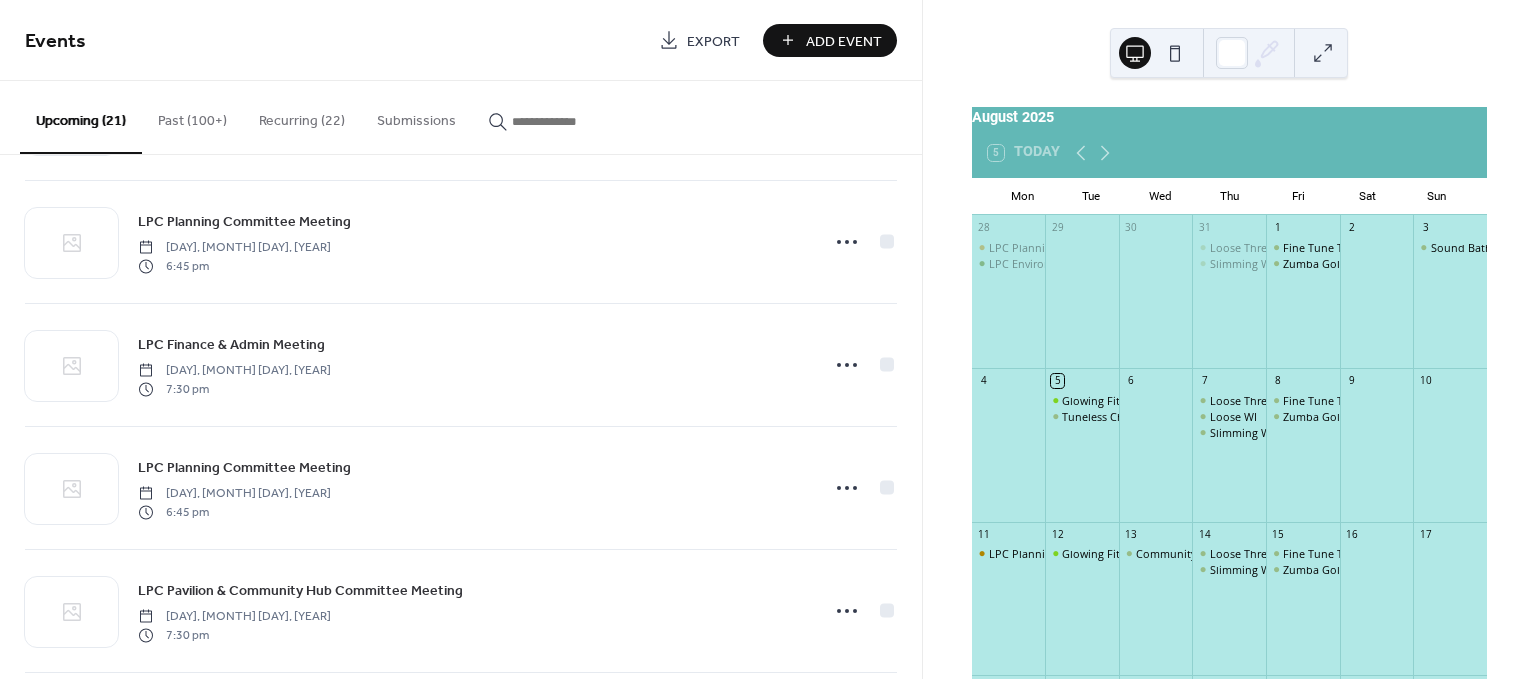 scroll, scrollTop: 0, scrollLeft: 0, axis: both 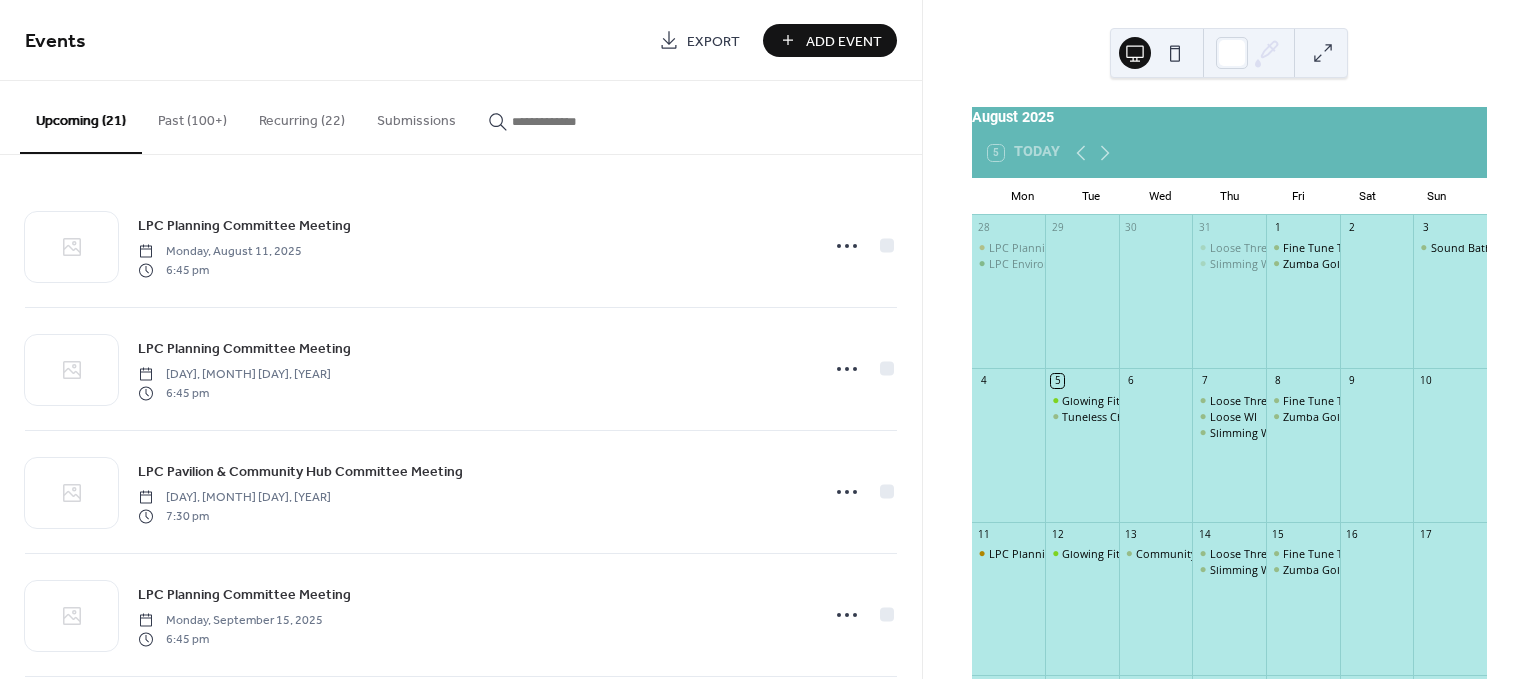 click on "Recurring (22)" at bounding box center [302, 116] 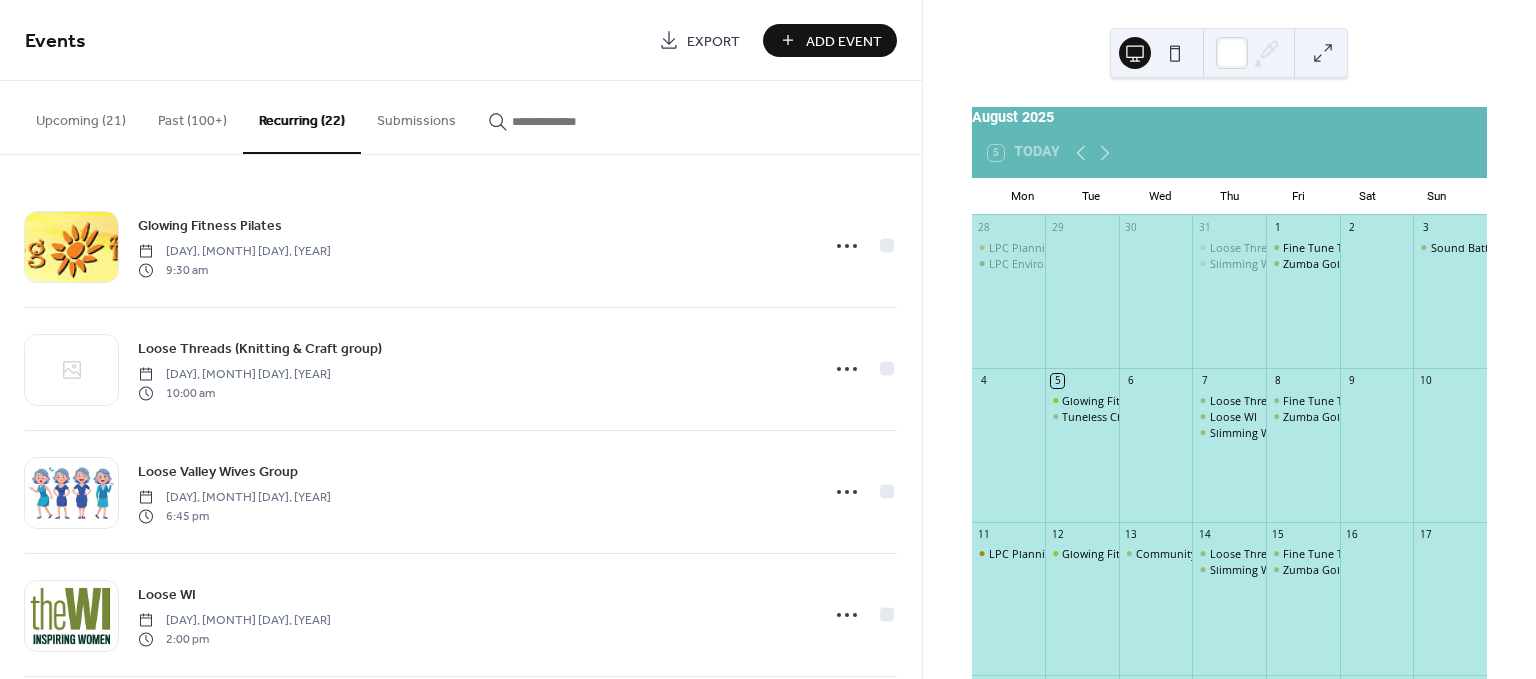 click on "Recurring (22)" at bounding box center (302, 117) 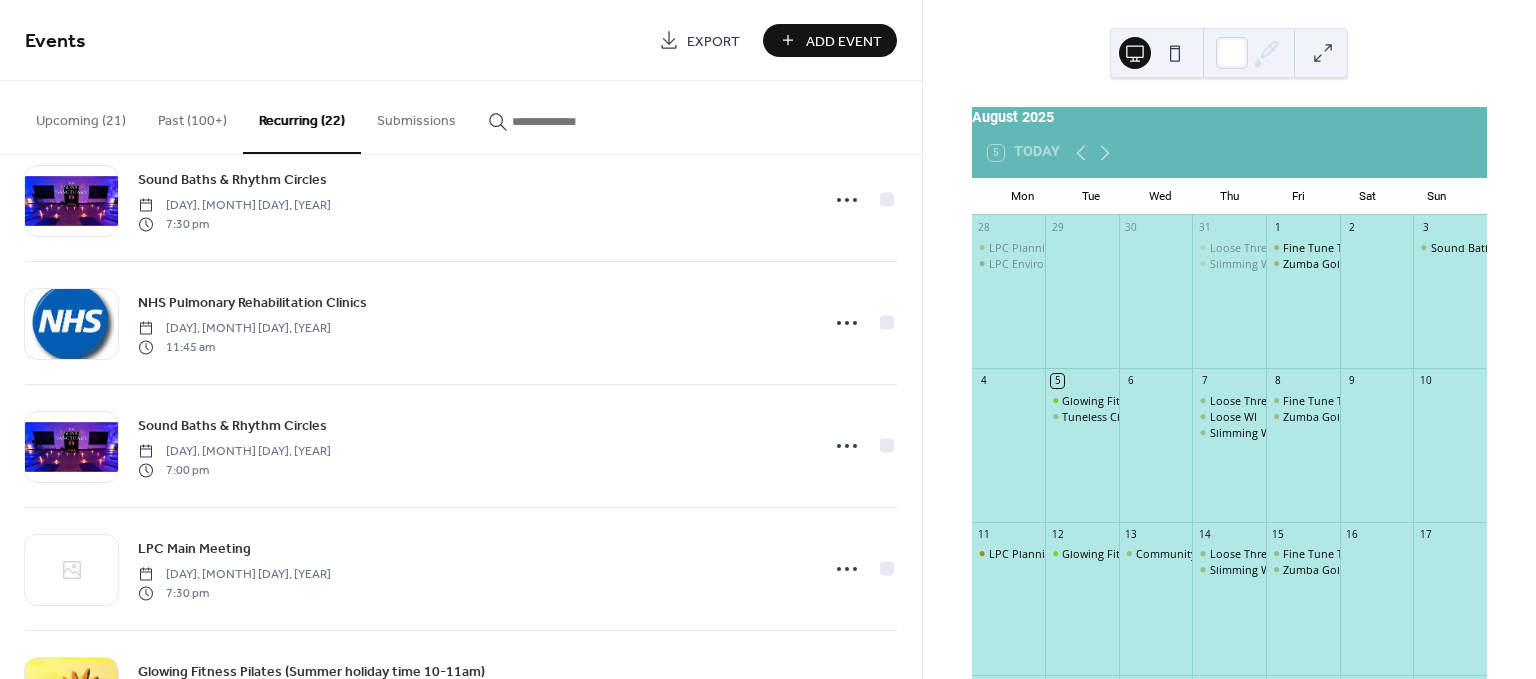 scroll, scrollTop: 1896, scrollLeft: 0, axis: vertical 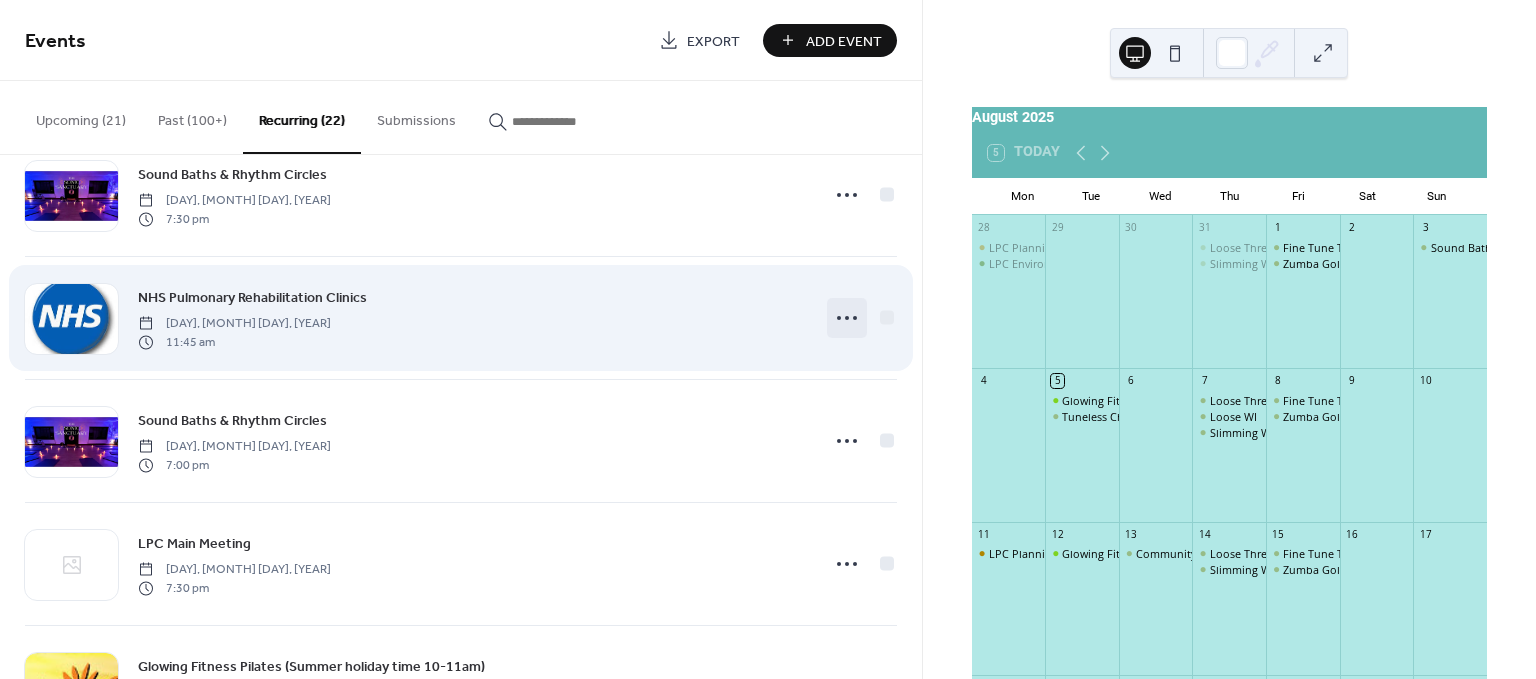 click 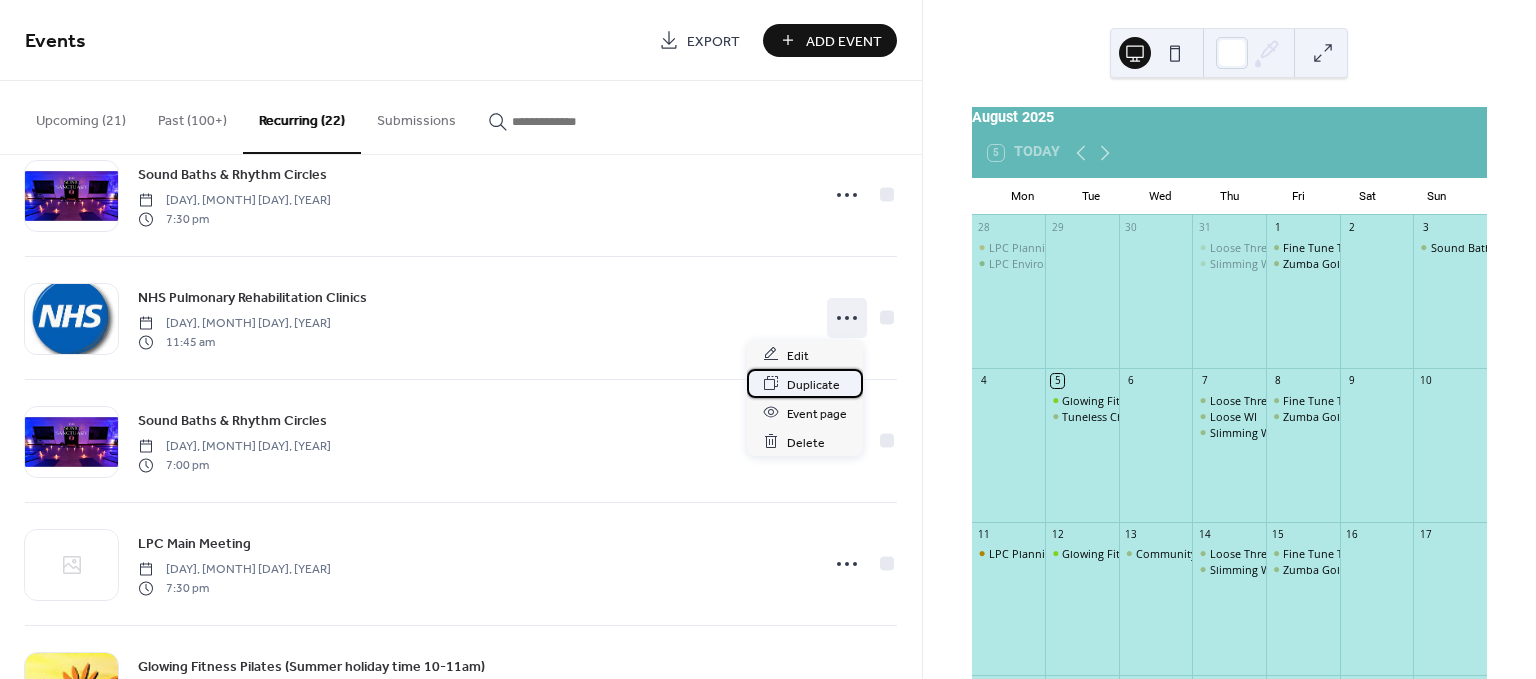 click on "Duplicate" at bounding box center (813, 384) 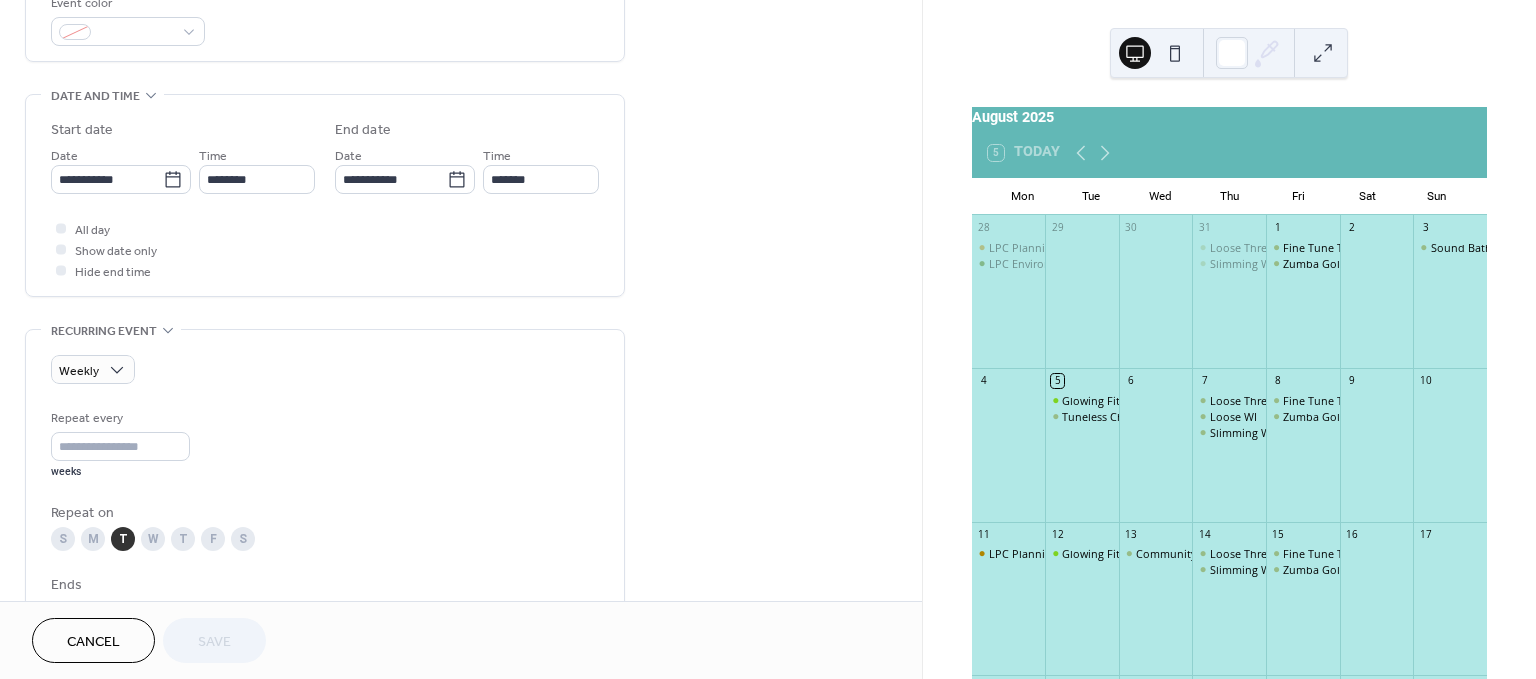 scroll, scrollTop: 563, scrollLeft: 0, axis: vertical 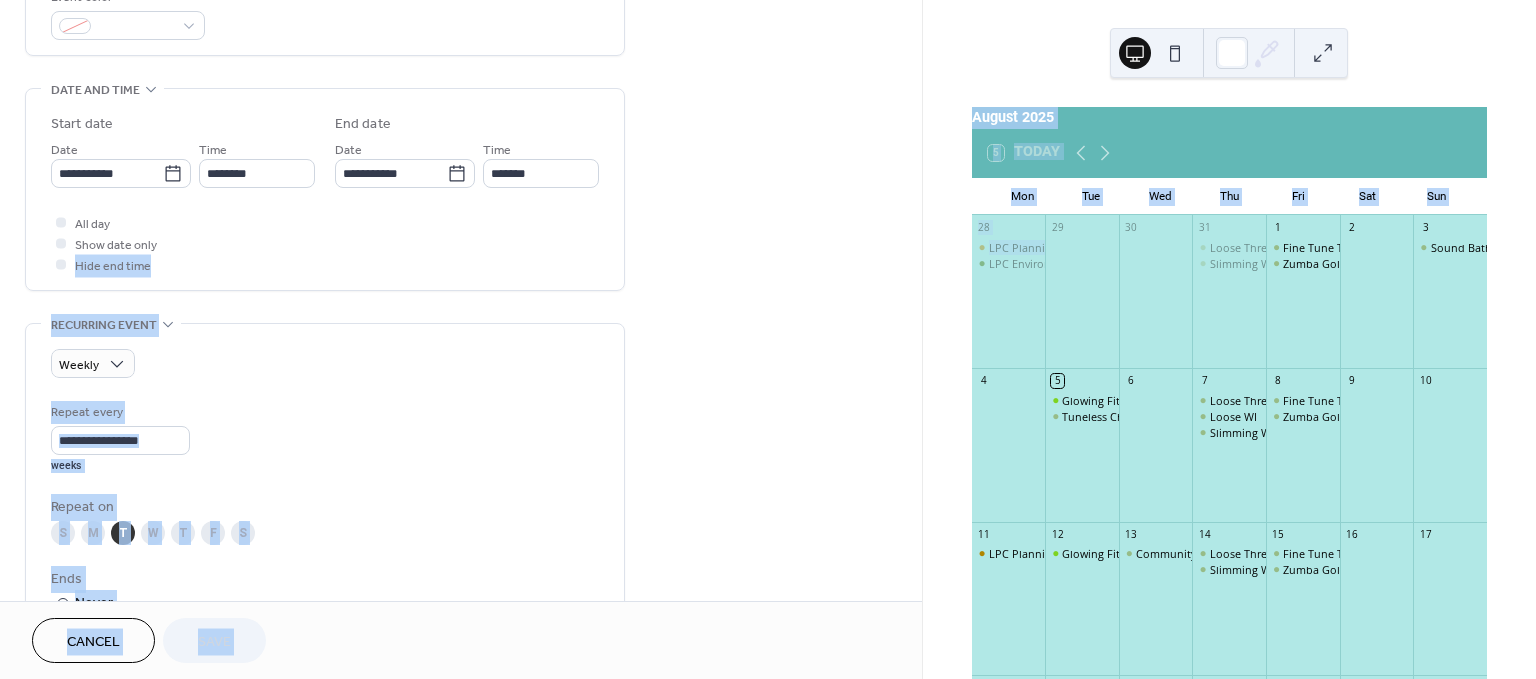 drag, startPoint x: 915, startPoint y: 235, endPoint x: 921, endPoint y: 283, distance: 48.373547 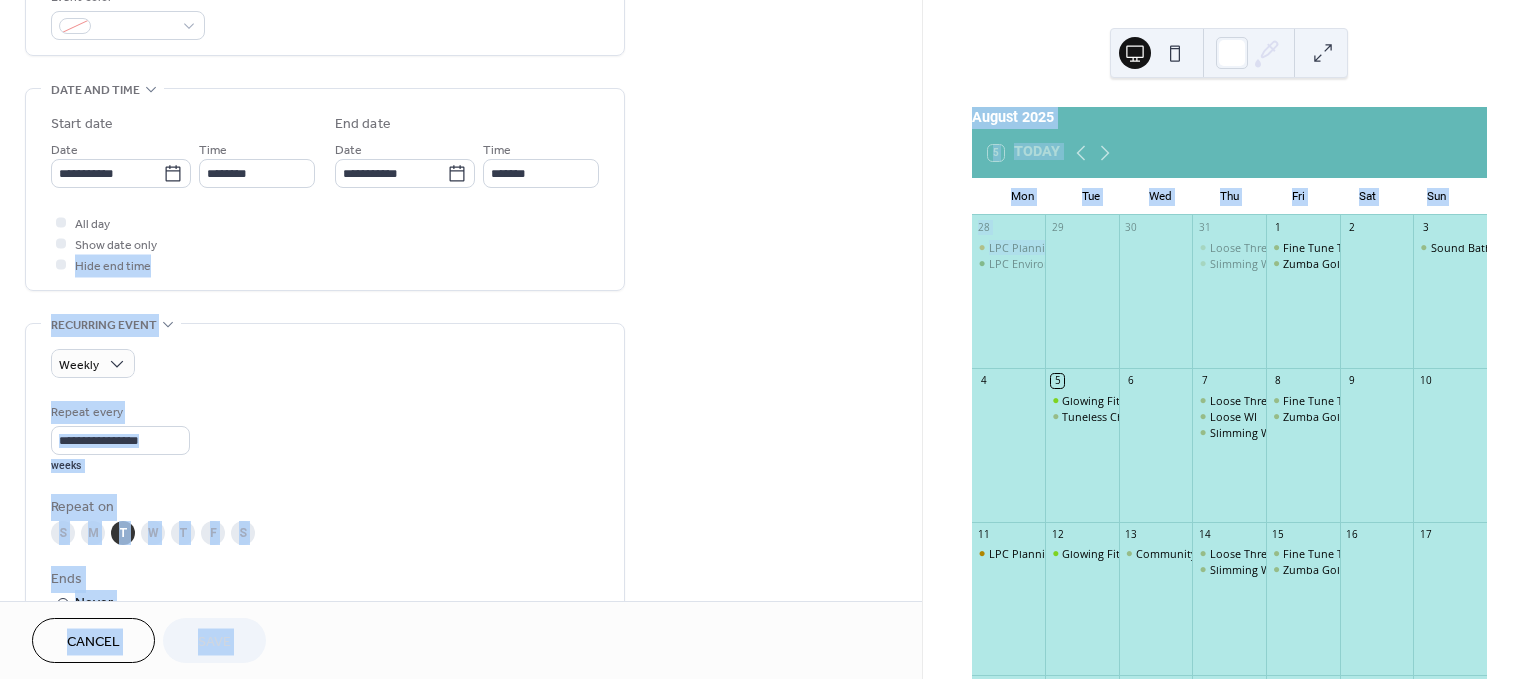 click on "**********" at bounding box center (461, 541) 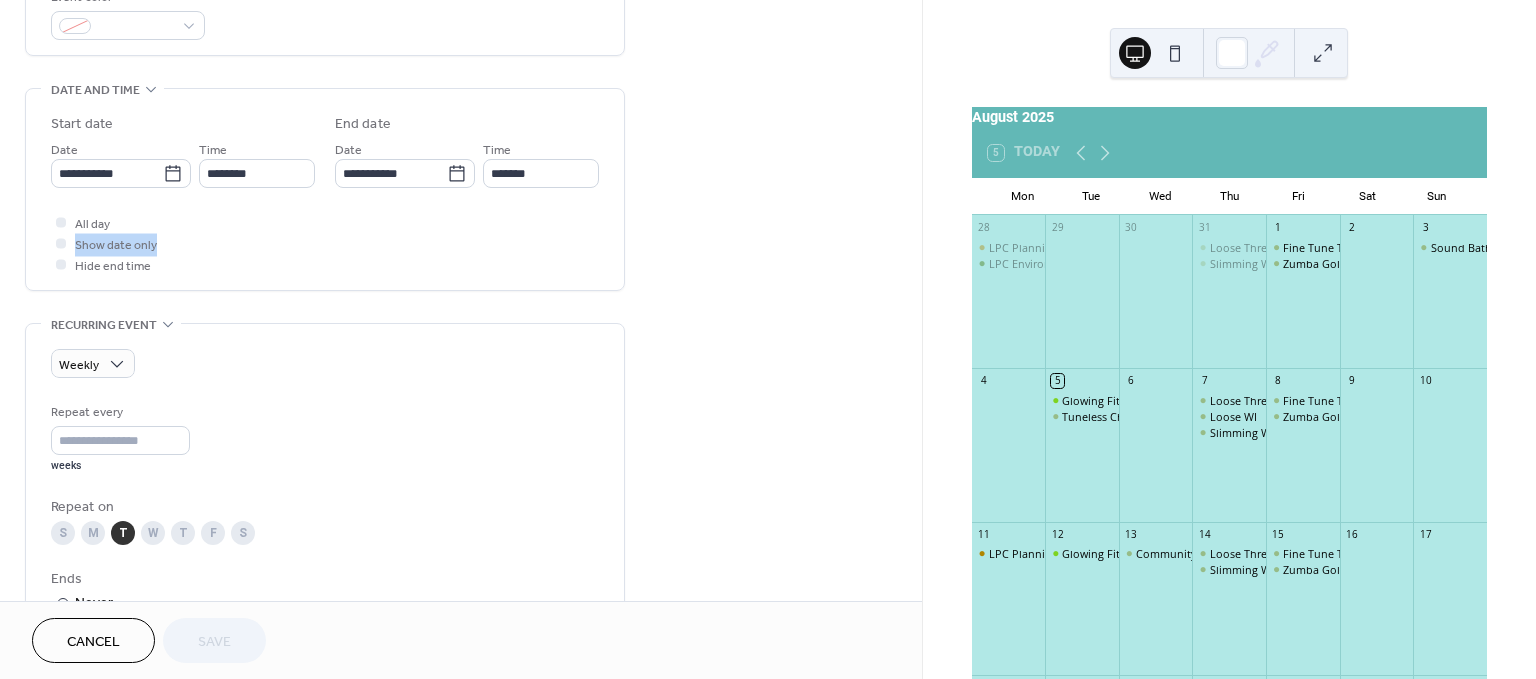 drag, startPoint x: 915, startPoint y: 224, endPoint x: 915, endPoint y: 250, distance: 26 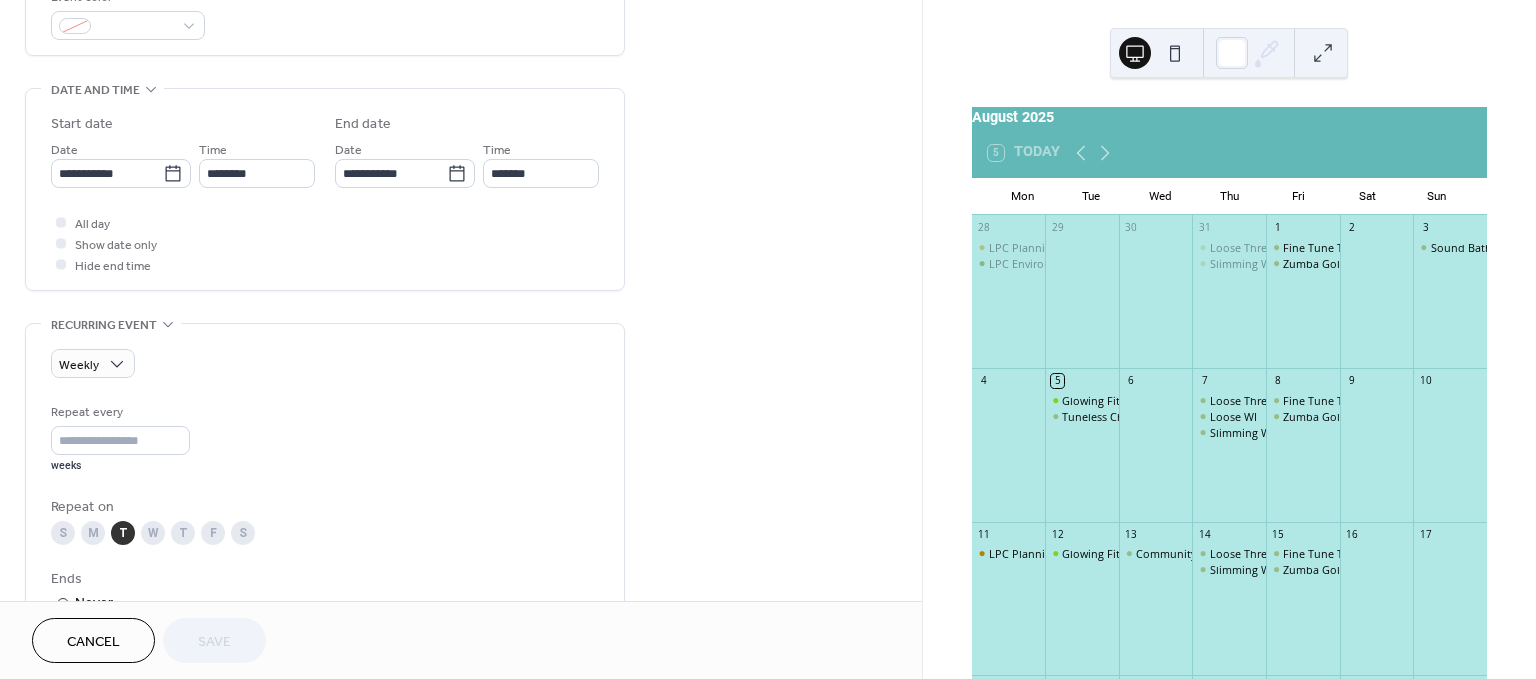 click on "**********" at bounding box center [461, 541] 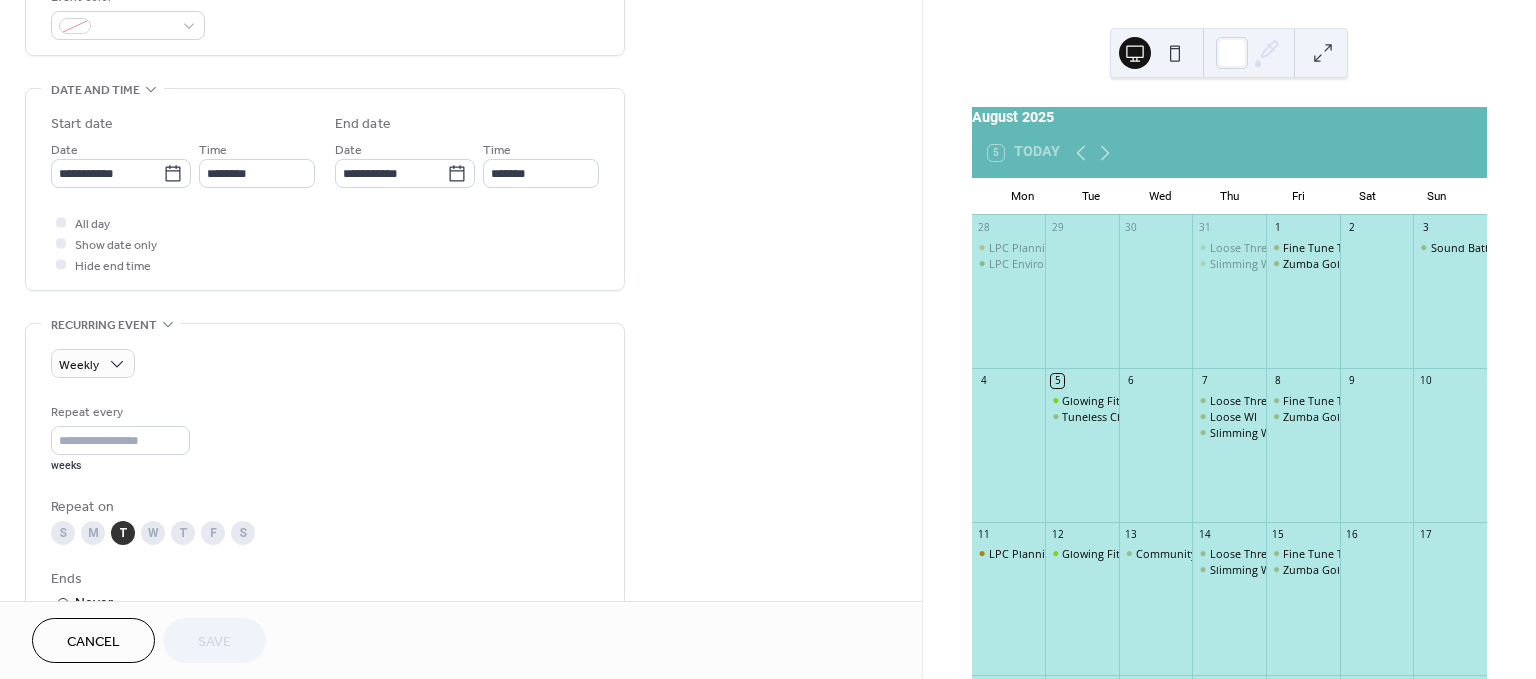click on "August 2025 5 Today Mon Tue Wed Thu Fri Sat Sun 28 LPC Planning Committee Meeting LPC Environment Committee Meeting 29 30 31 Loose Threads (Knitting & Craft group) Slimming World 1 Fine Tune Therapy & Pilates Zumba Gold with Cherry 2 3 Sound Baths & Rhythm Circles 4 5 Glowing Fitness Pilates (Summer holiday time 10-11am)  Tuneless Choir 6 7 Loose Threads (Knitting & Craft group) Loose WI Slimming World 8 Fine Tune Therapy & Pilates Zumba Gold with Cherry 9 10 11 LPC Planning Committee Meeting 12 Glowing Fitness Pilates (Summer holiday time 10-11am)  13 Community Coffee Morning 14 Loose Threads (Knitting & Craft group) Slimming World 15 Fine Tune Therapy & Pilates Zumba Gold with Cherry 16 17 18 19 Glowing Fitness Pilates (Summer holiday time 10-11am)  NHS Pulmonary Rehabilitation Clinics 20 Loose Ends Sound Baths & Rhythm Circles 21 Loose Threads (Knitting & Craft group) Slimming World 22 Fine Tune Therapy & Pilates Zumba Gold with Cherry 23 24 25 26 Glowing Fitness Pilates (Summer holiday time 10-11am)  27 1" at bounding box center (1229, 339) 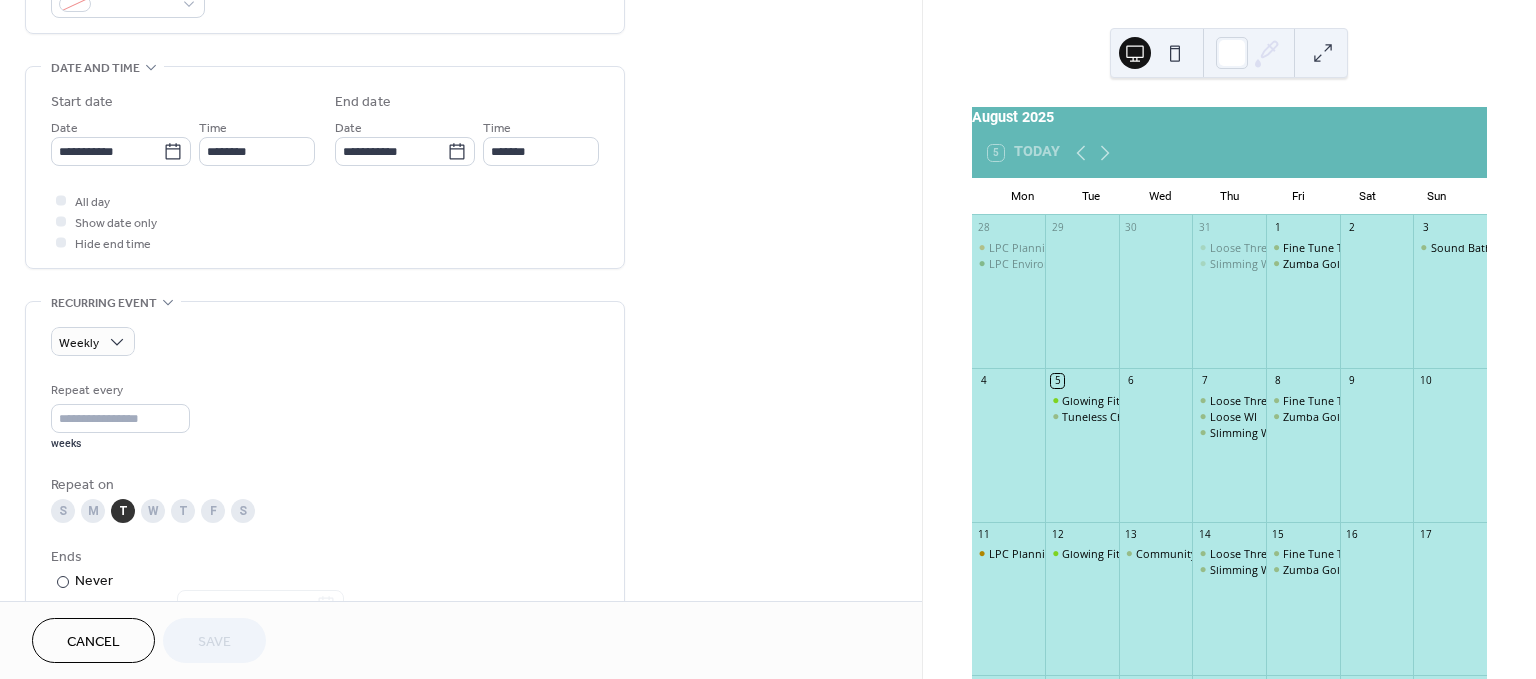 scroll, scrollTop: 598, scrollLeft: 0, axis: vertical 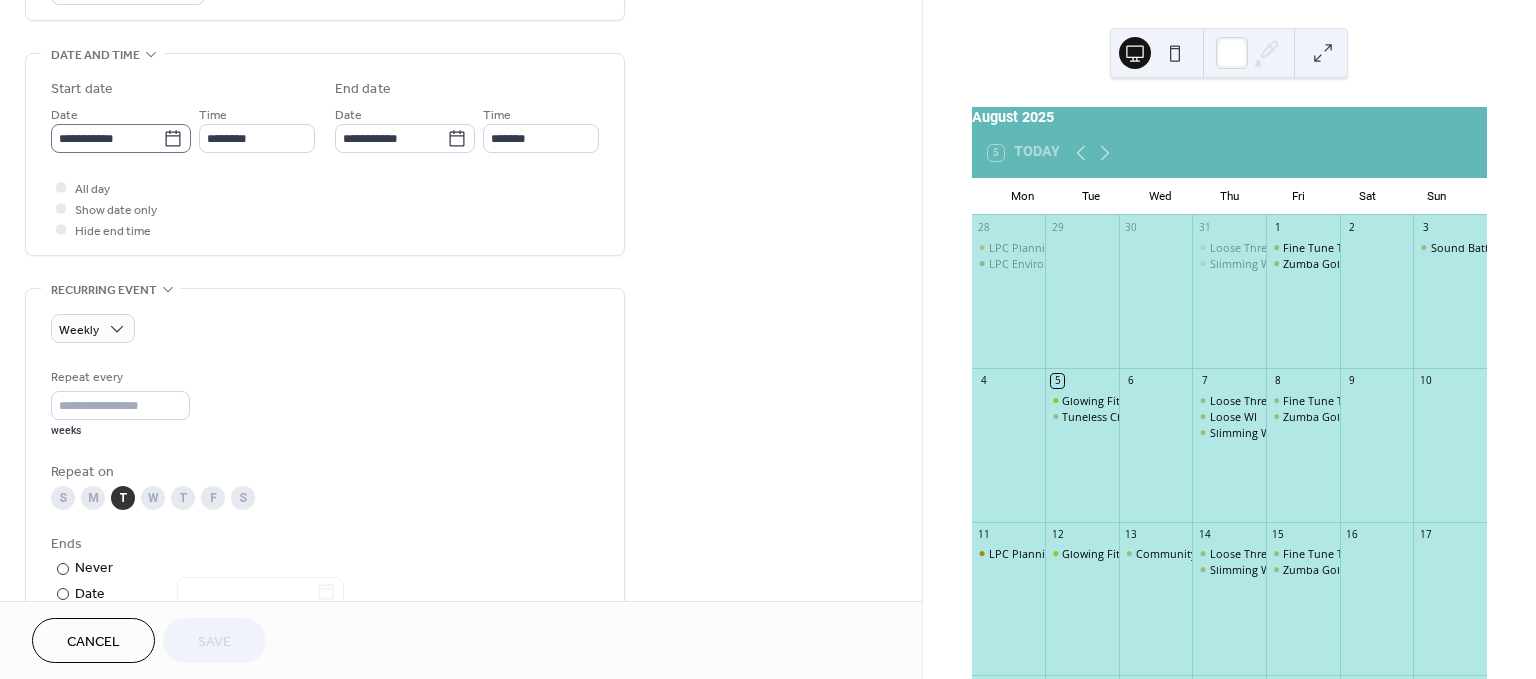 click 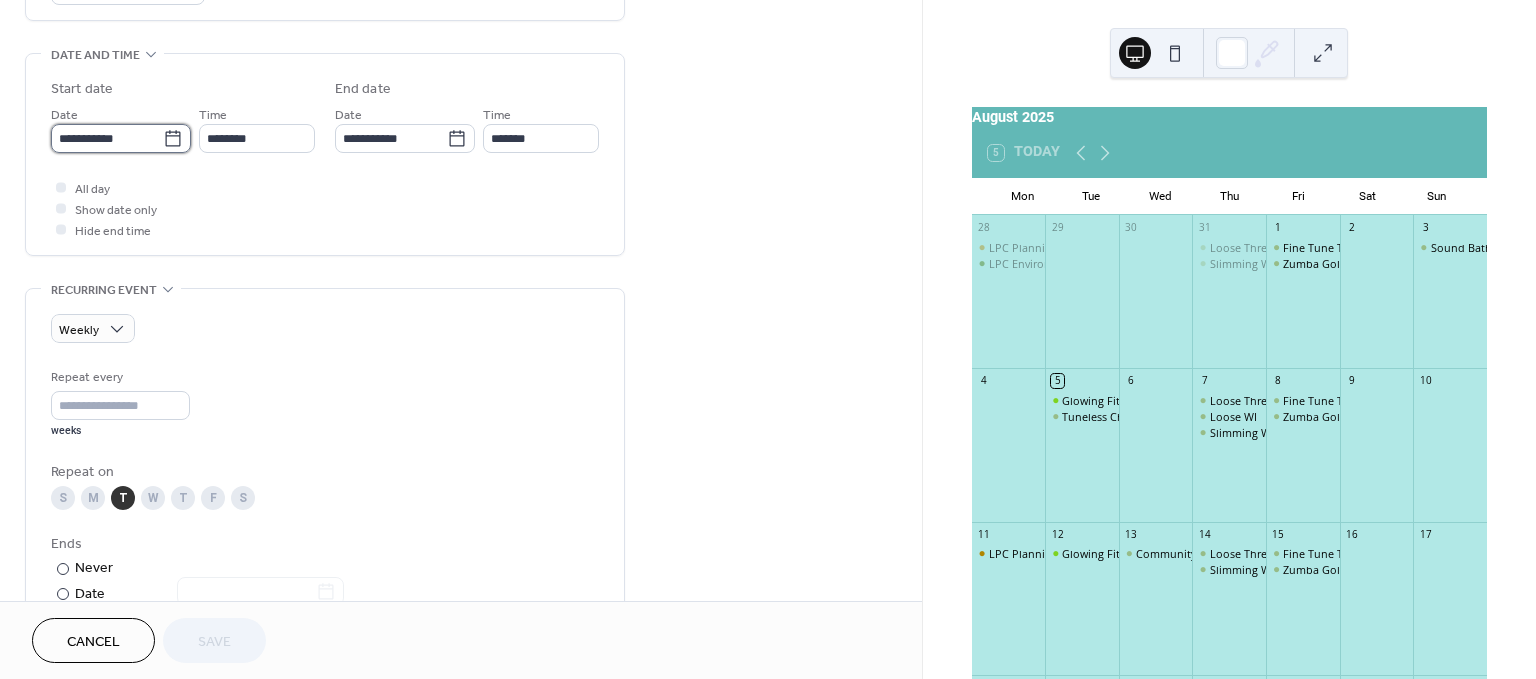 click on "**********" at bounding box center (107, 138) 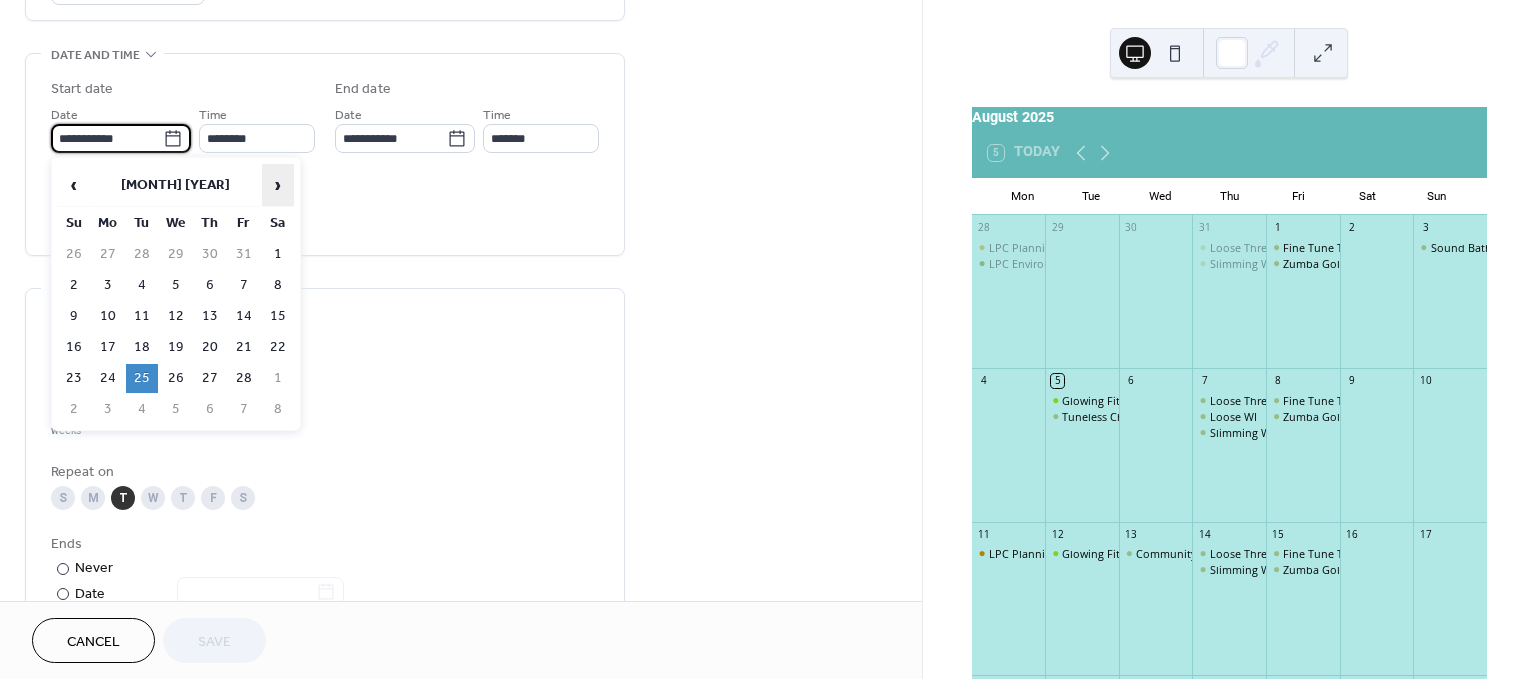 click on "›" at bounding box center [278, 185] 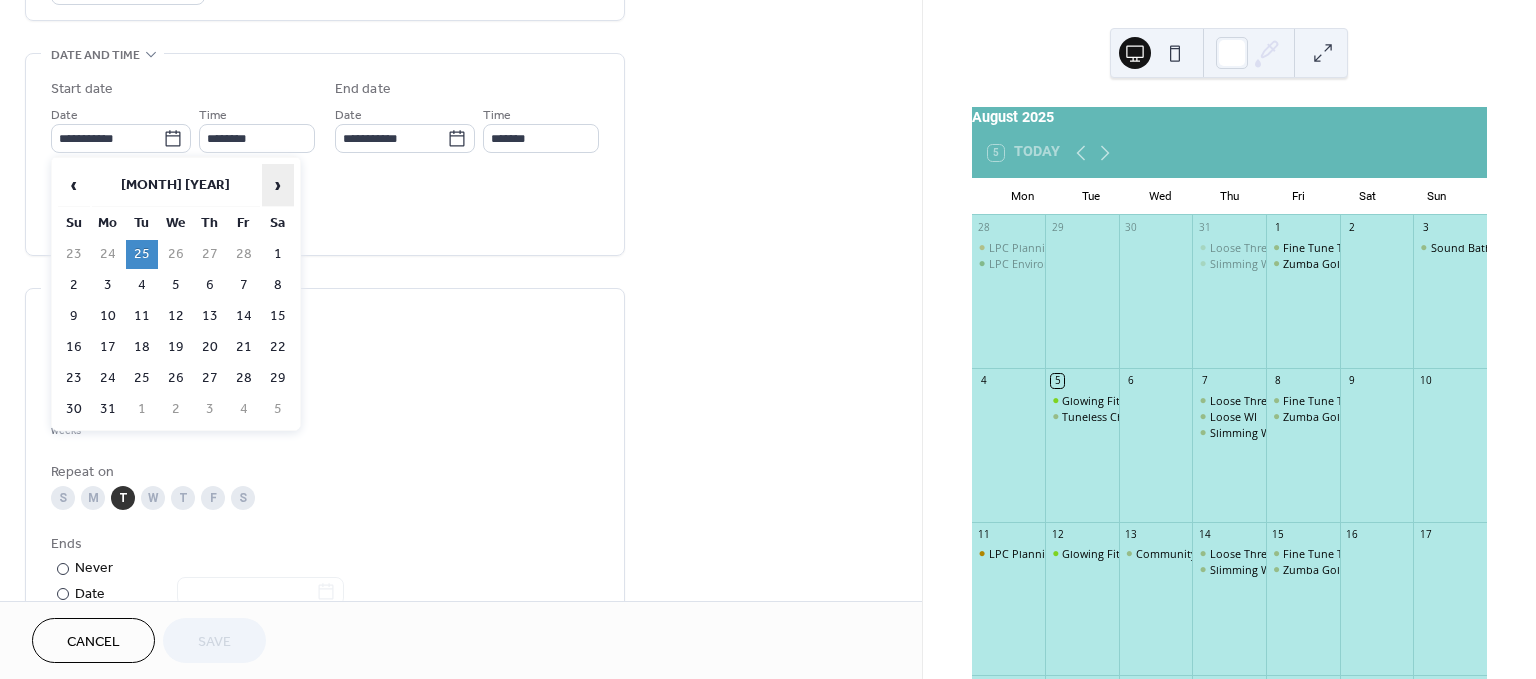 click on "›" at bounding box center [278, 185] 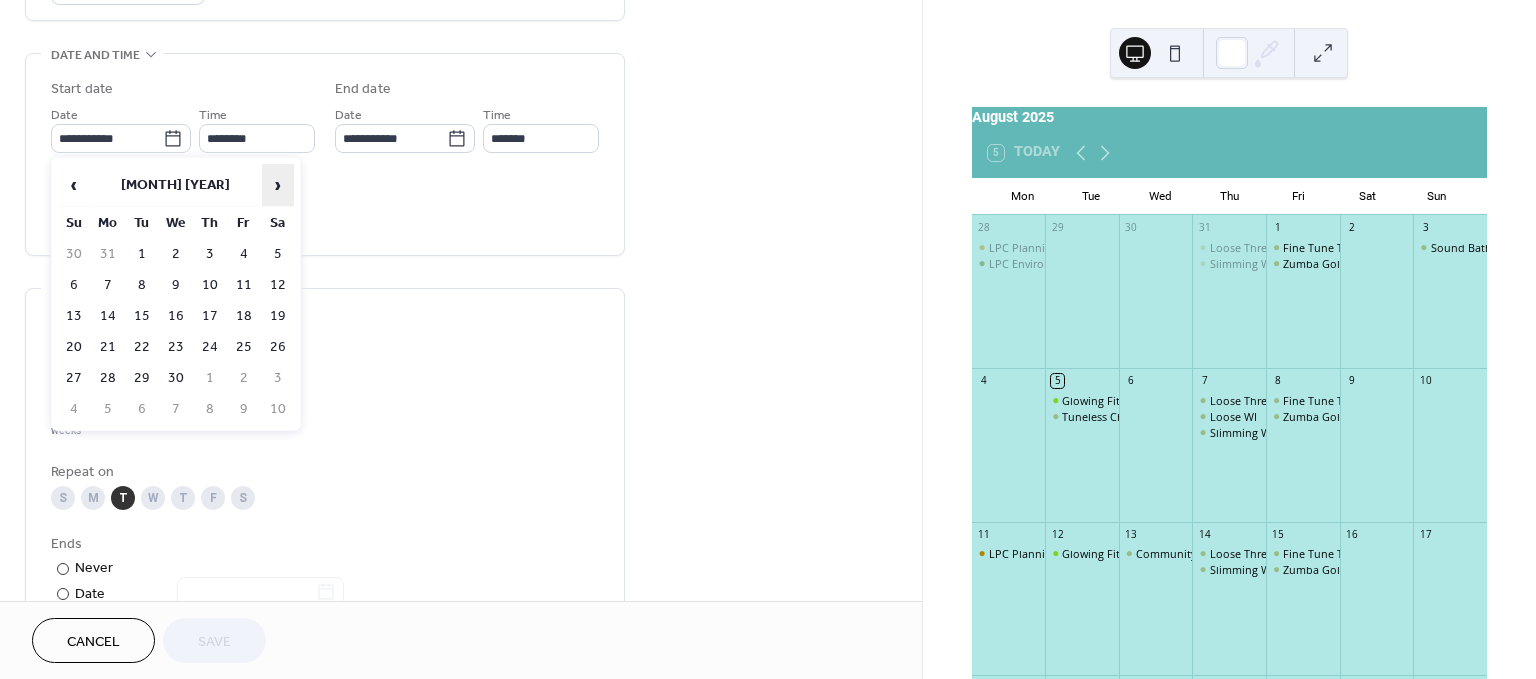 click on "›" at bounding box center [278, 185] 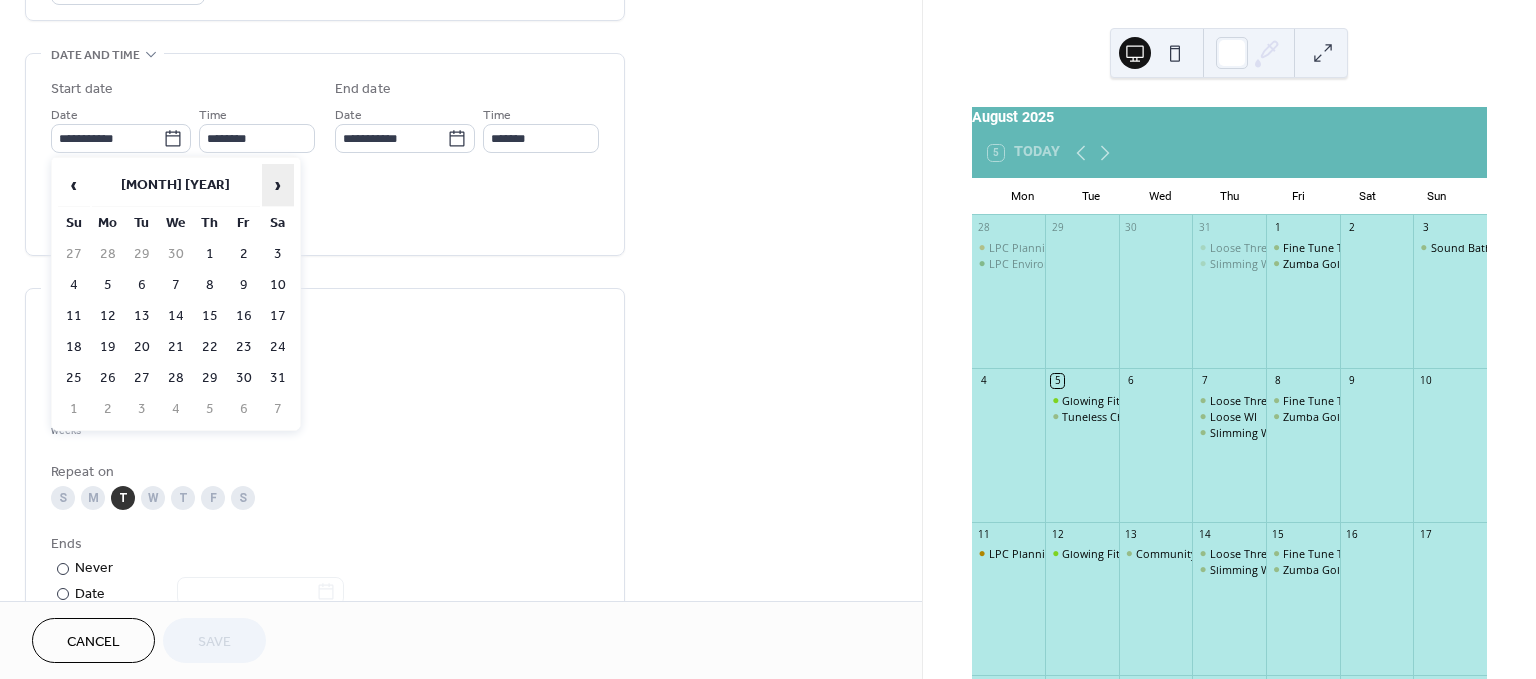 click on "›" at bounding box center (278, 185) 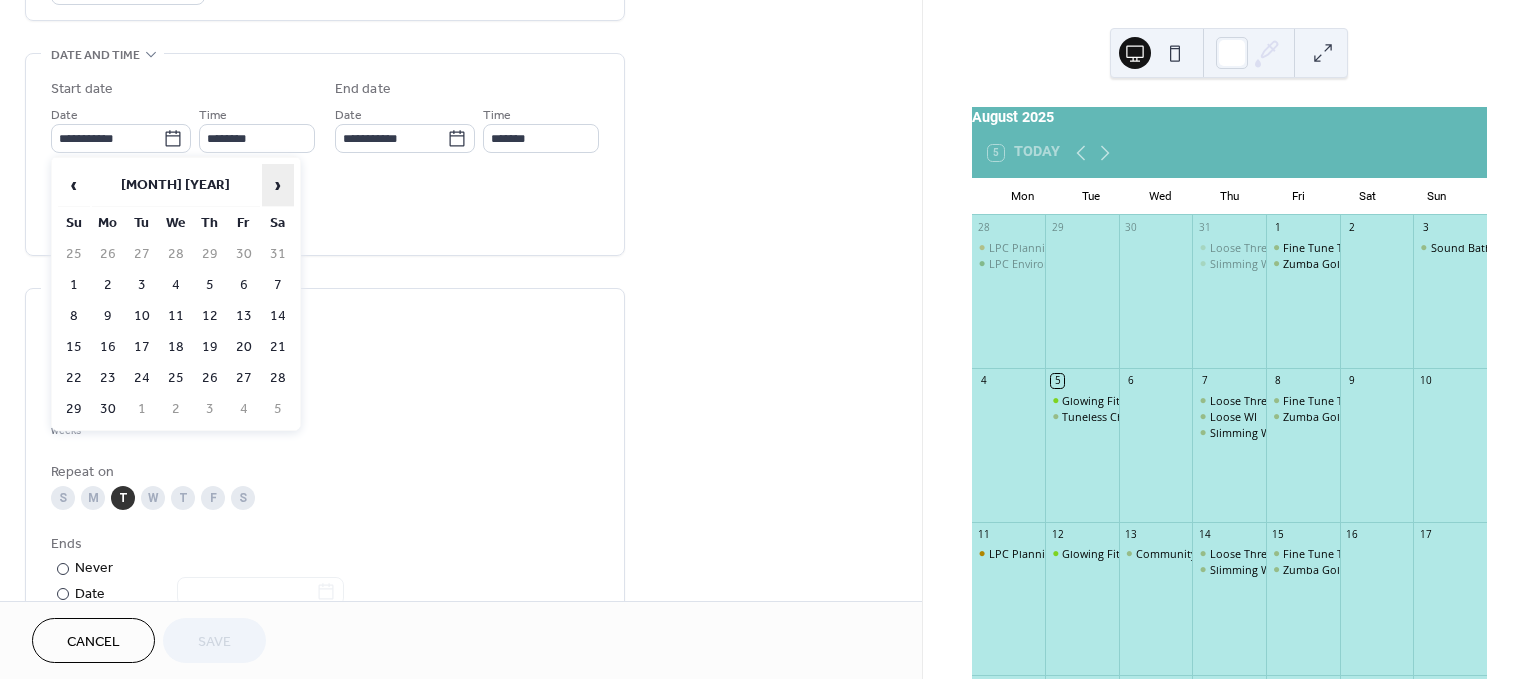 click on "›" at bounding box center (278, 185) 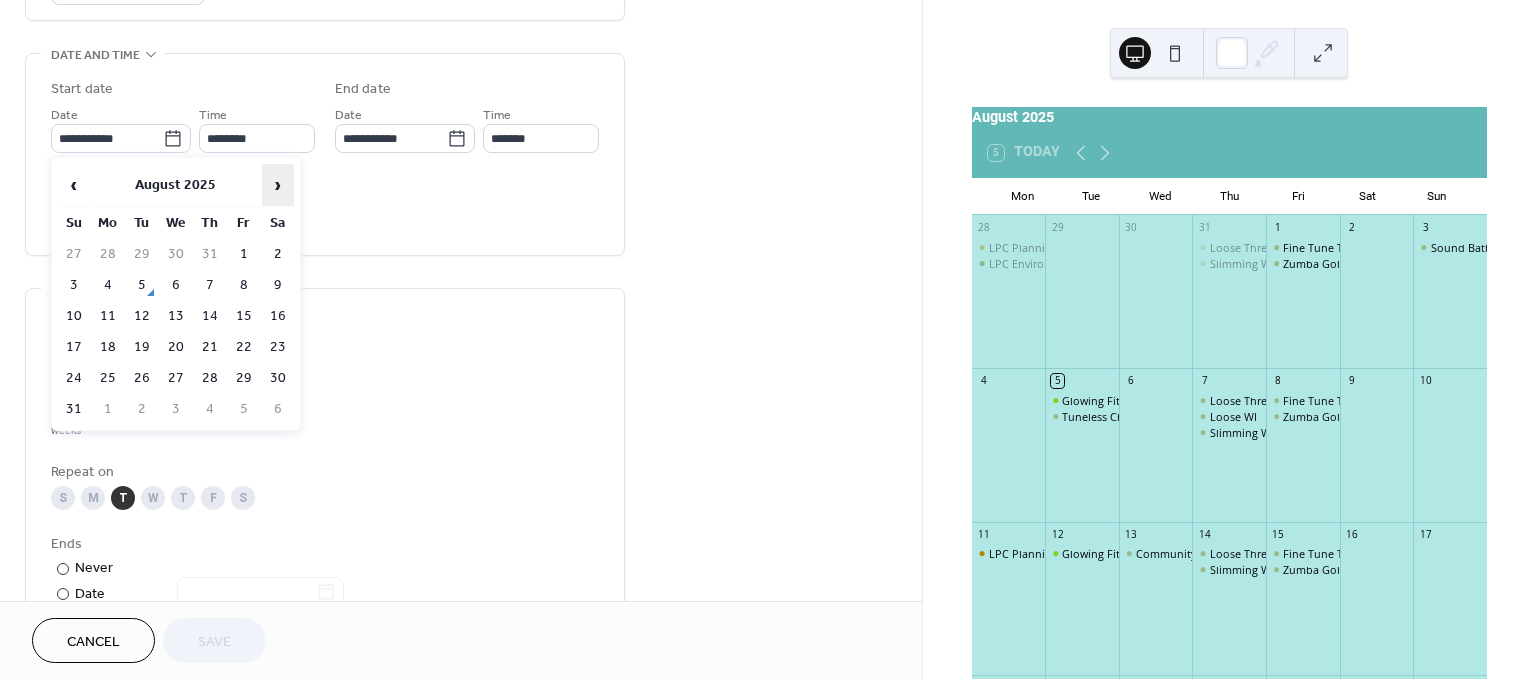 click on "›" at bounding box center (278, 185) 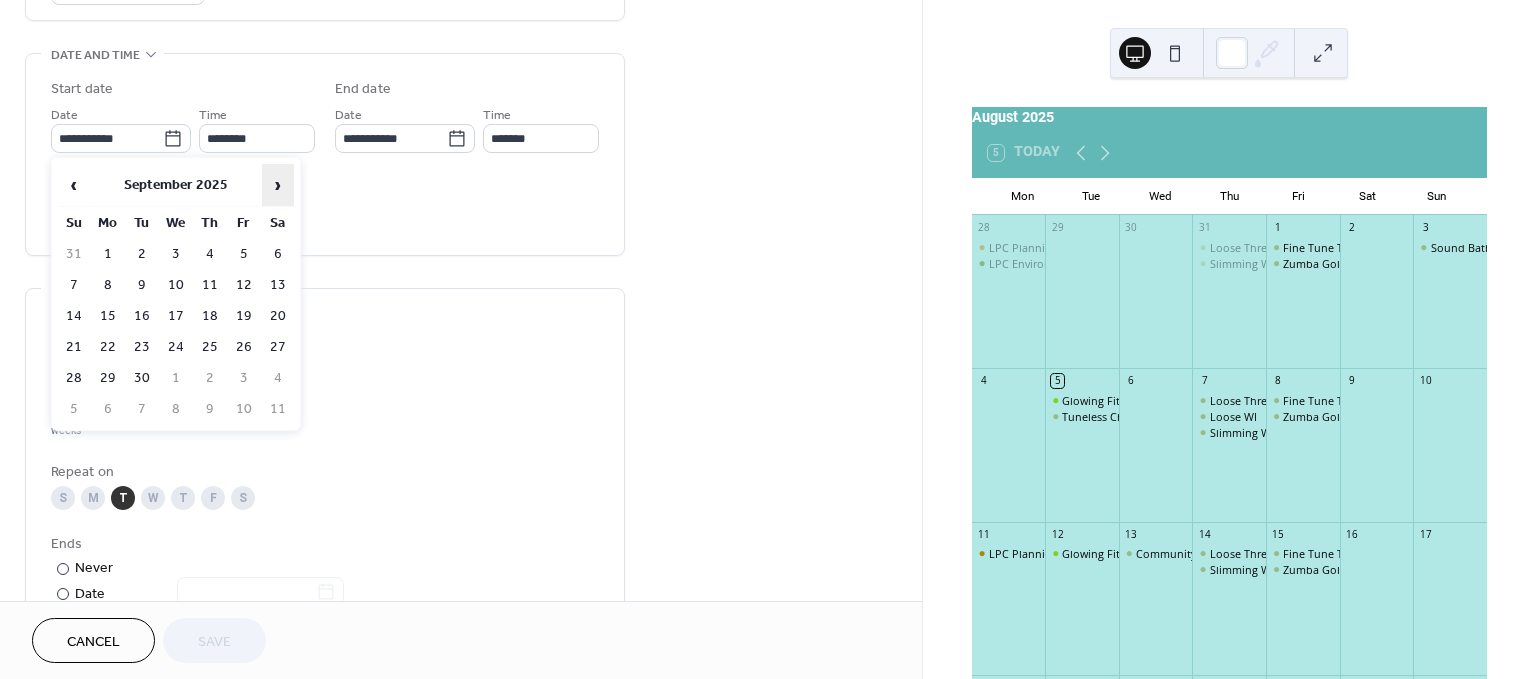 click on "›" at bounding box center (278, 185) 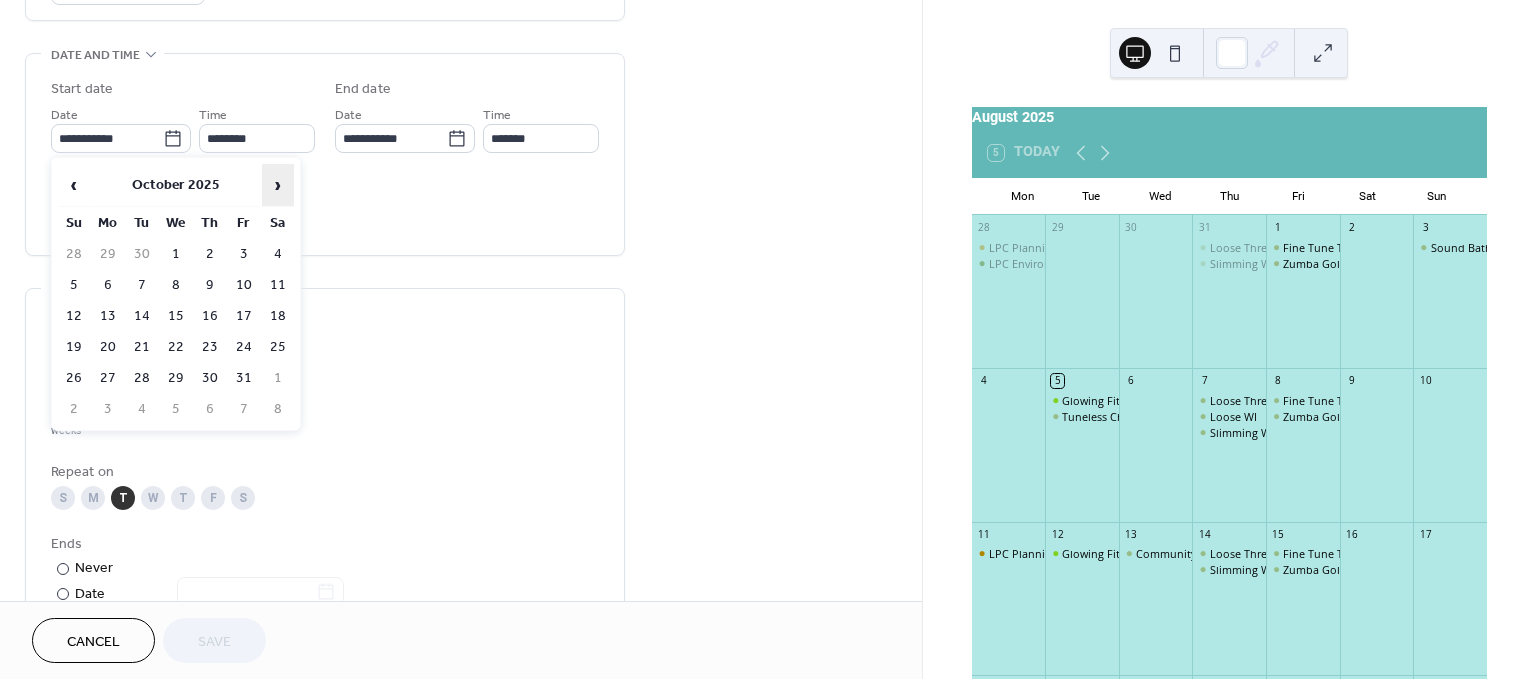 click on "›" at bounding box center (278, 185) 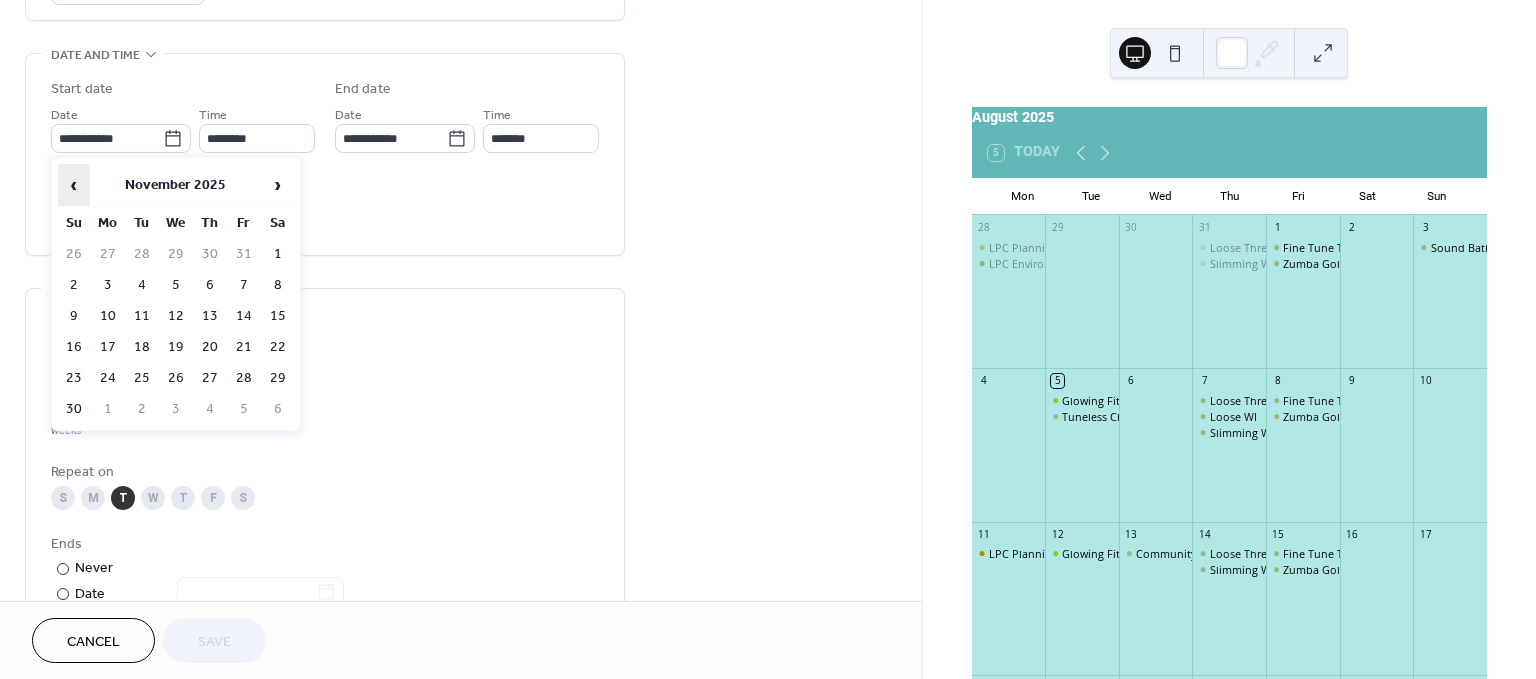 click on "‹" at bounding box center (74, 185) 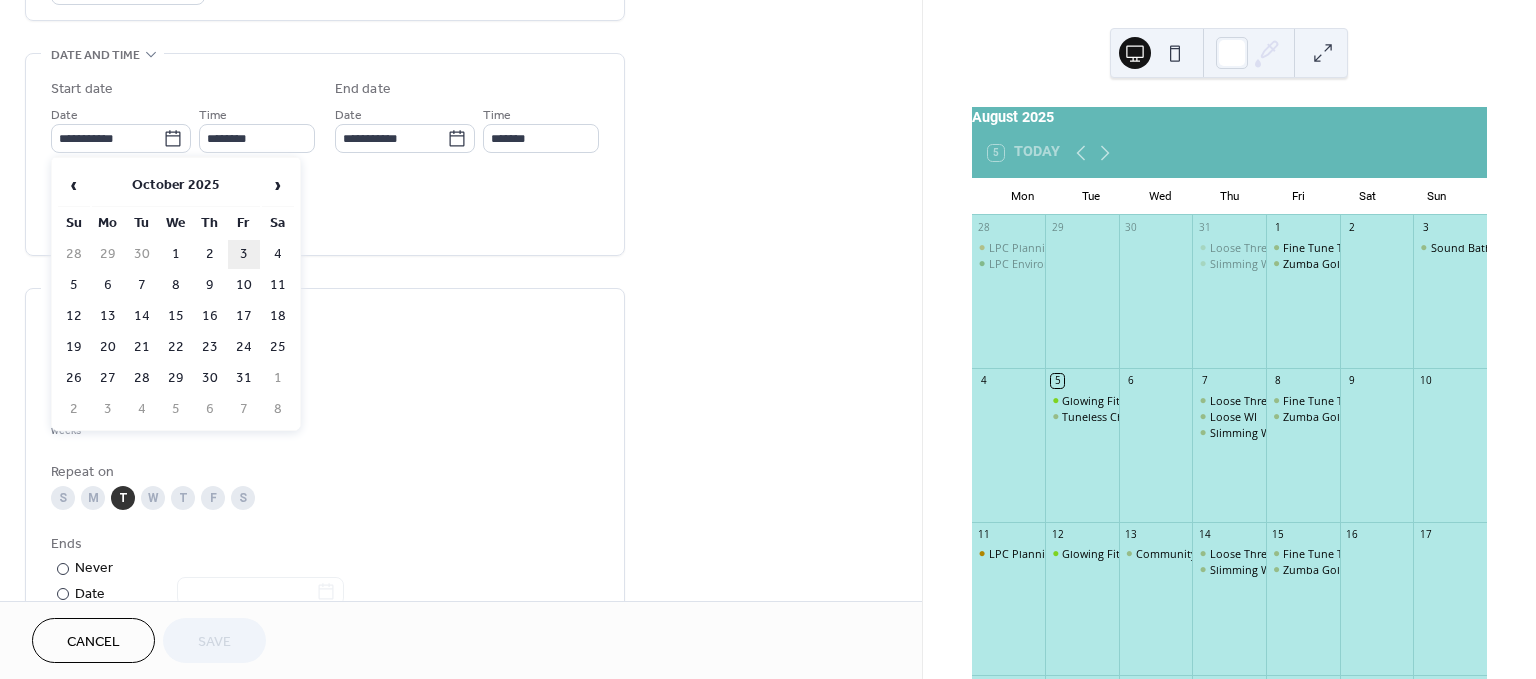click on "3" at bounding box center [244, 254] 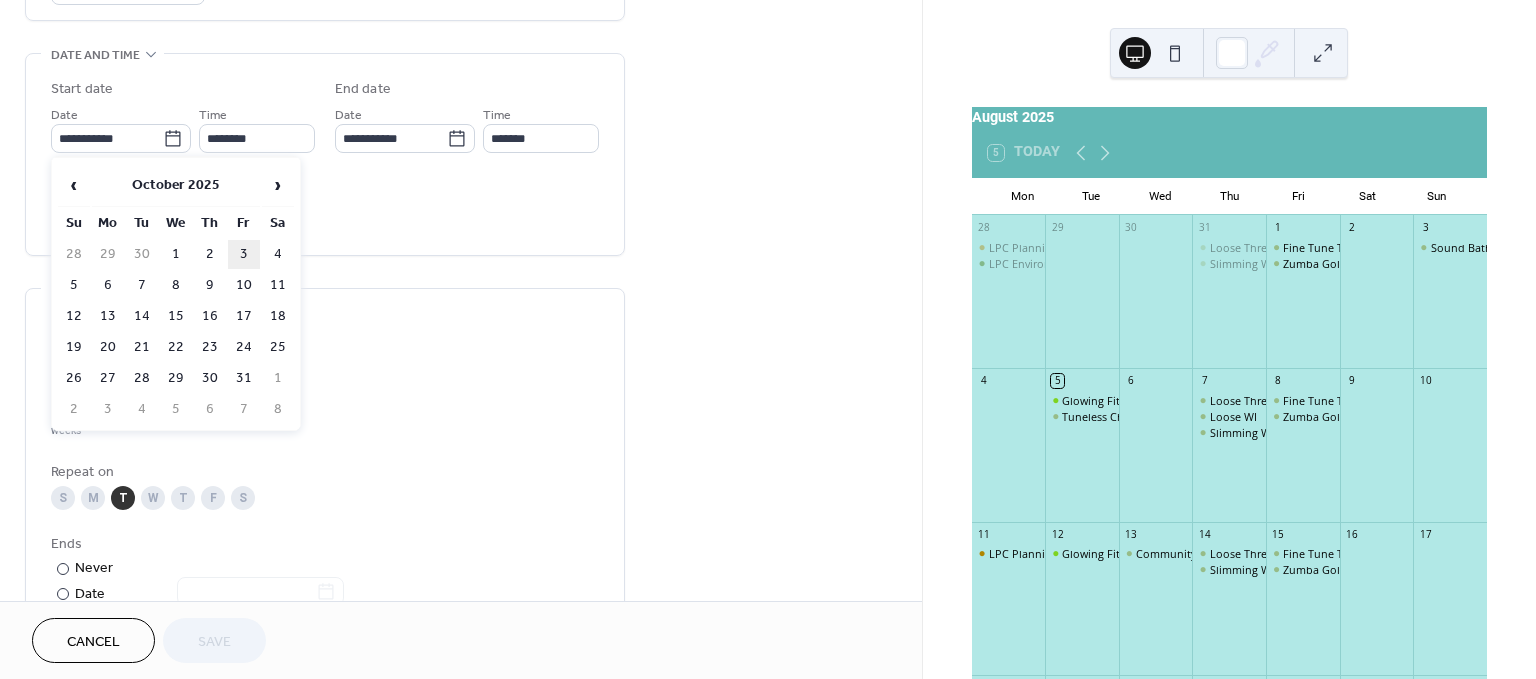 type on "**********" 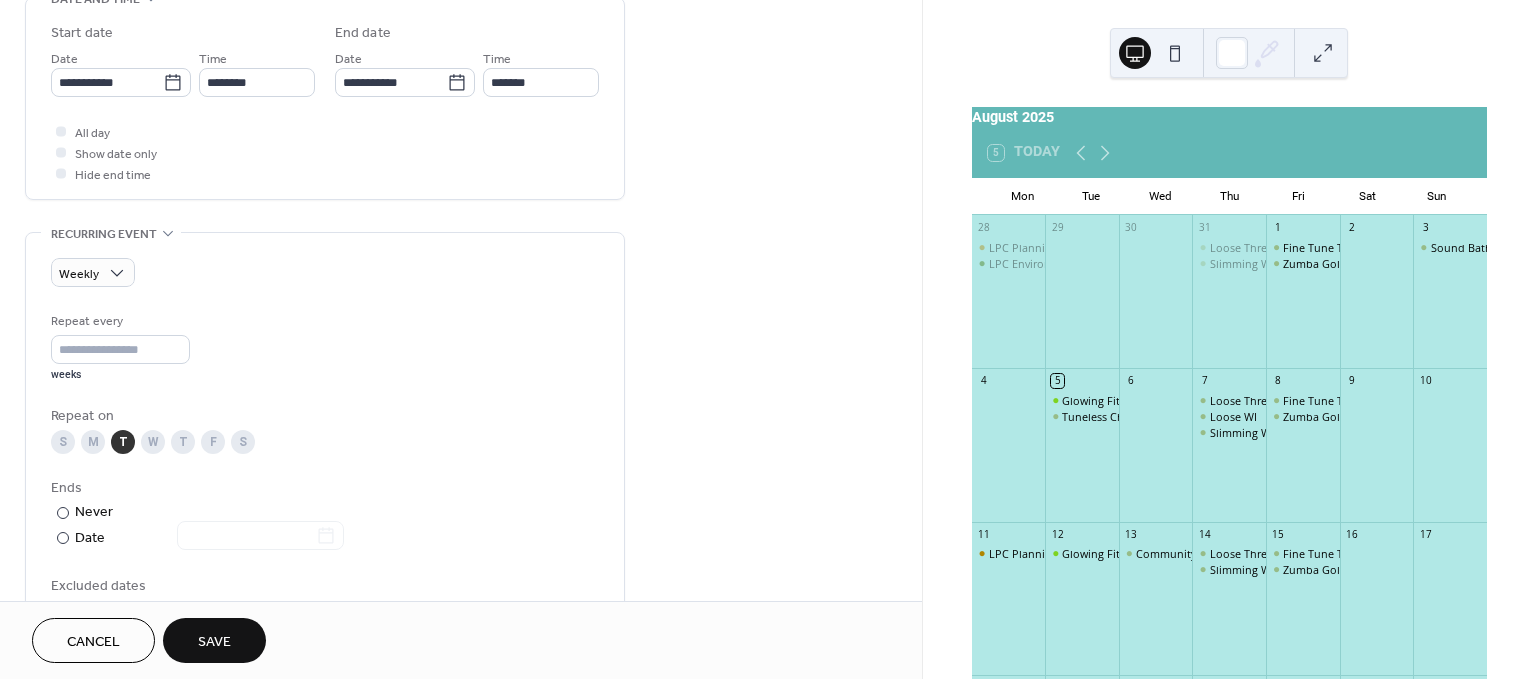 scroll, scrollTop: 656, scrollLeft: 0, axis: vertical 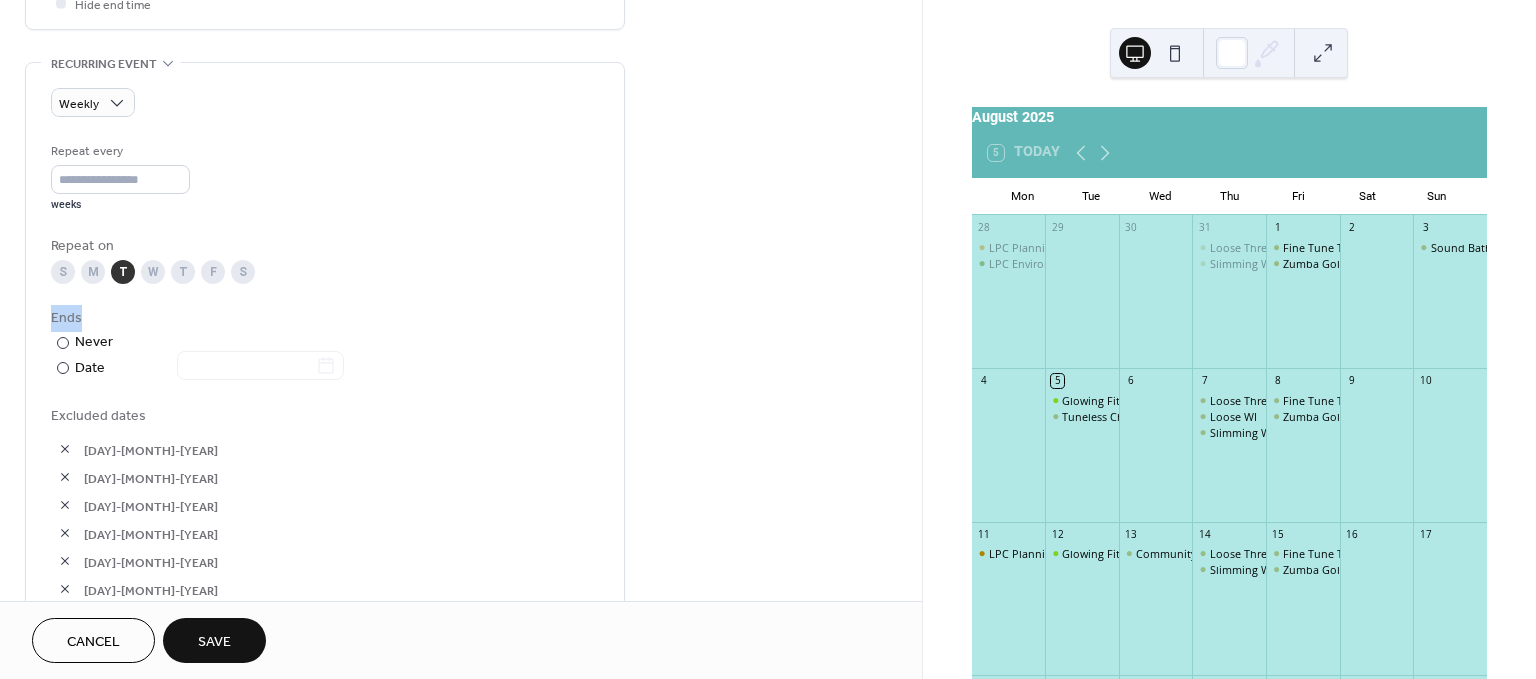 drag, startPoint x: 915, startPoint y: 280, endPoint x: 905, endPoint y: 303, distance: 25.079872 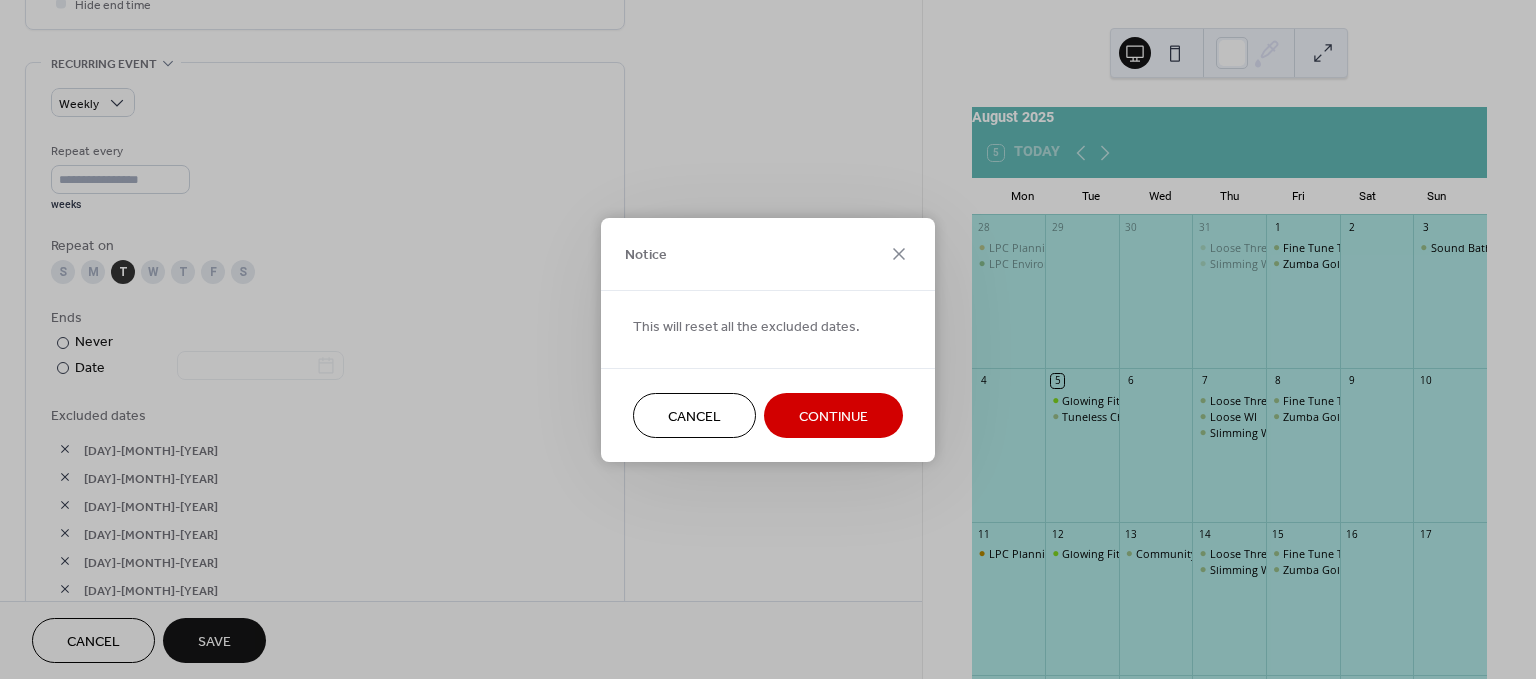 click on "Continue" at bounding box center [833, 416] 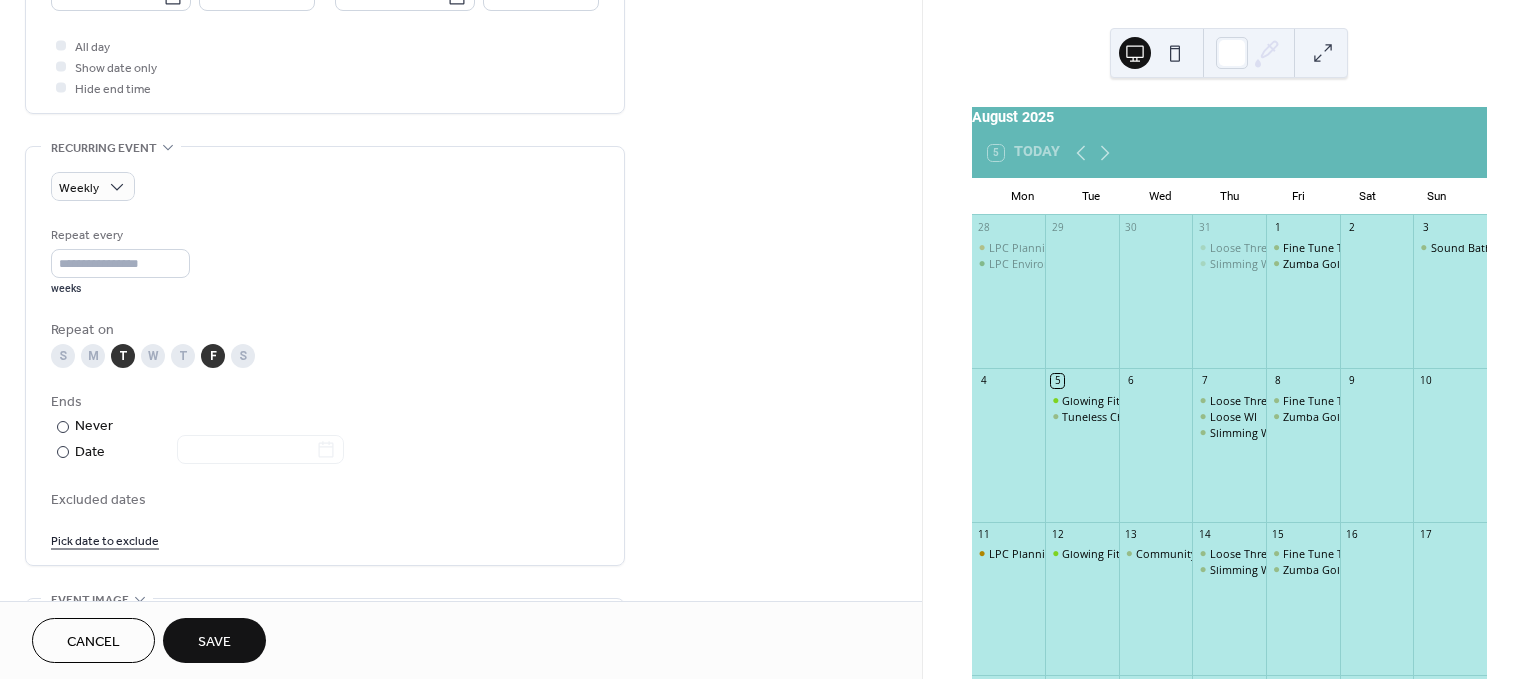 scroll, scrollTop: 727, scrollLeft: 0, axis: vertical 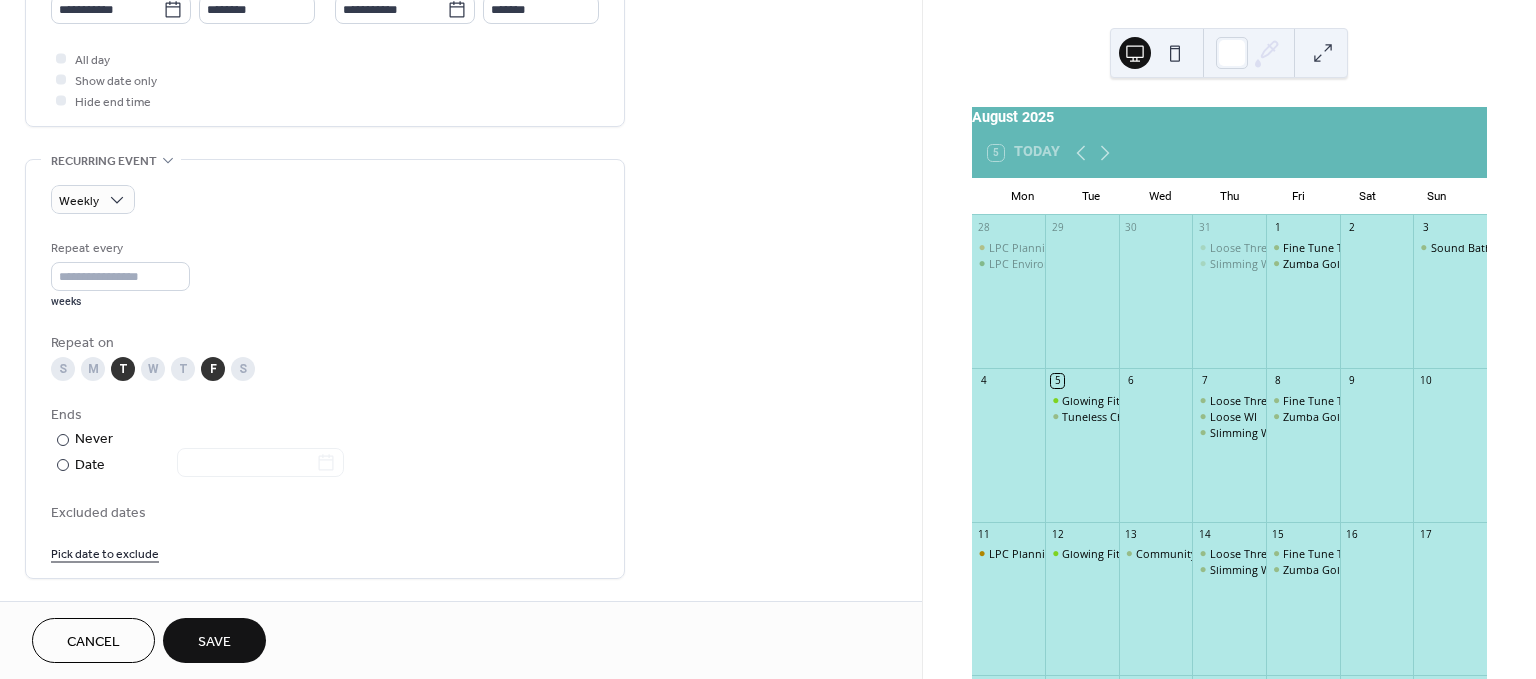click on "T" at bounding box center [123, 369] 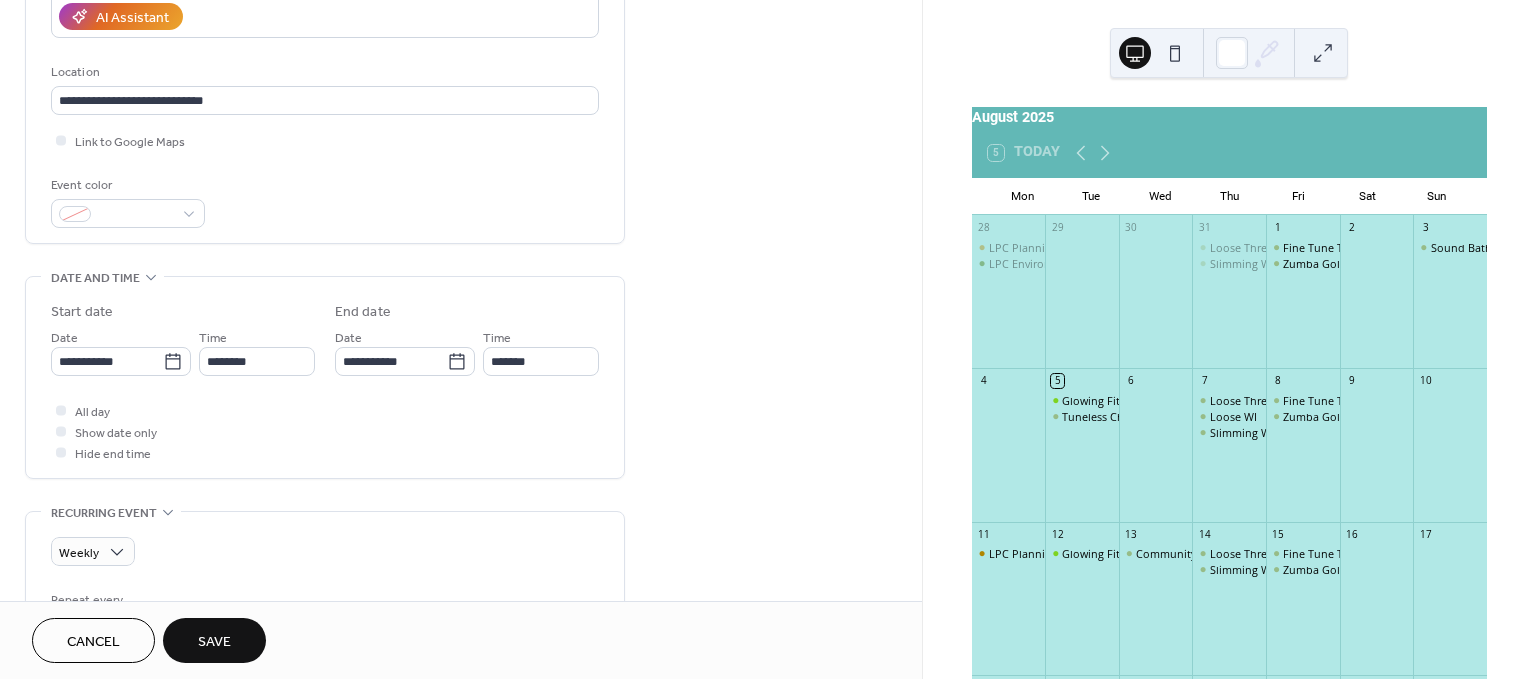 scroll, scrollTop: 393, scrollLeft: 0, axis: vertical 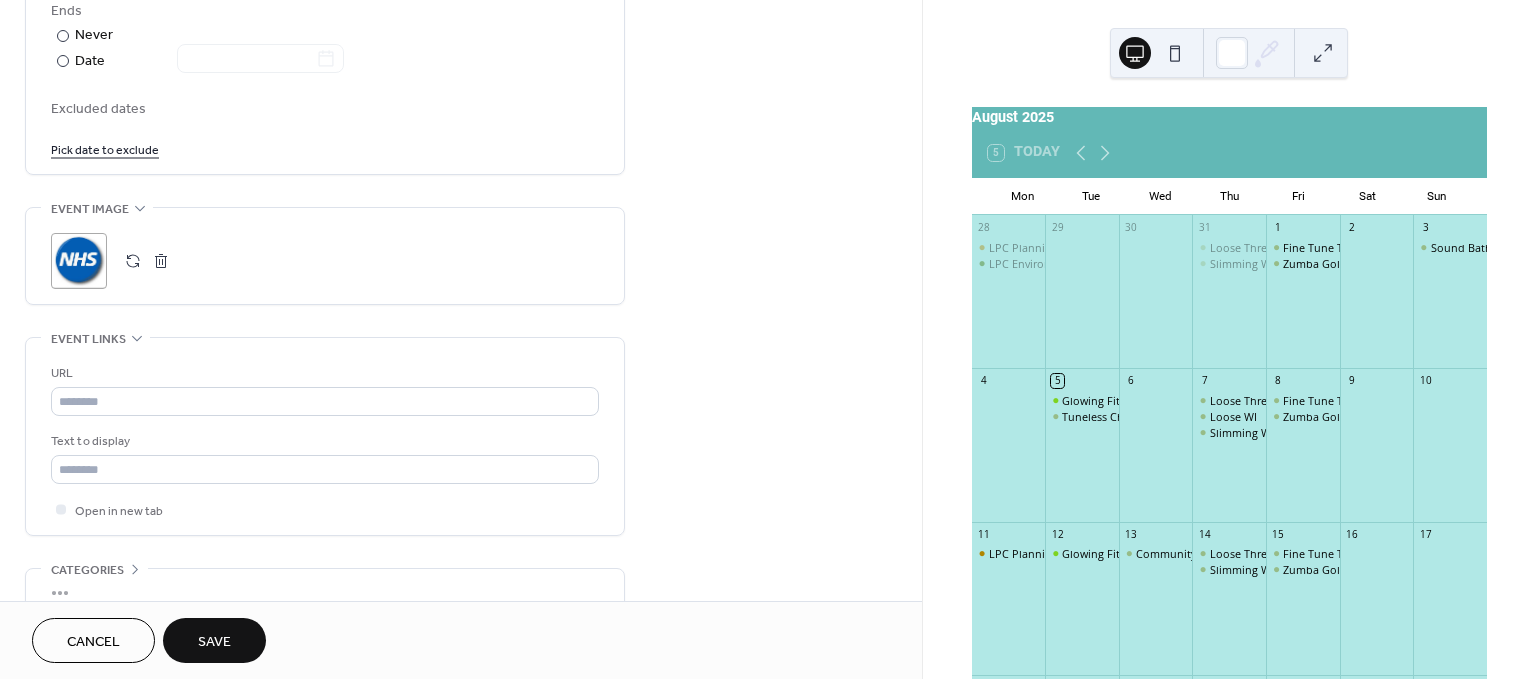 click on "Save" at bounding box center [214, 642] 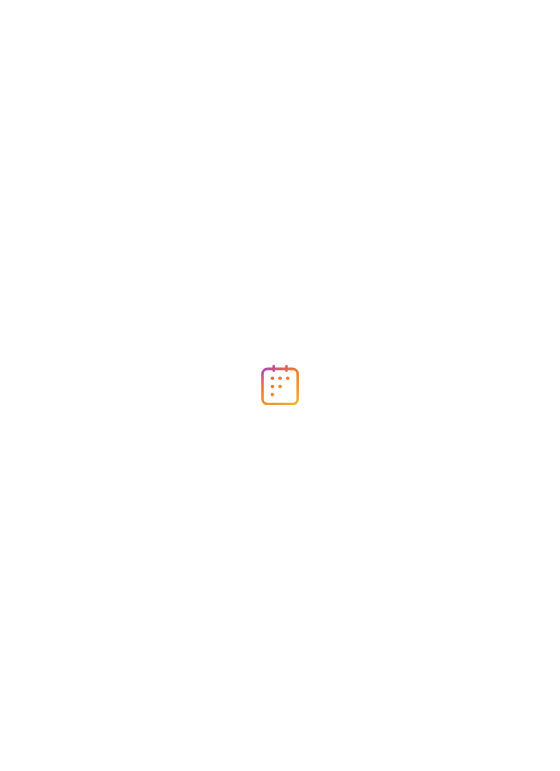 scroll, scrollTop: 0, scrollLeft: 0, axis: both 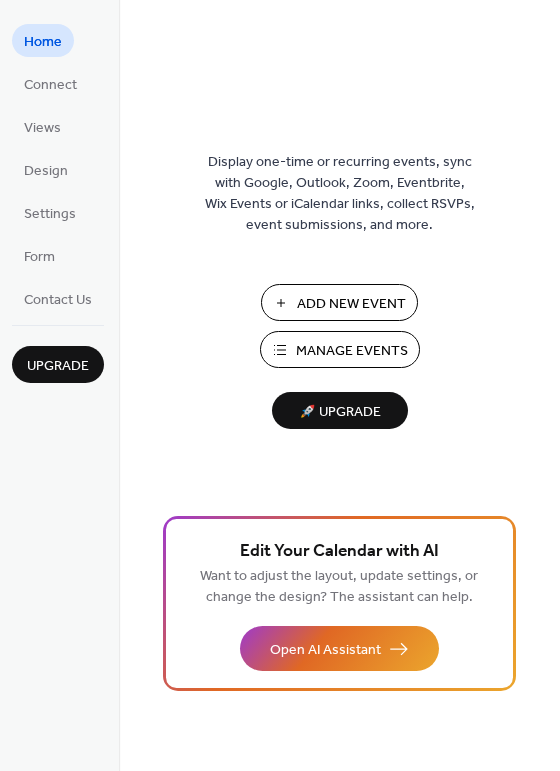 click on "Add New Event" at bounding box center [351, 304] 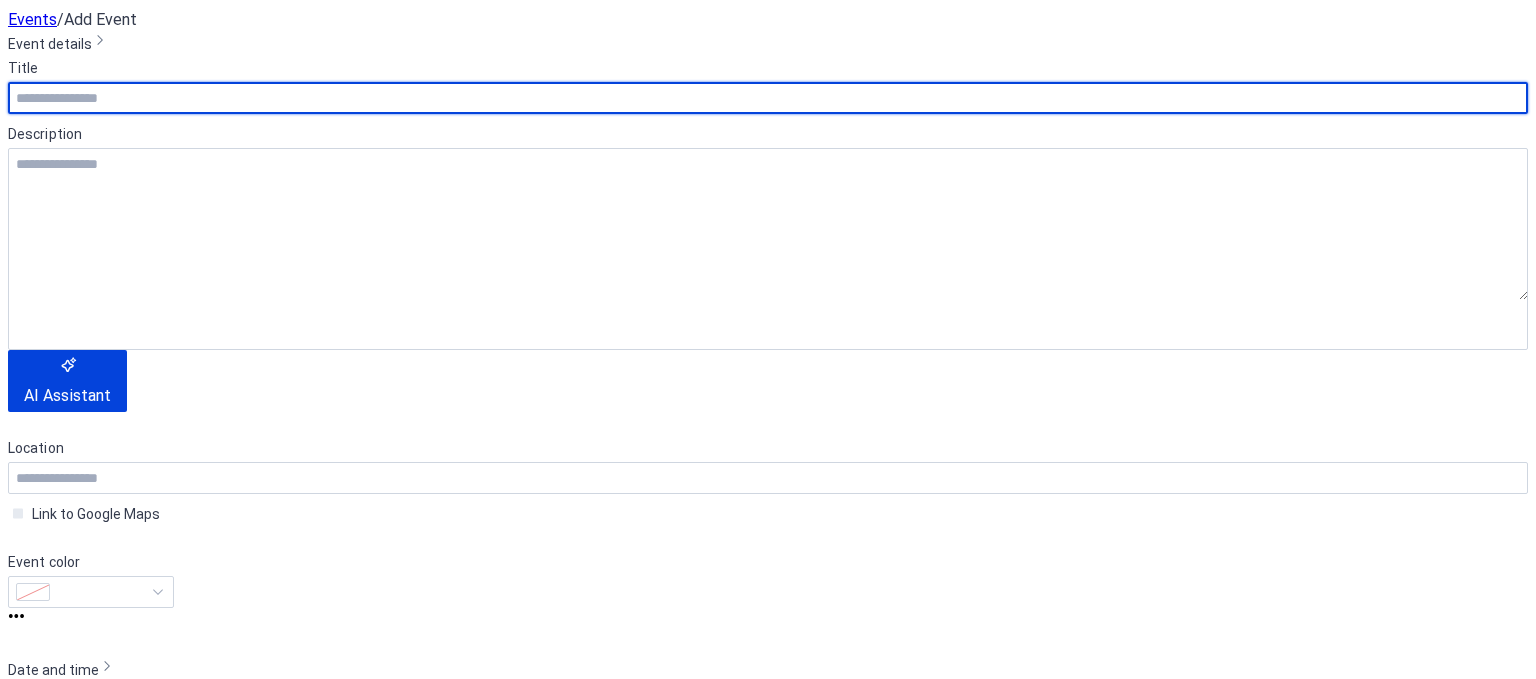scroll, scrollTop: 0, scrollLeft: 0, axis: both 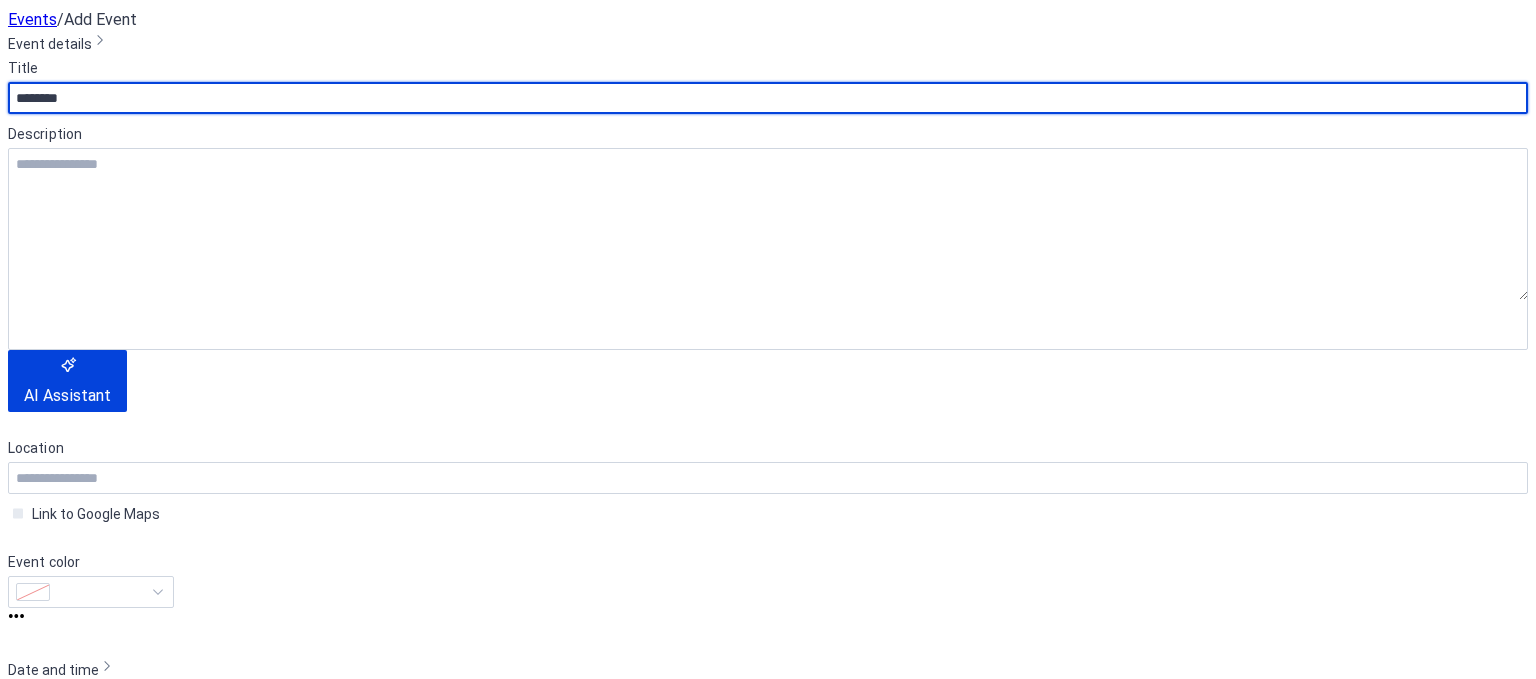 type on "********" 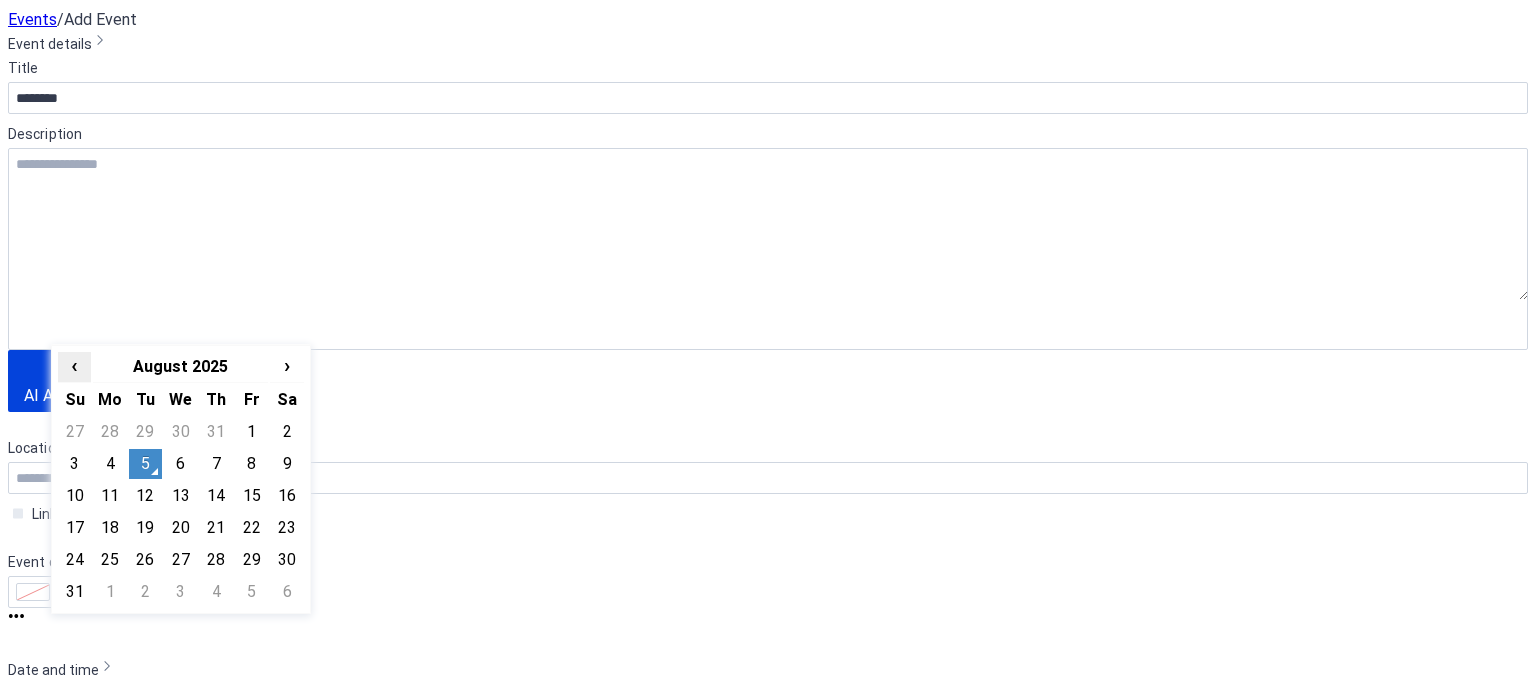 click on "‹" at bounding box center [74, 365] 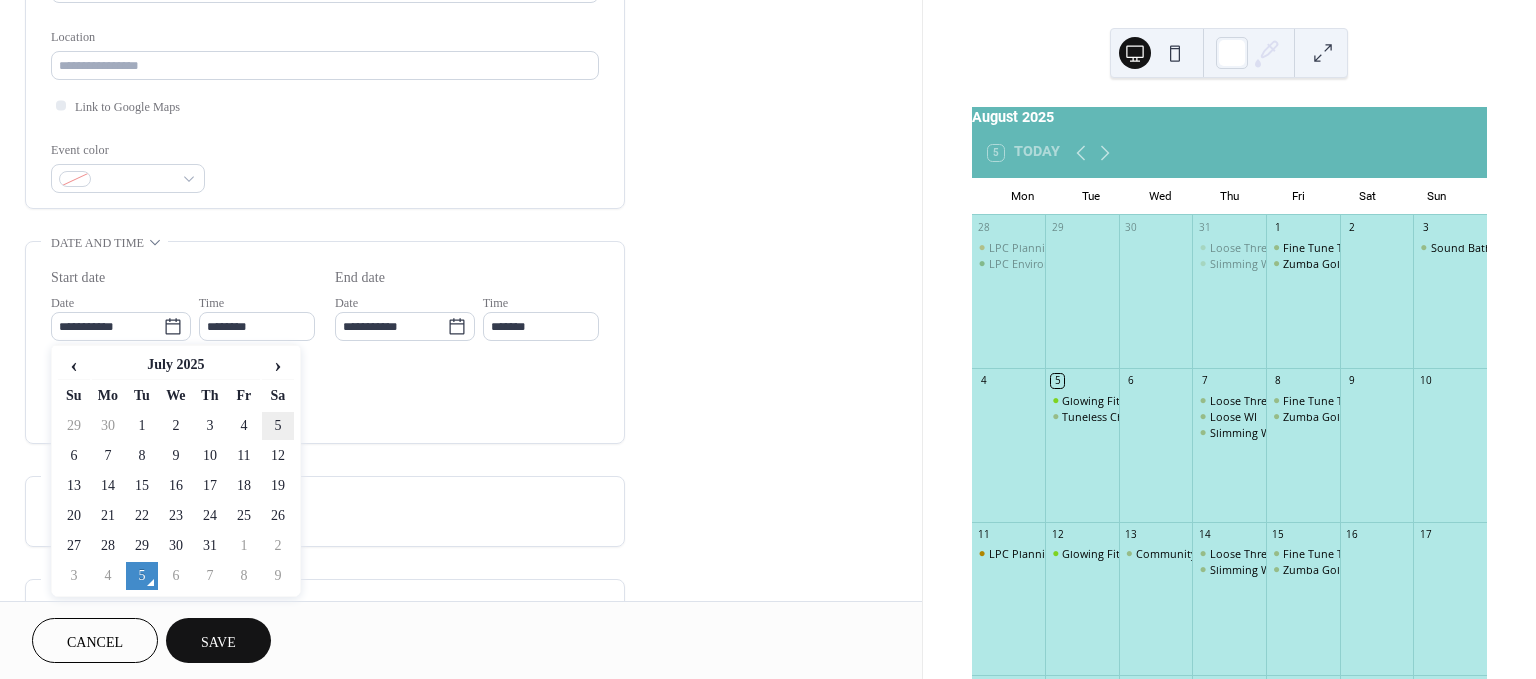 click on "5" at bounding box center [278, 426] 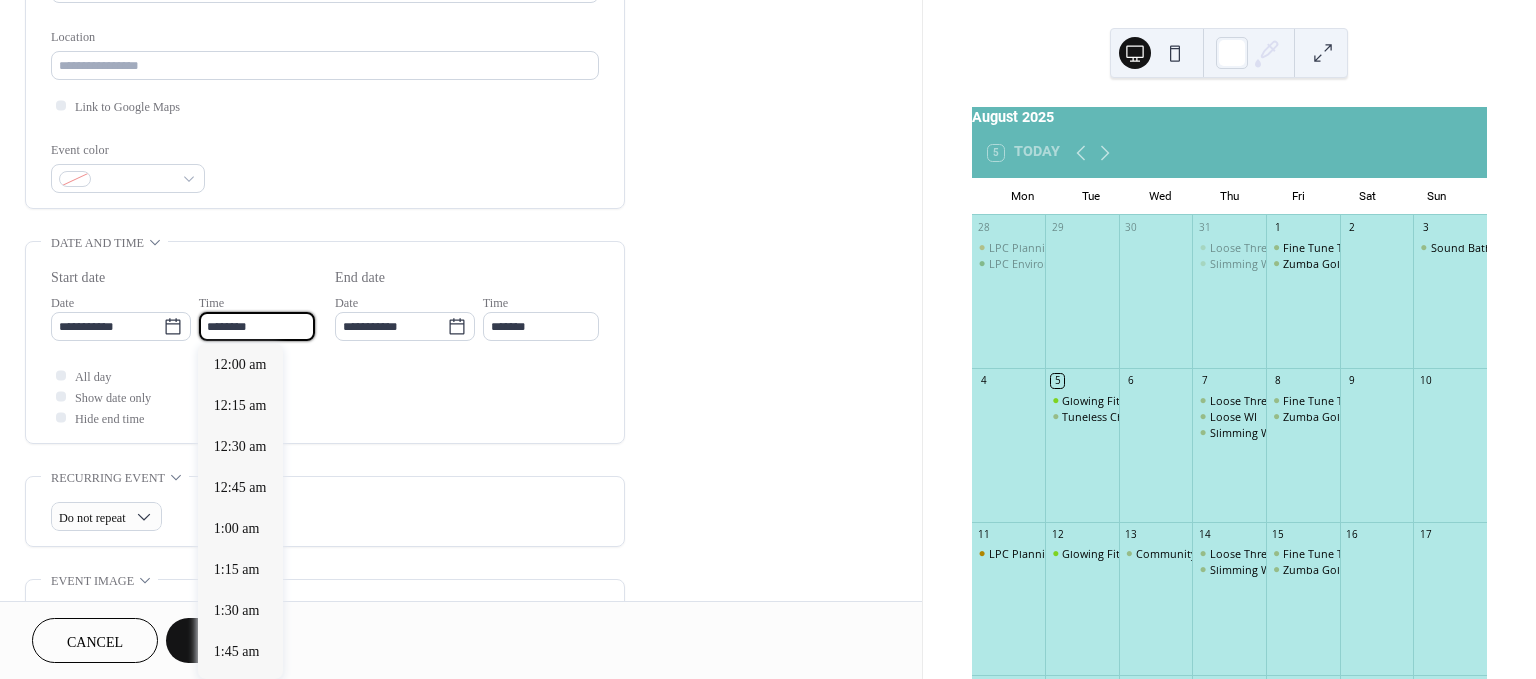 click on "********" at bounding box center (257, 326) 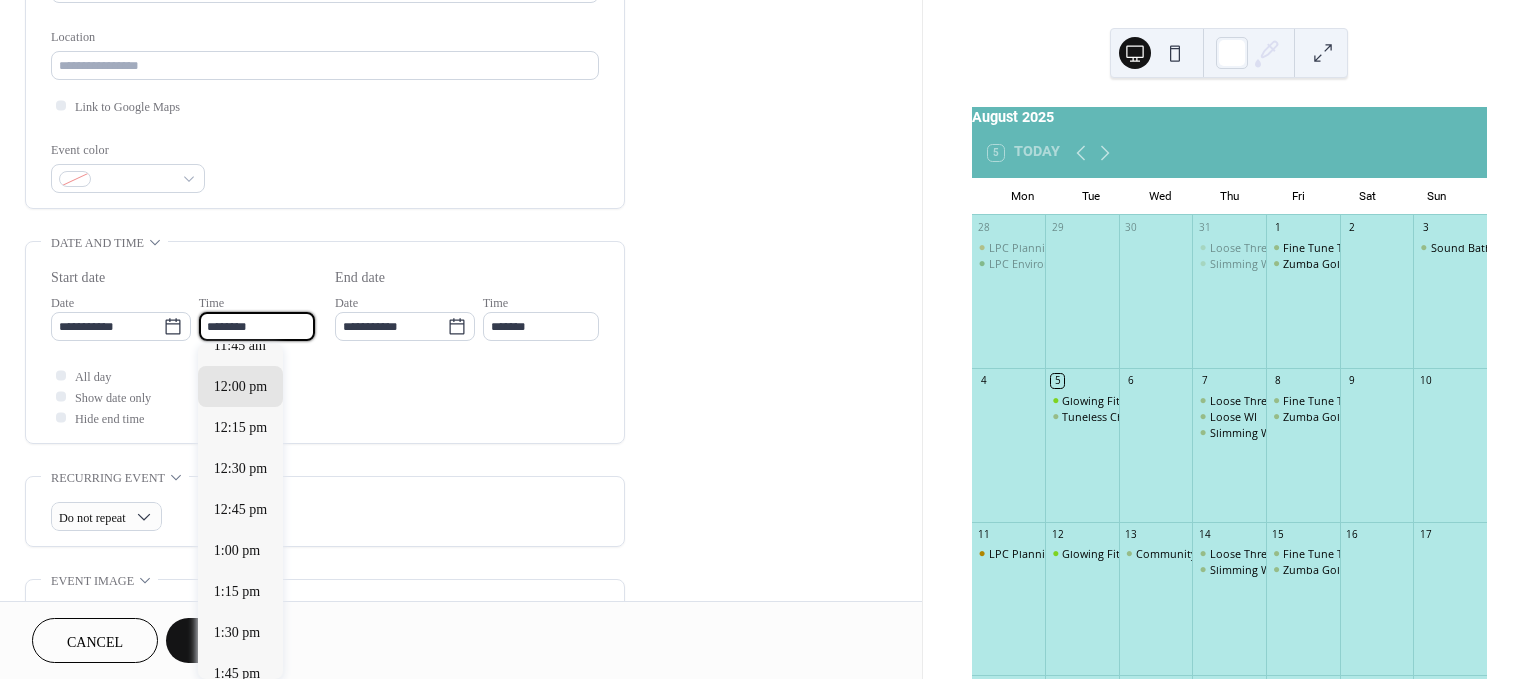 click on "********" at bounding box center (257, 326) 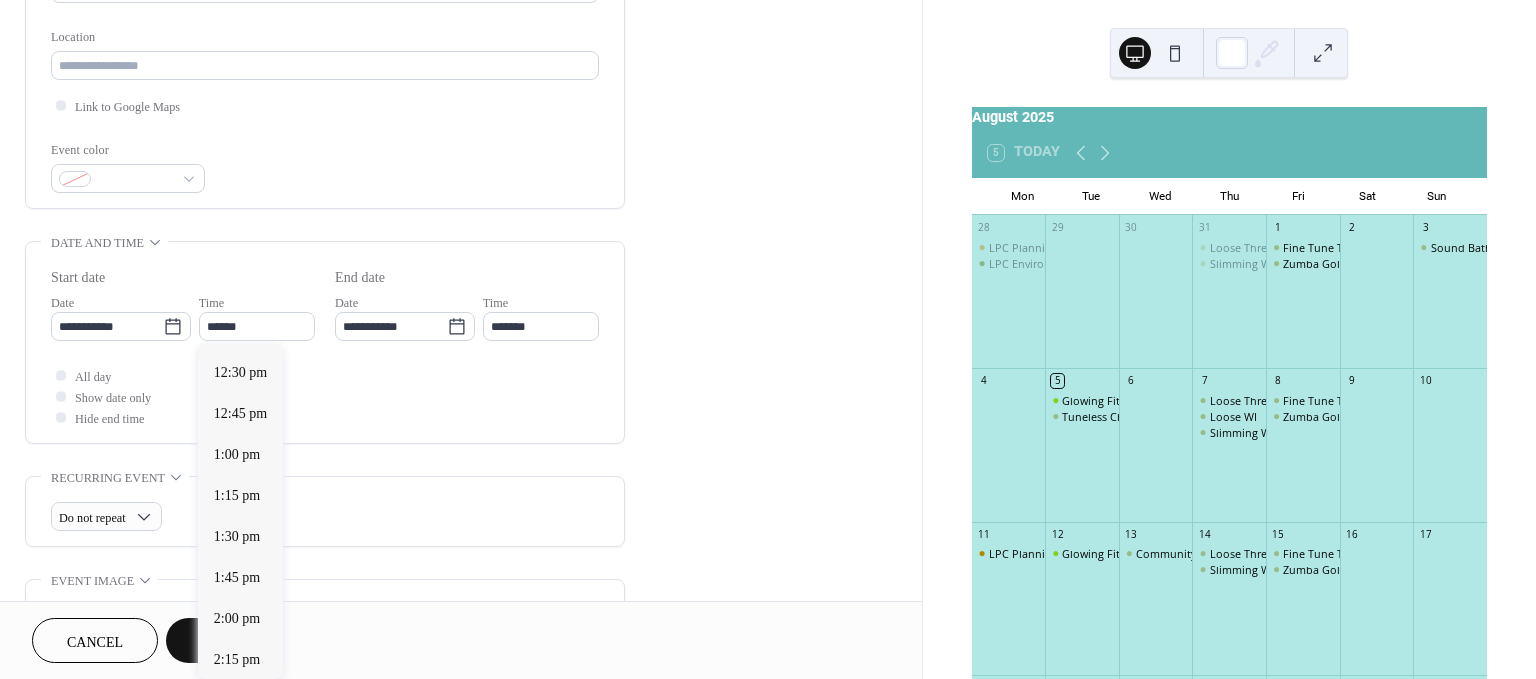 scroll, scrollTop: 0, scrollLeft: 0, axis: both 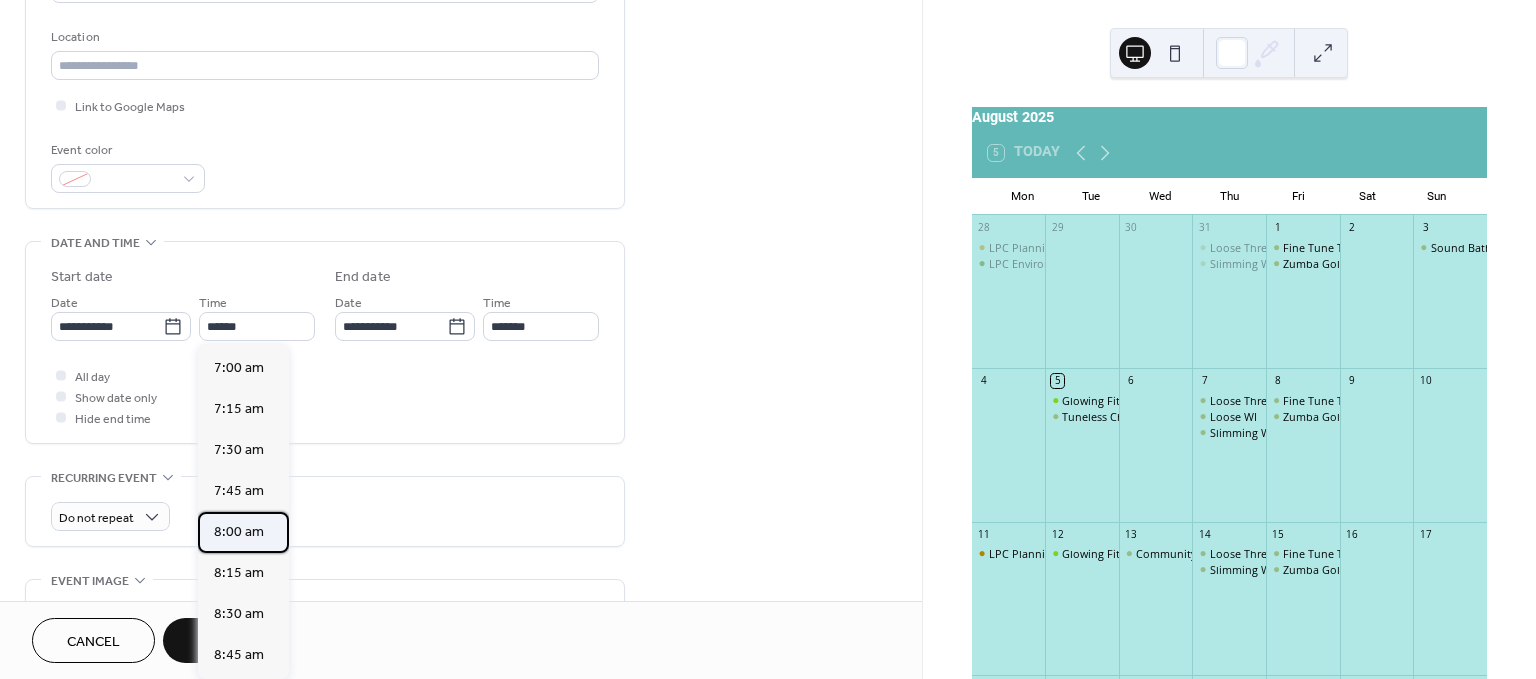 click on "8:00 am" at bounding box center [239, 531] 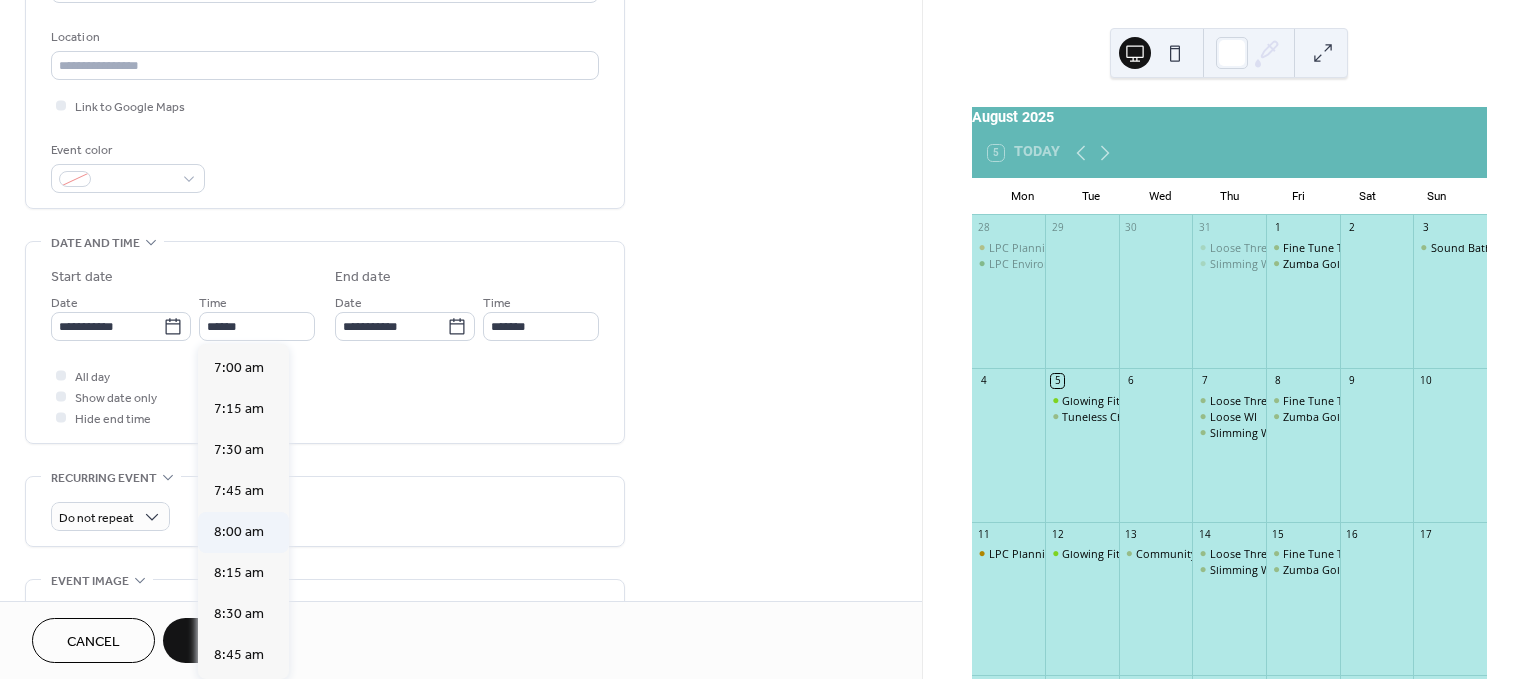 type on "*******" 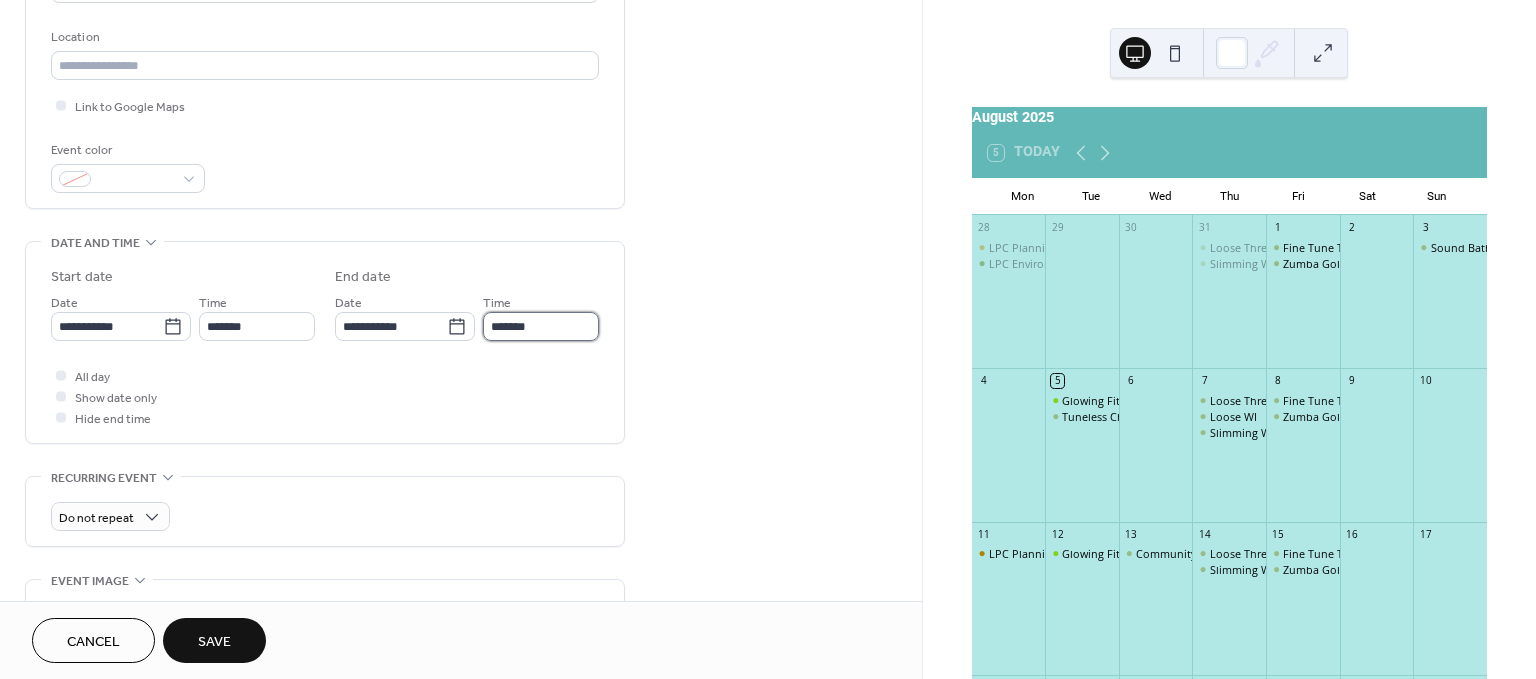 click on "*******" at bounding box center [541, 326] 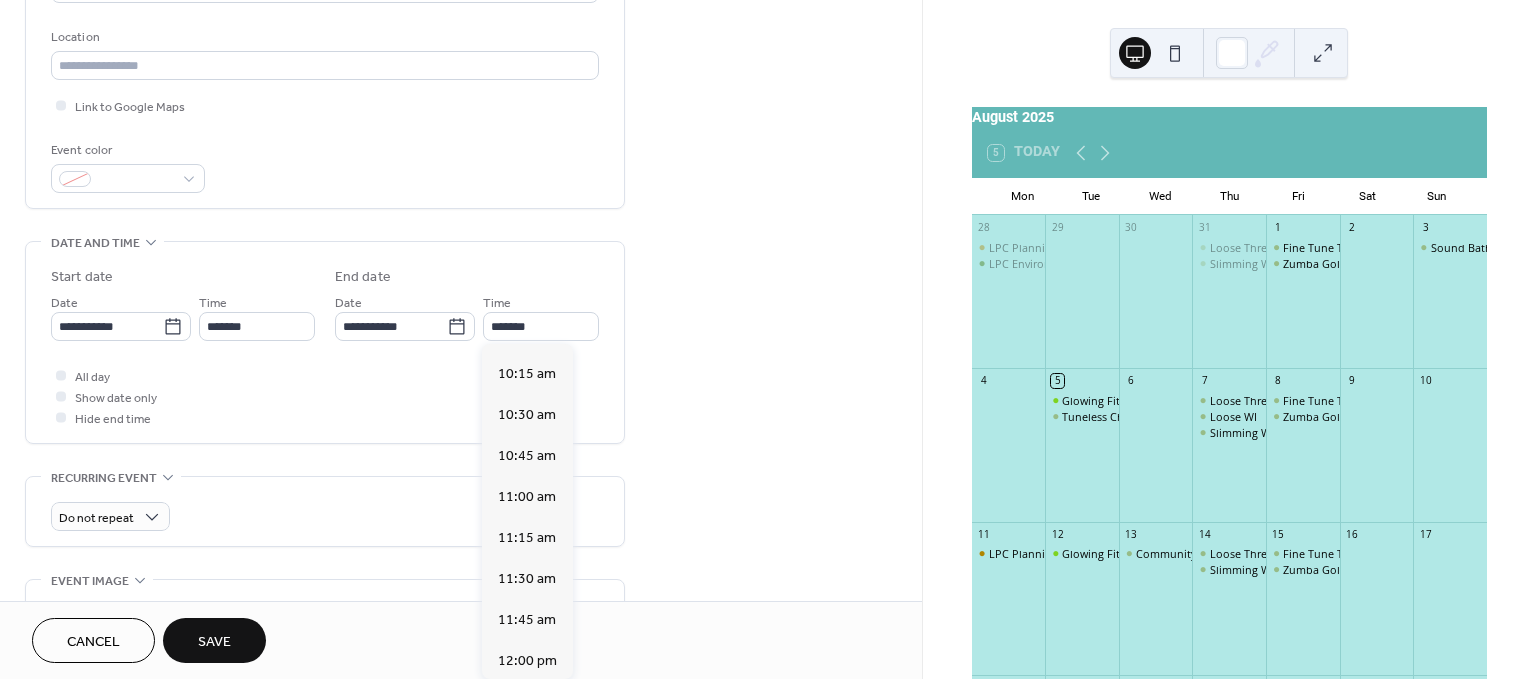 scroll, scrollTop: 331, scrollLeft: 0, axis: vertical 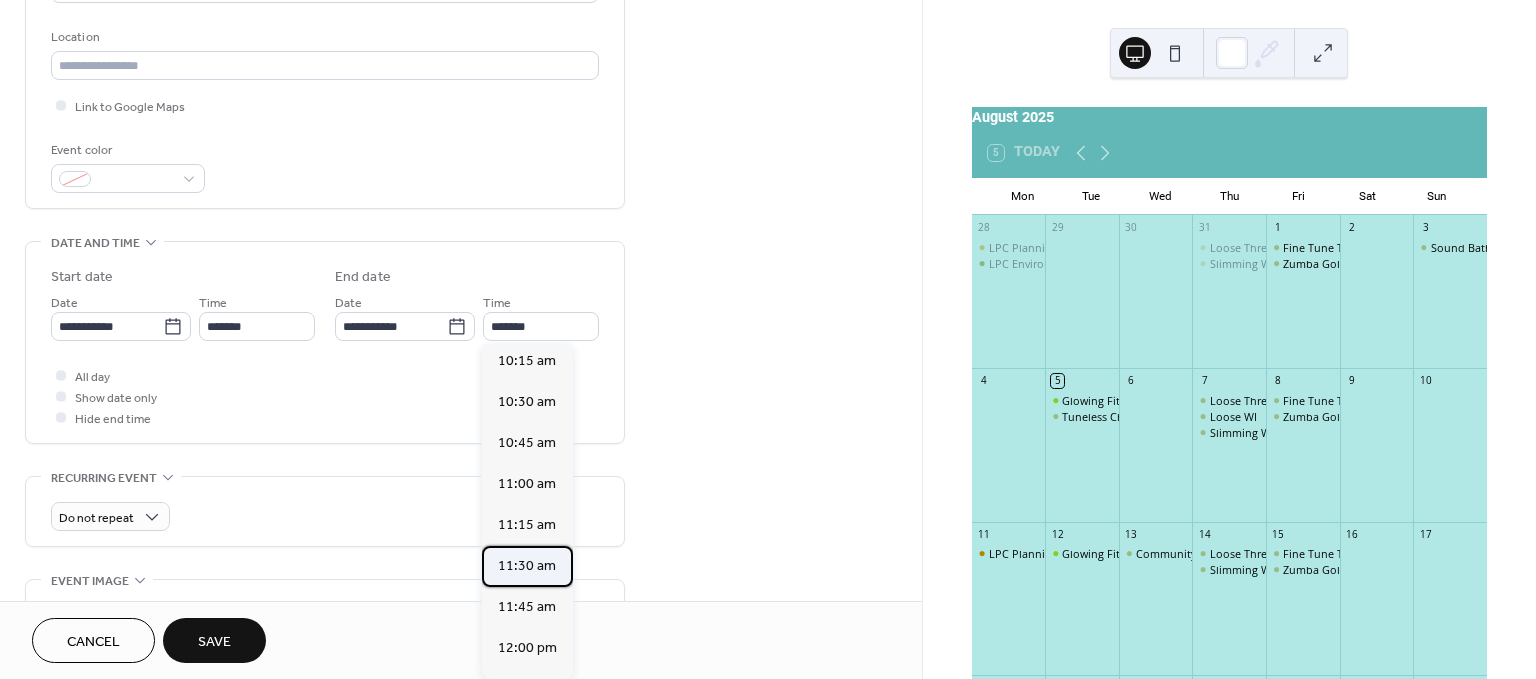 click on "11:30 am" at bounding box center (527, 565) 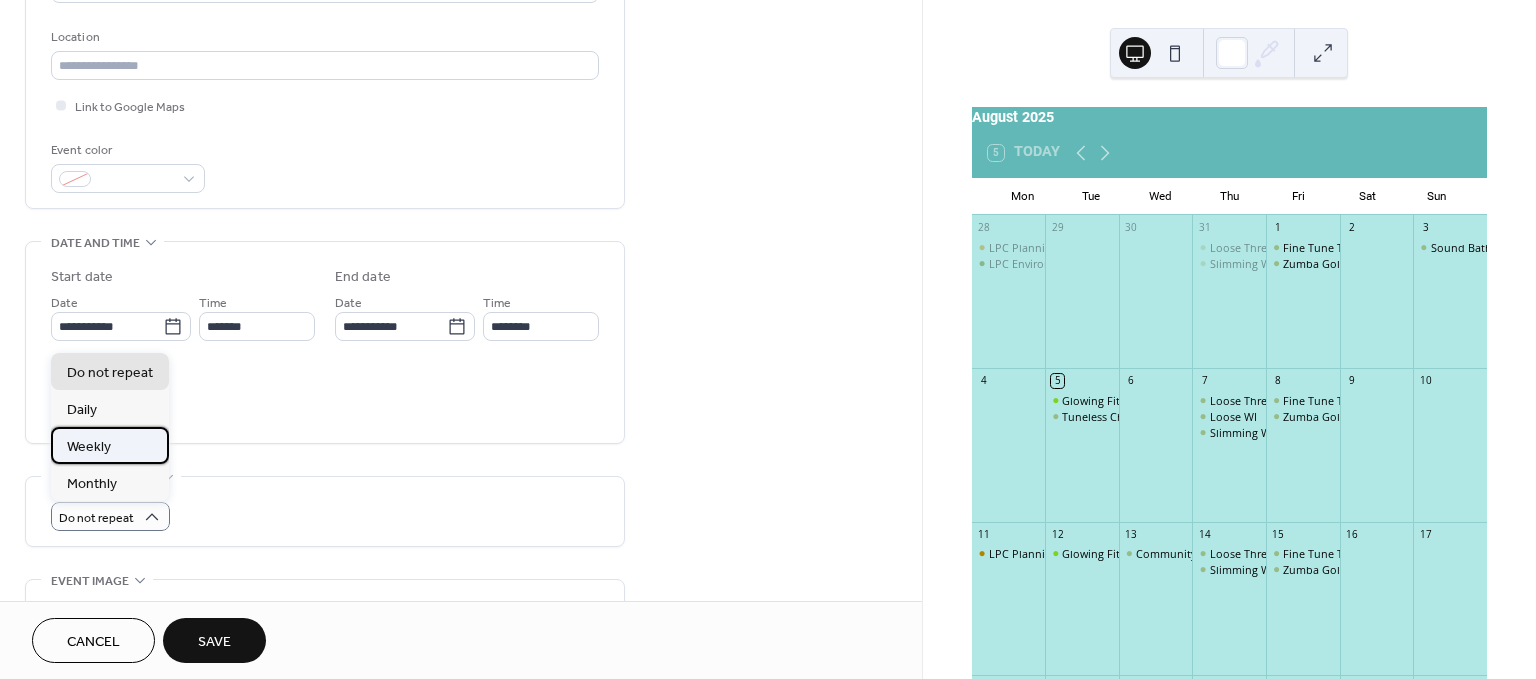click on "Weekly" at bounding box center [89, 446] 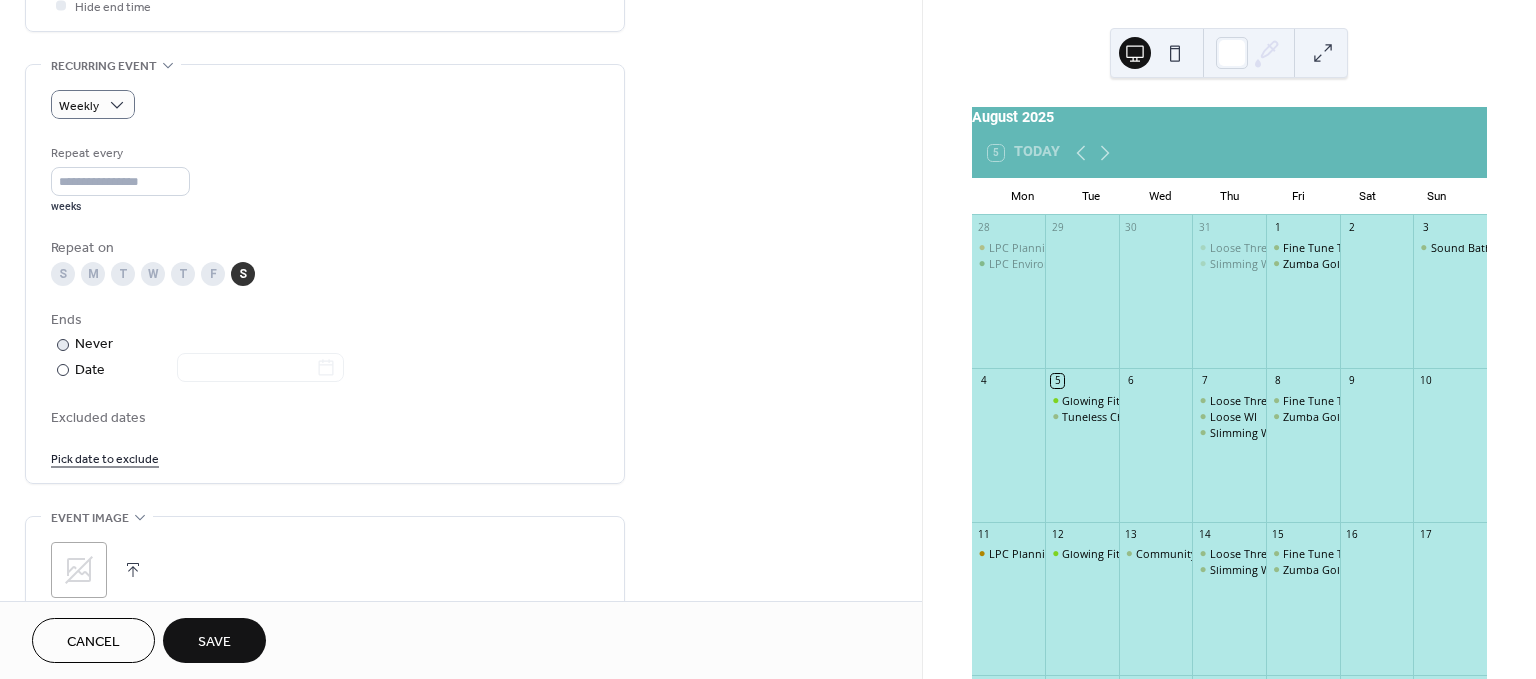 scroll, scrollTop: 824, scrollLeft: 0, axis: vertical 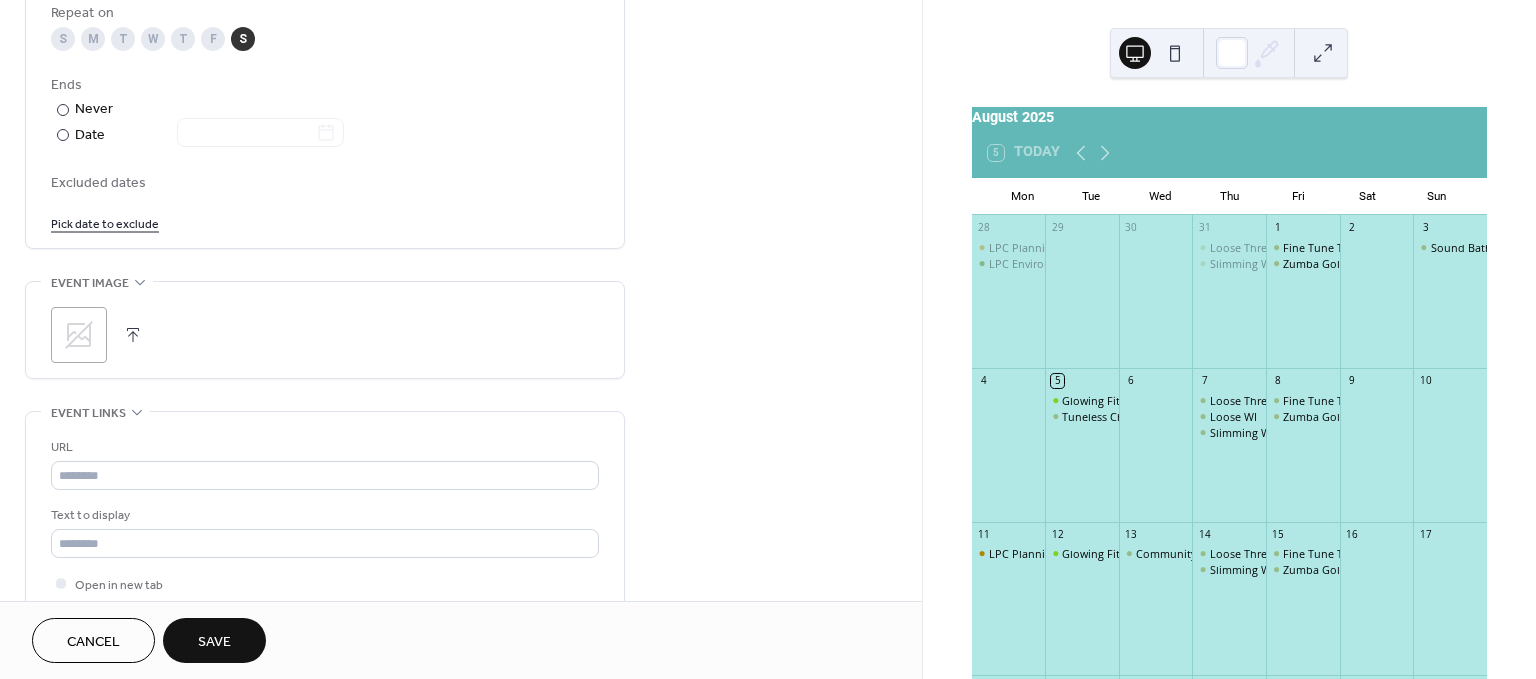 click 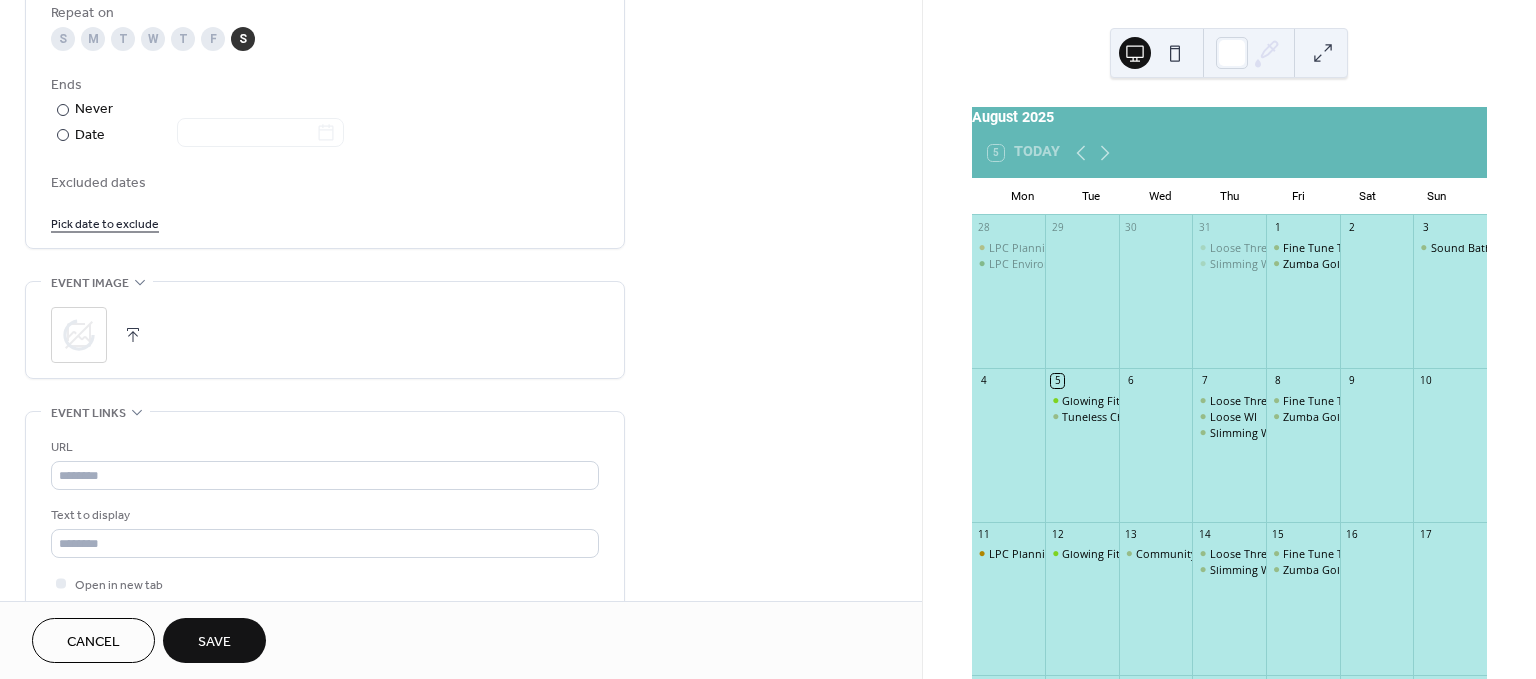 click at bounding box center (133, 335) 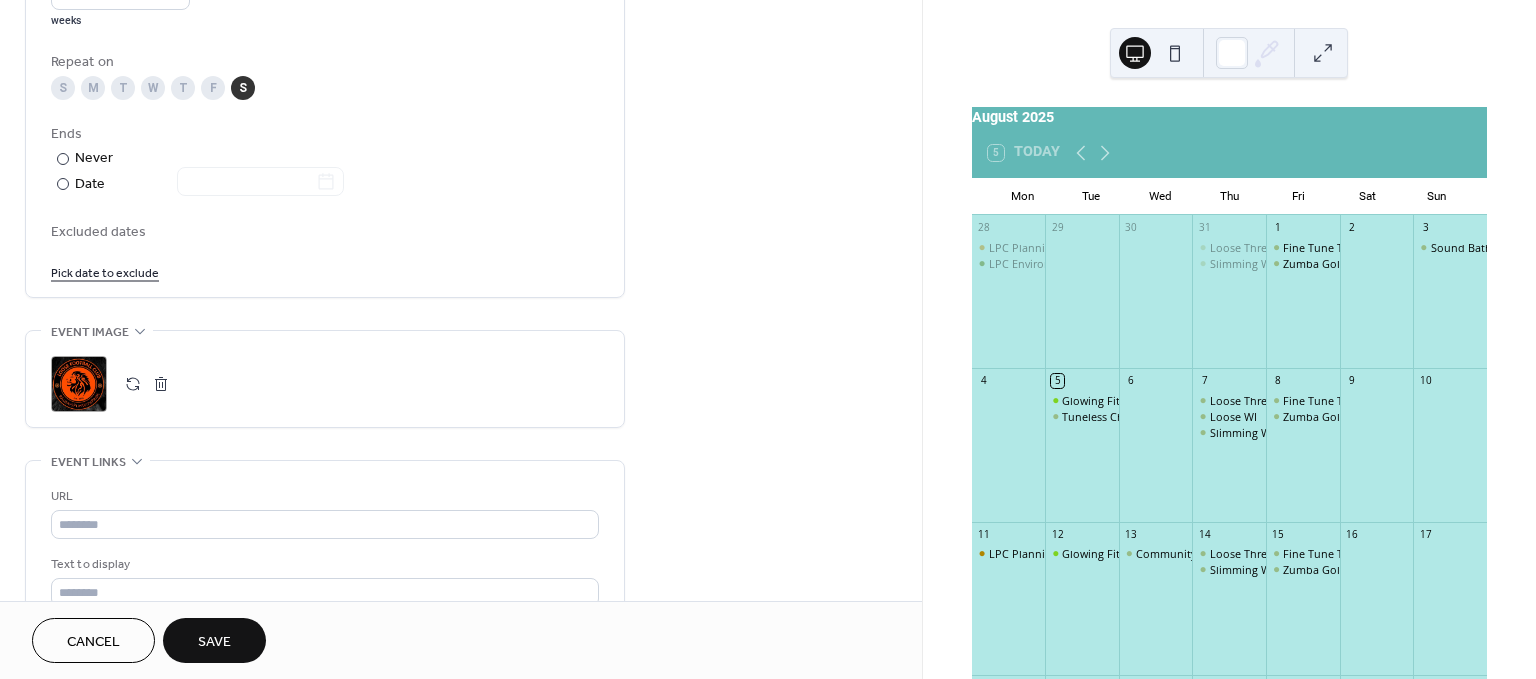 scroll, scrollTop: 962, scrollLeft: 0, axis: vertical 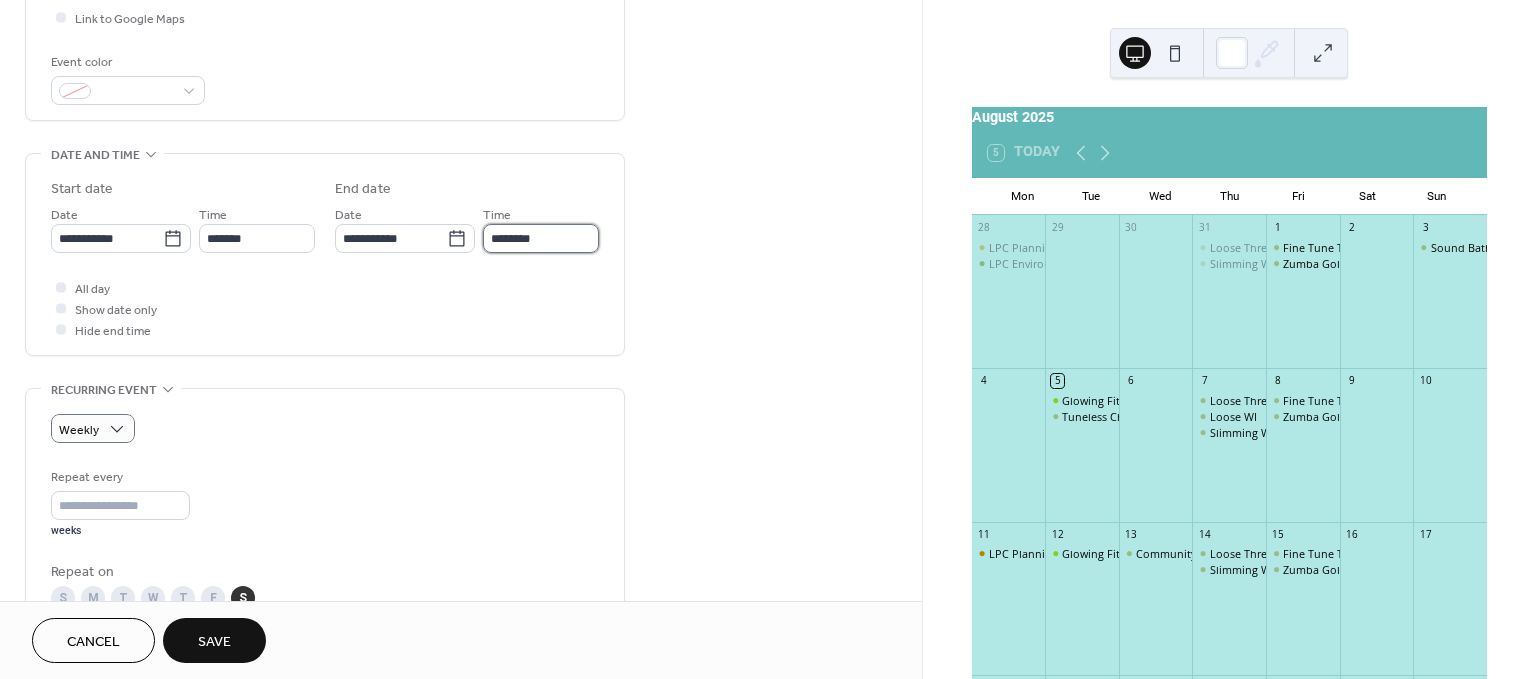 click on "********" at bounding box center (541, 238) 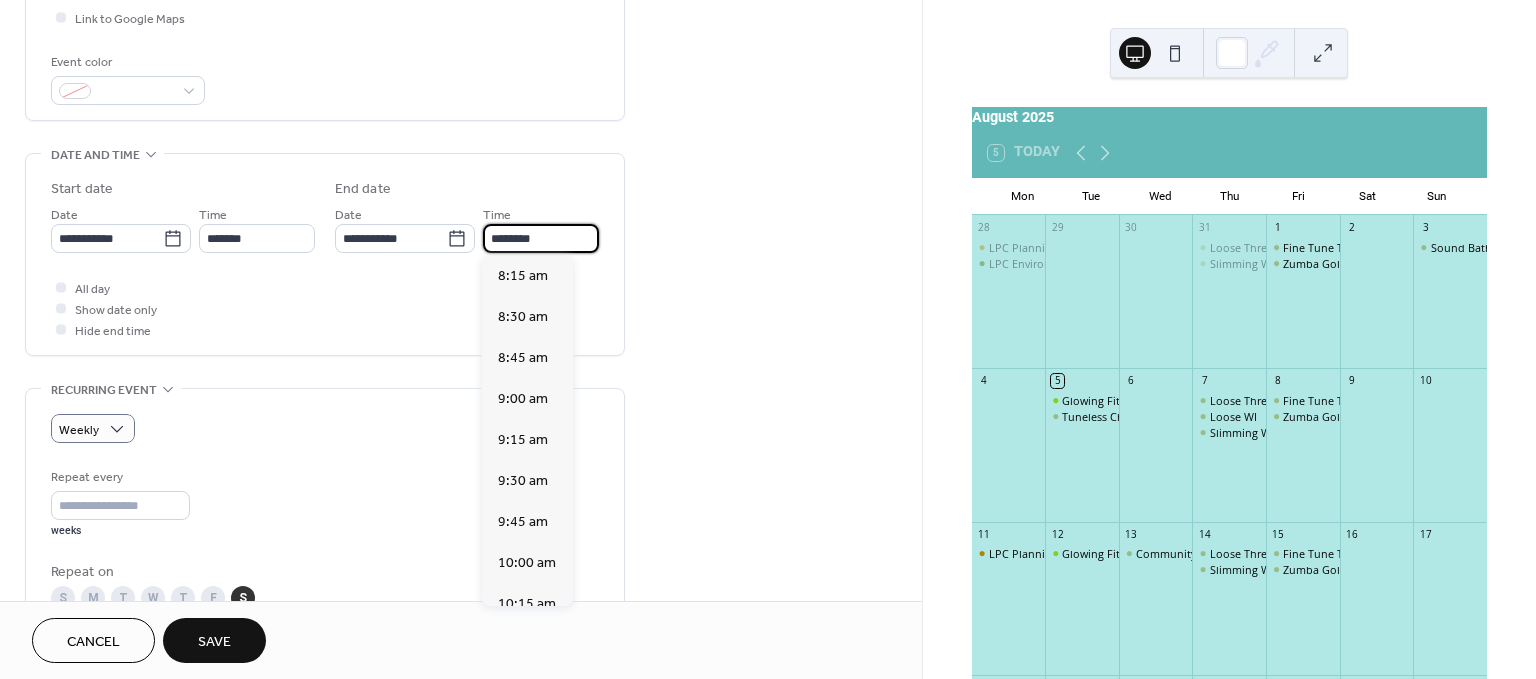 scroll, scrollTop: 527, scrollLeft: 0, axis: vertical 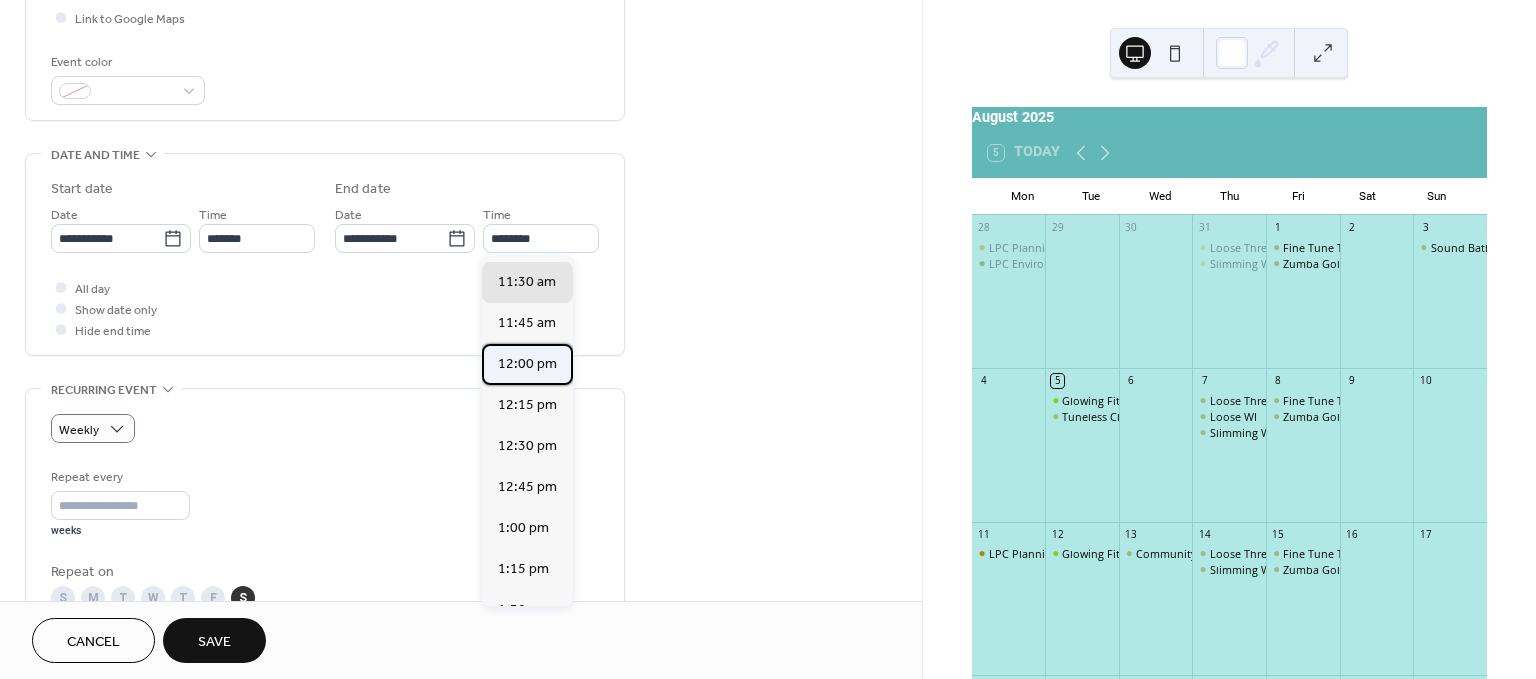 click on "12:00 pm" at bounding box center (527, 363) 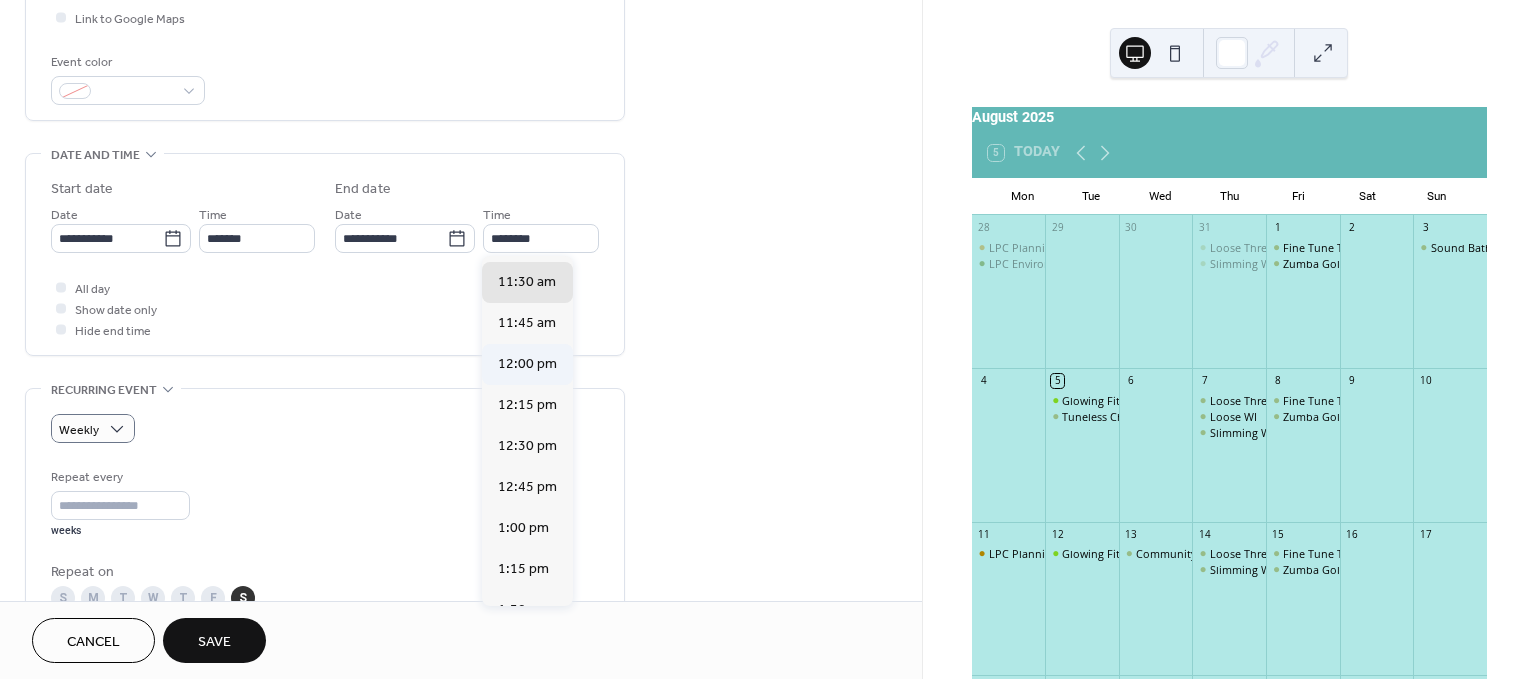 type on "********" 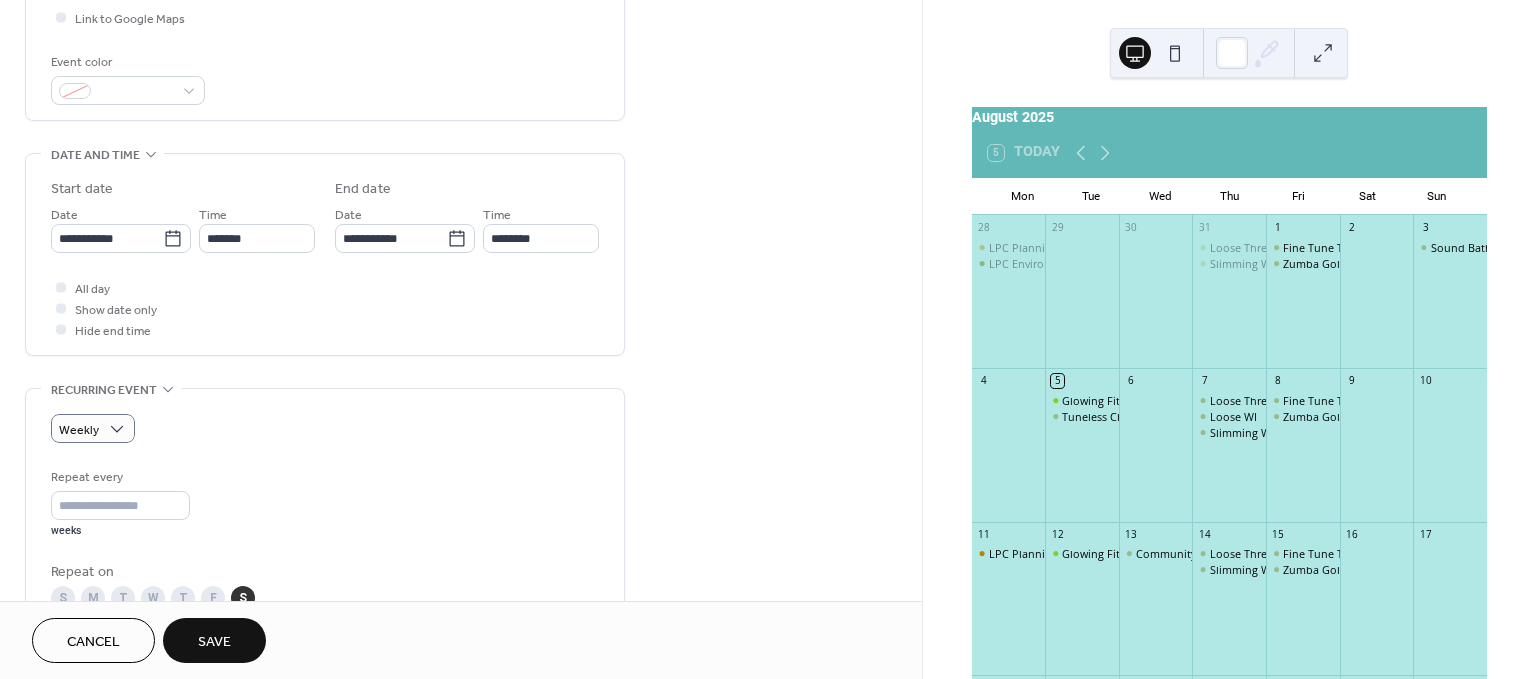 click on "Save" at bounding box center (214, 642) 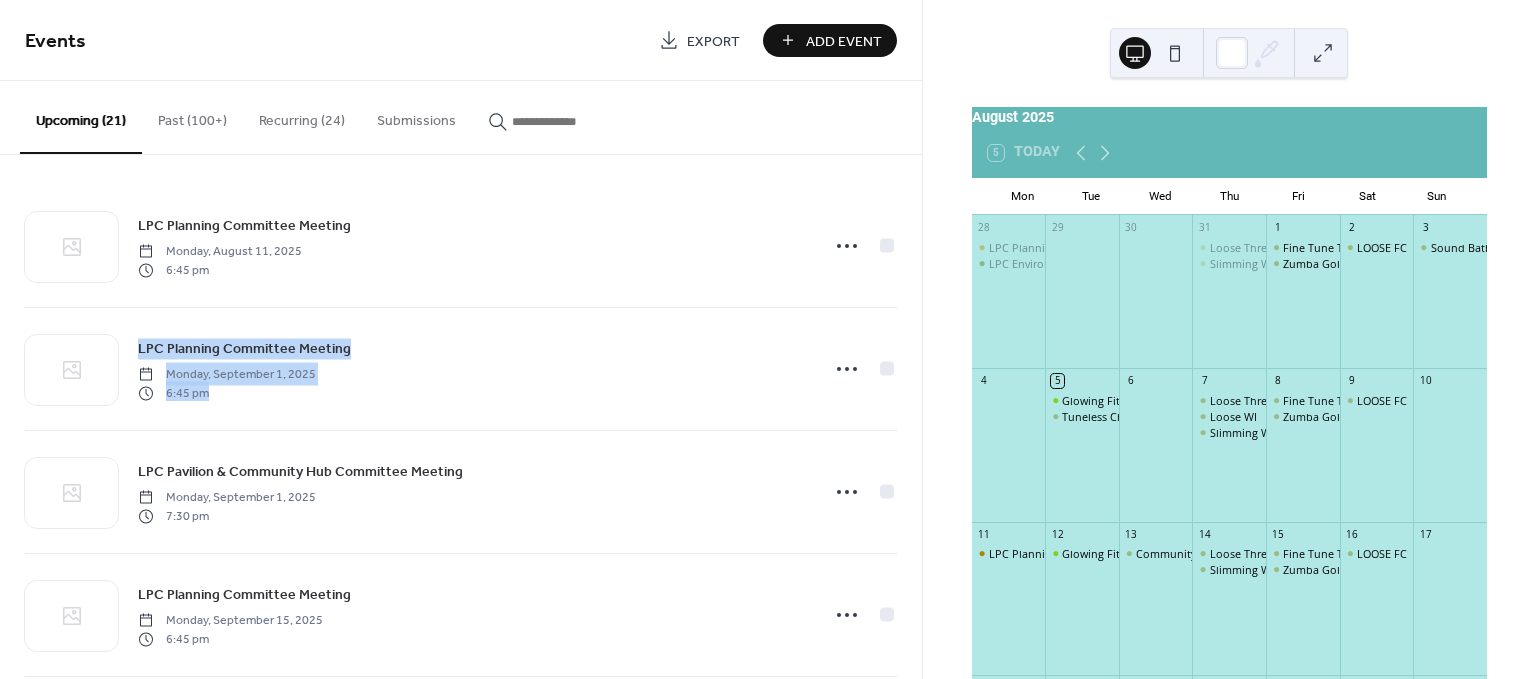 drag, startPoint x: 915, startPoint y: 211, endPoint x: 913, endPoint y: 327, distance: 116.01724 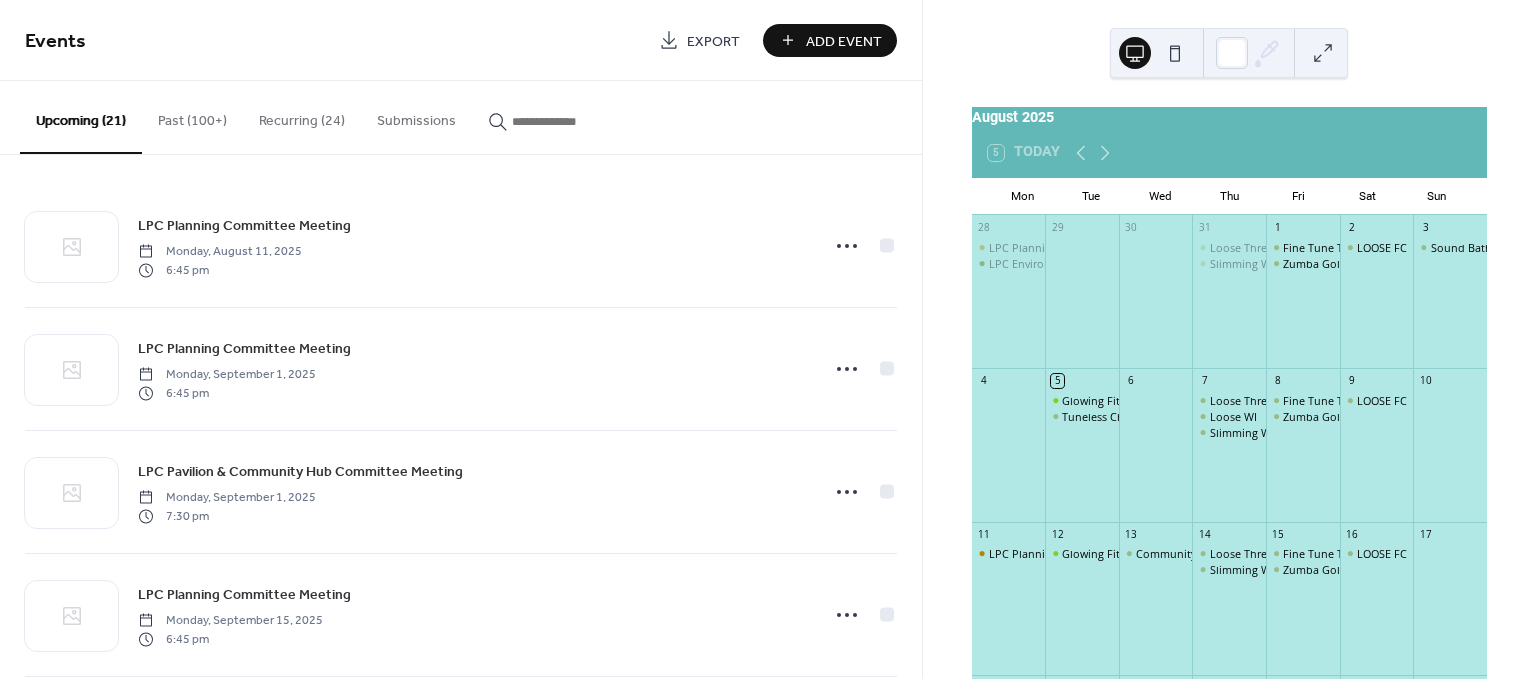 drag, startPoint x: 915, startPoint y: 234, endPoint x: 916, endPoint y: 302, distance: 68.007355 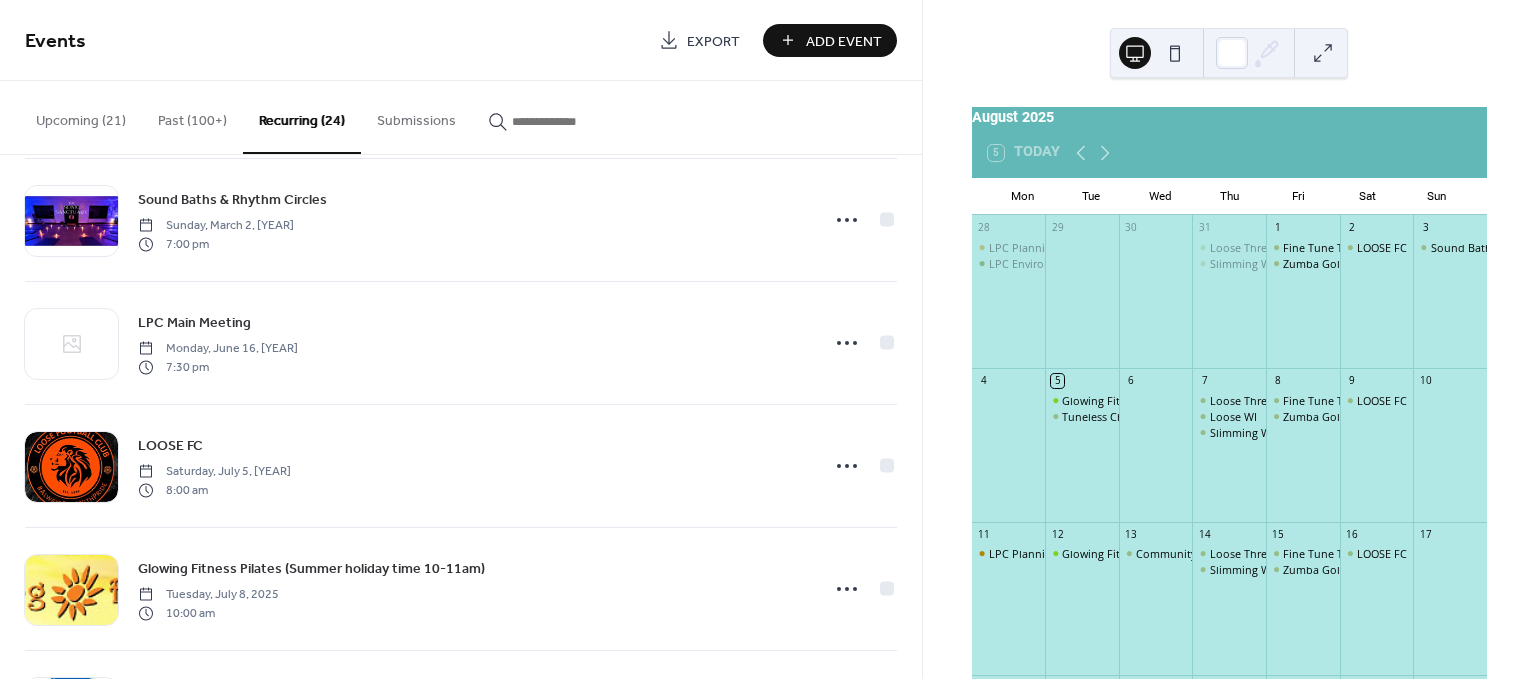 scroll, scrollTop: 2127, scrollLeft: 0, axis: vertical 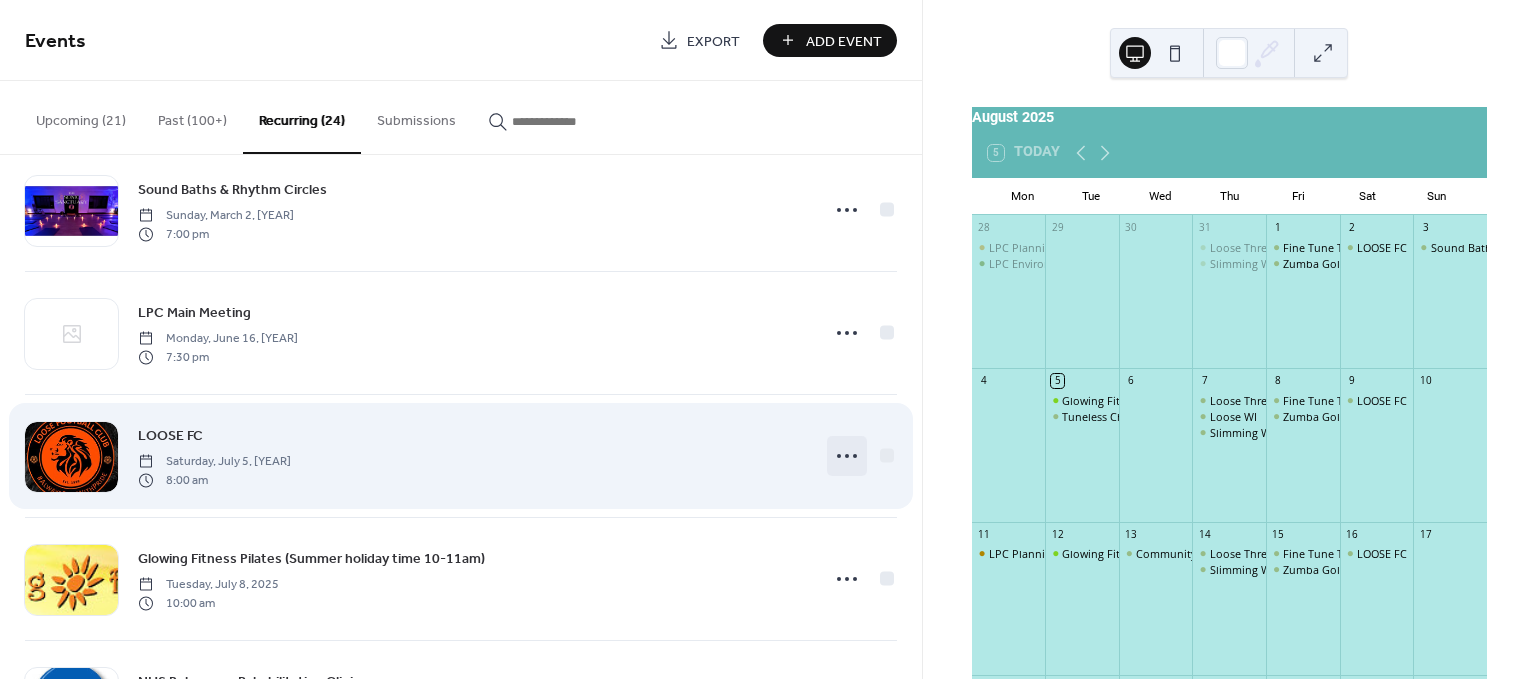 click 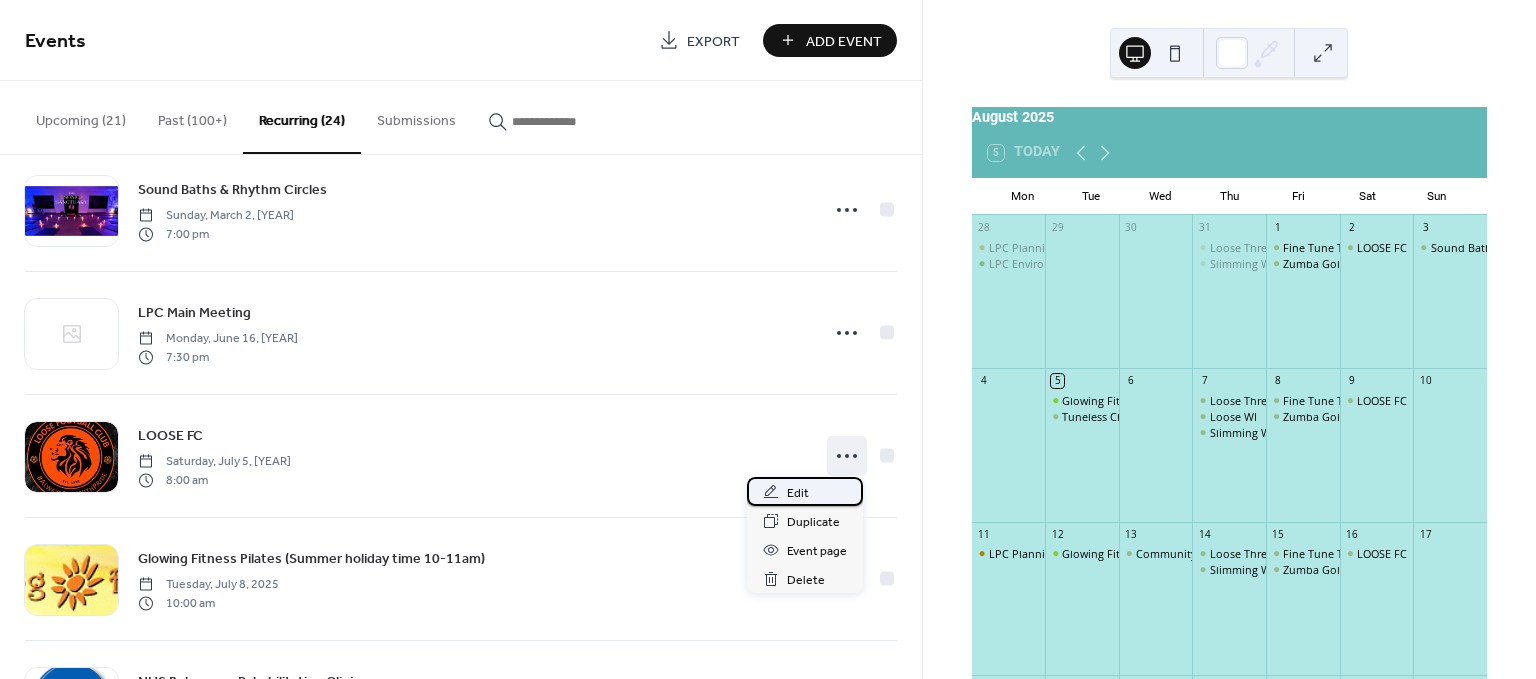 click on "Edit" at bounding box center [798, 493] 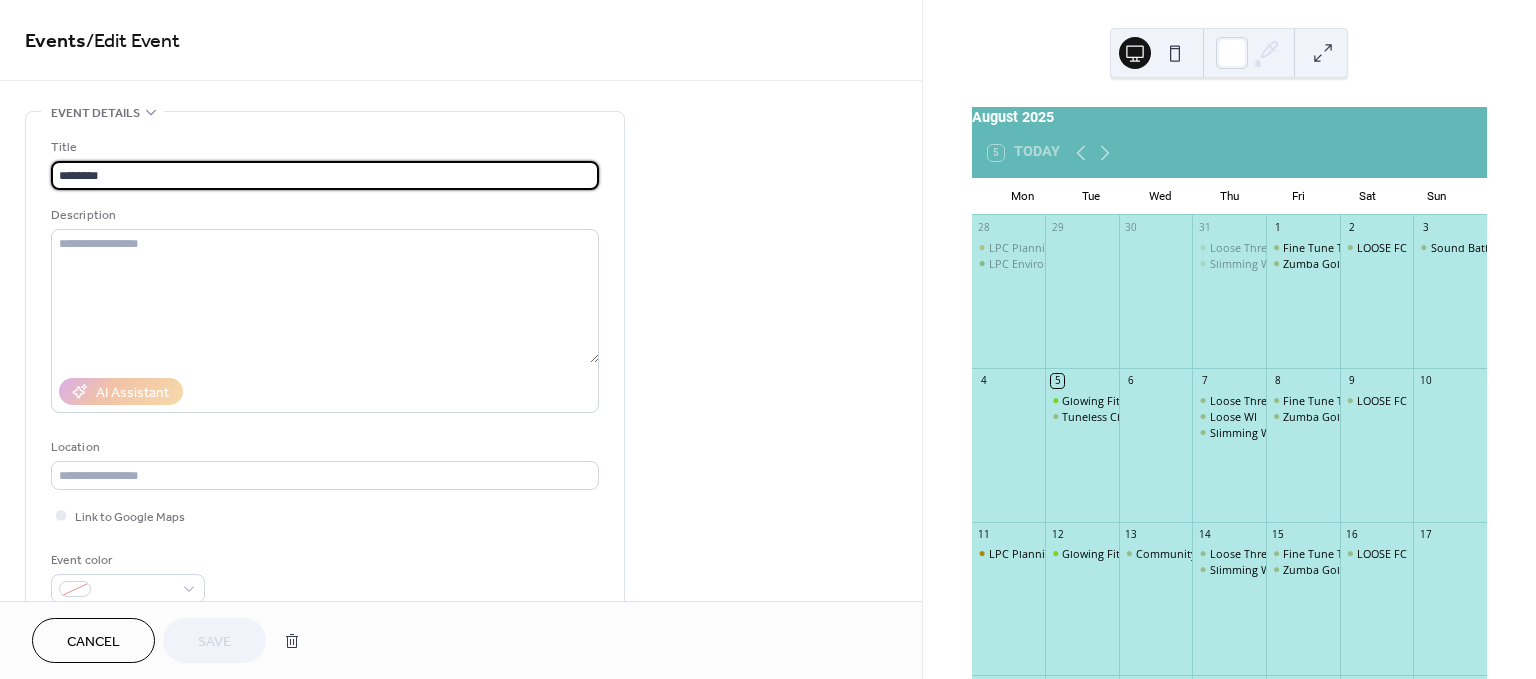 scroll, scrollTop: 178, scrollLeft: 0, axis: vertical 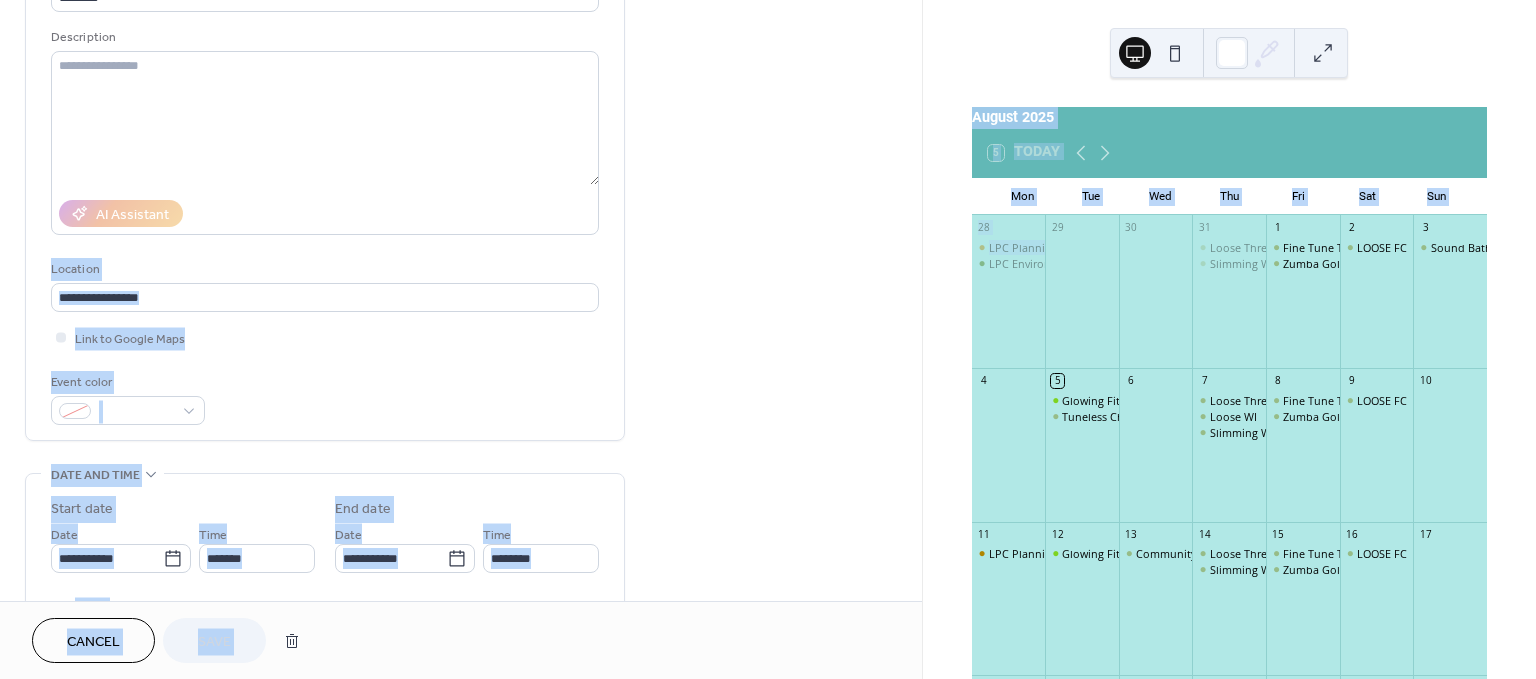 drag, startPoint x: 913, startPoint y: 198, endPoint x: 926, endPoint y: 288, distance: 90.934044 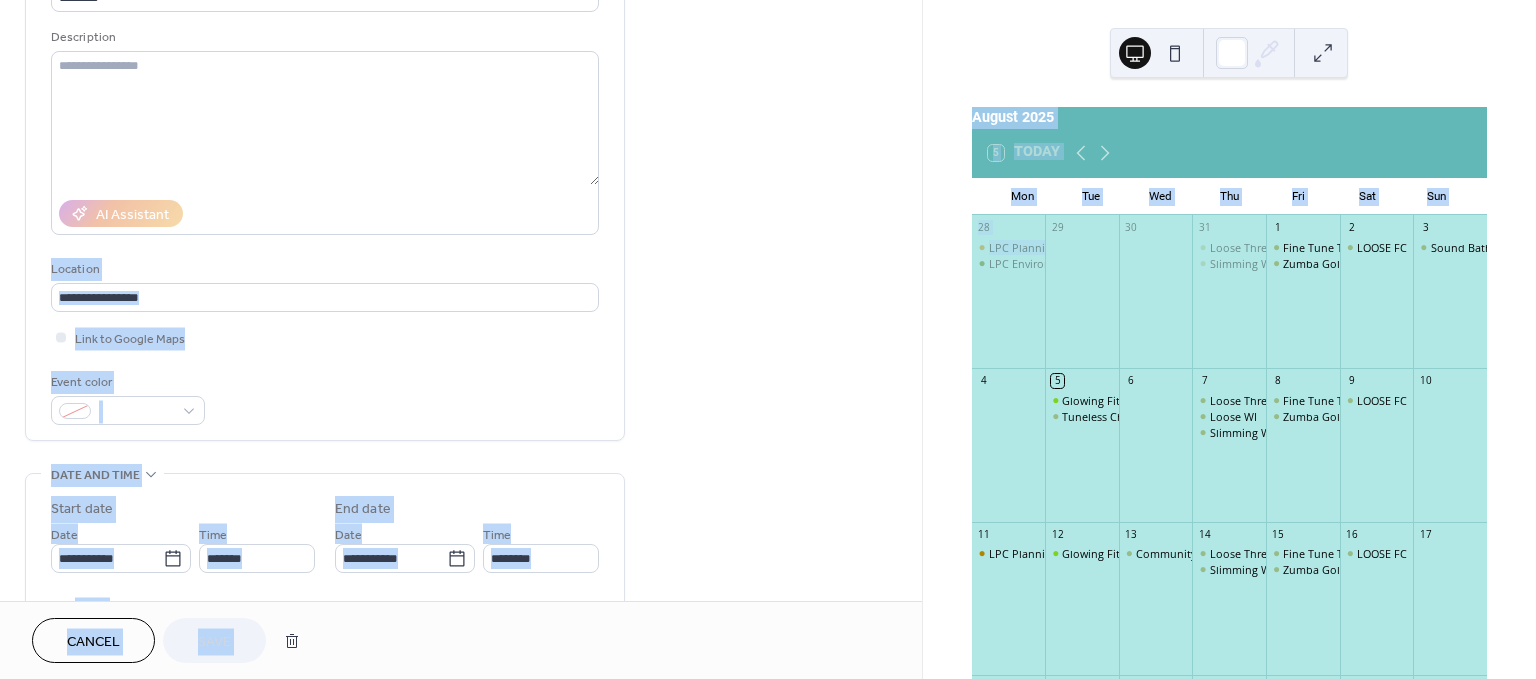 click on "**********" at bounding box center (768, 339) 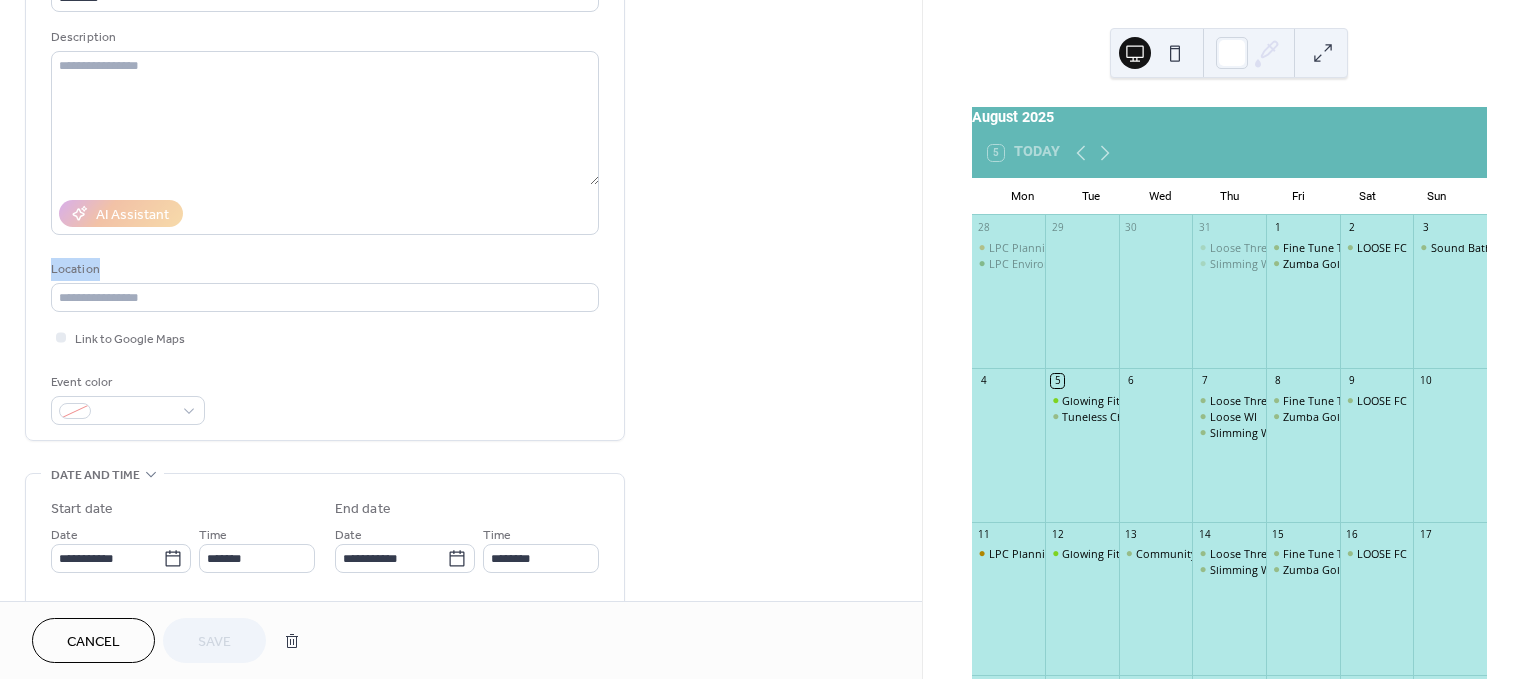 drag, startPoint x: 914, startPoint y: 211, endPoint x: 919, endPoint y: 290, distance: 79.15807 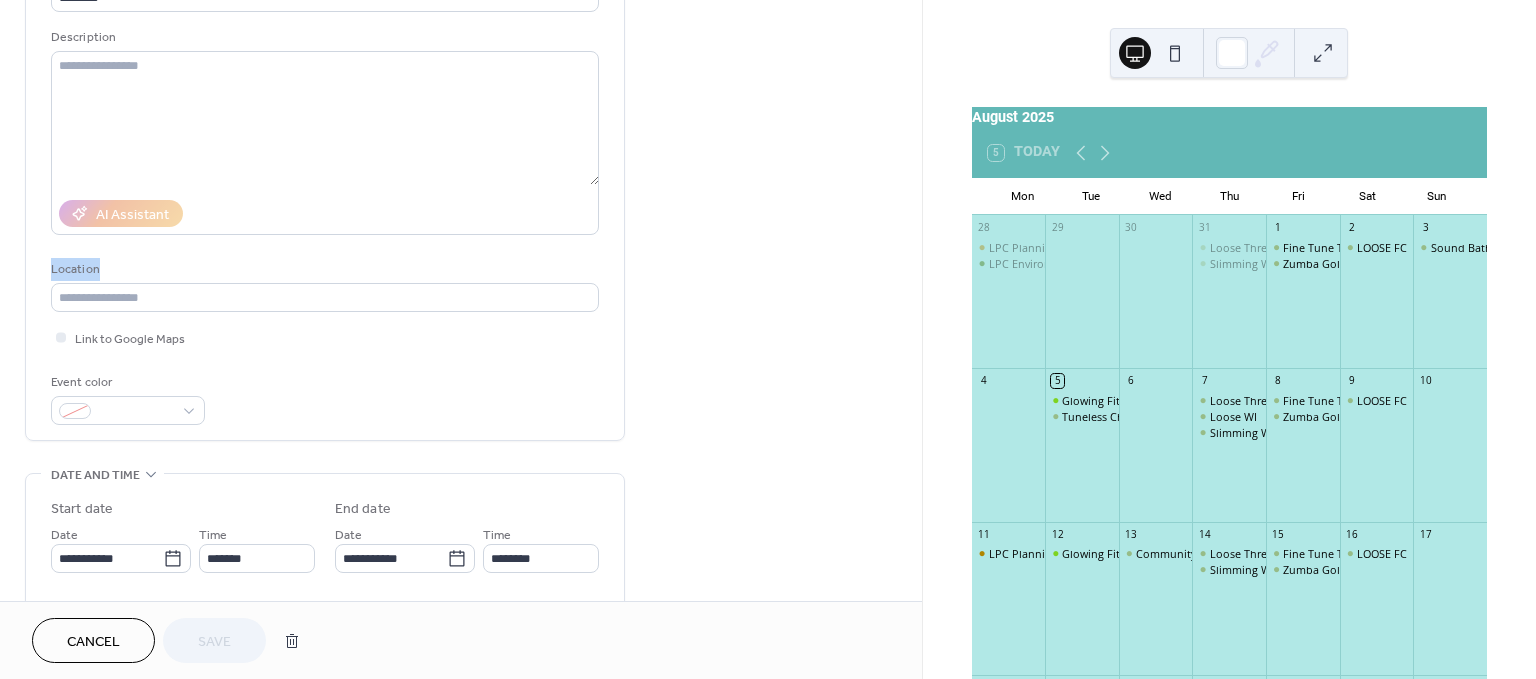 click on "**********" at bounding box center (461, 300) 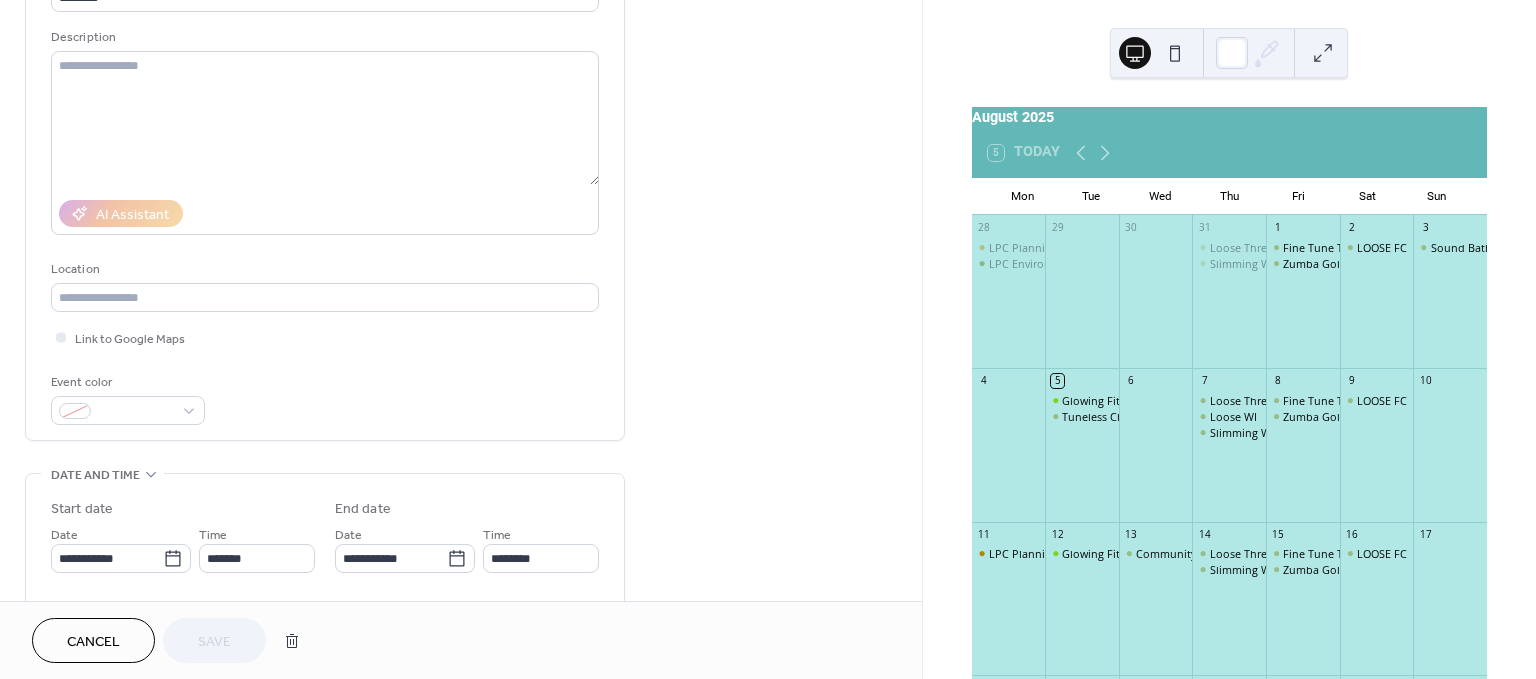click on "**********" at bounding box center [461, 795] 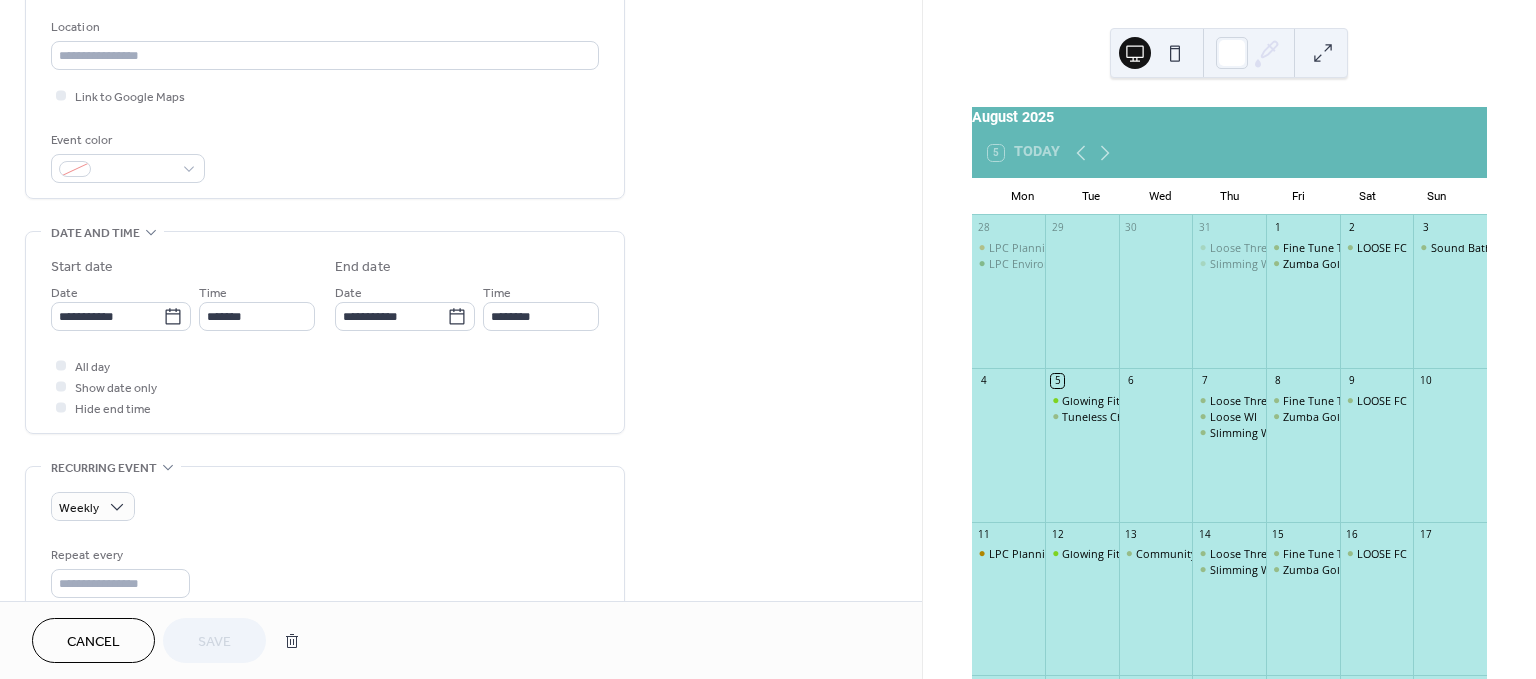 scroll, scrollTop: 428, scrollLeft: 0, axis: vertical 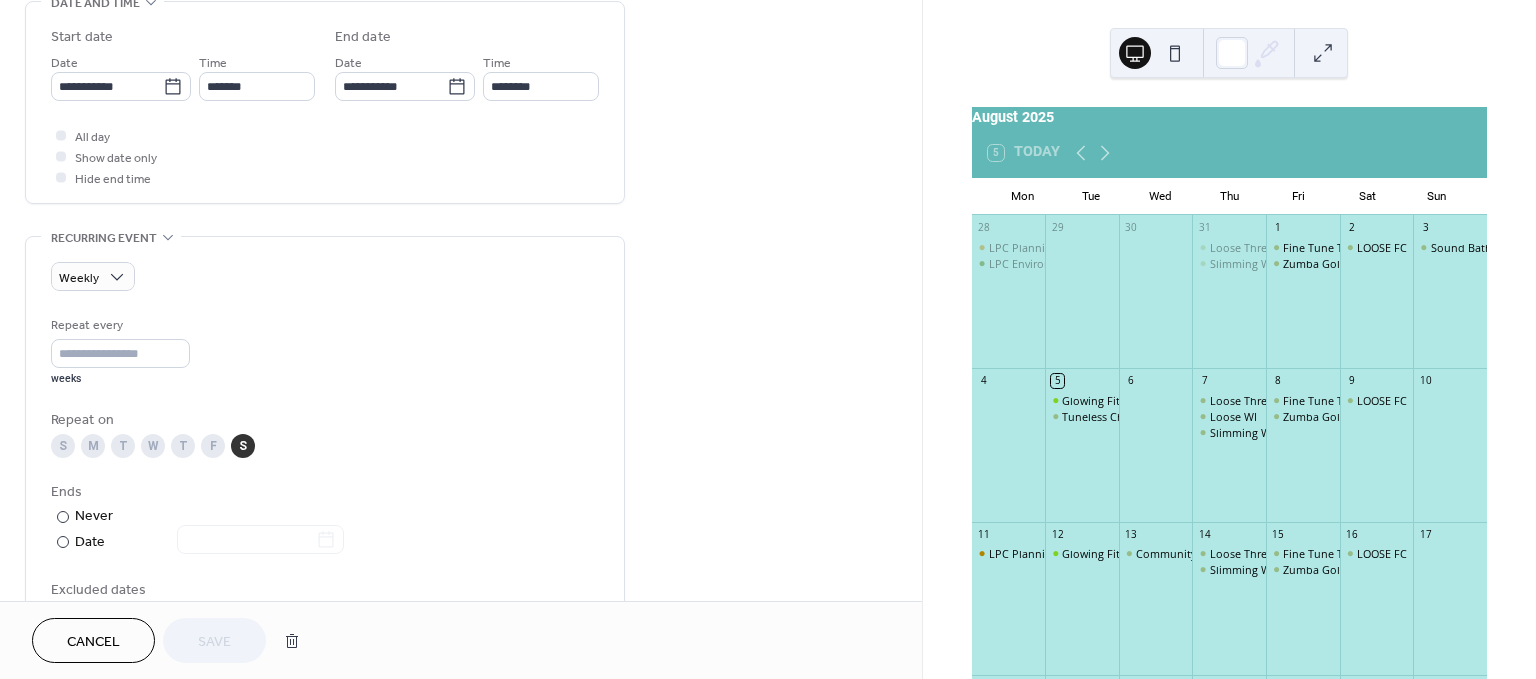 click on "S" at bounding box center [63, 446] 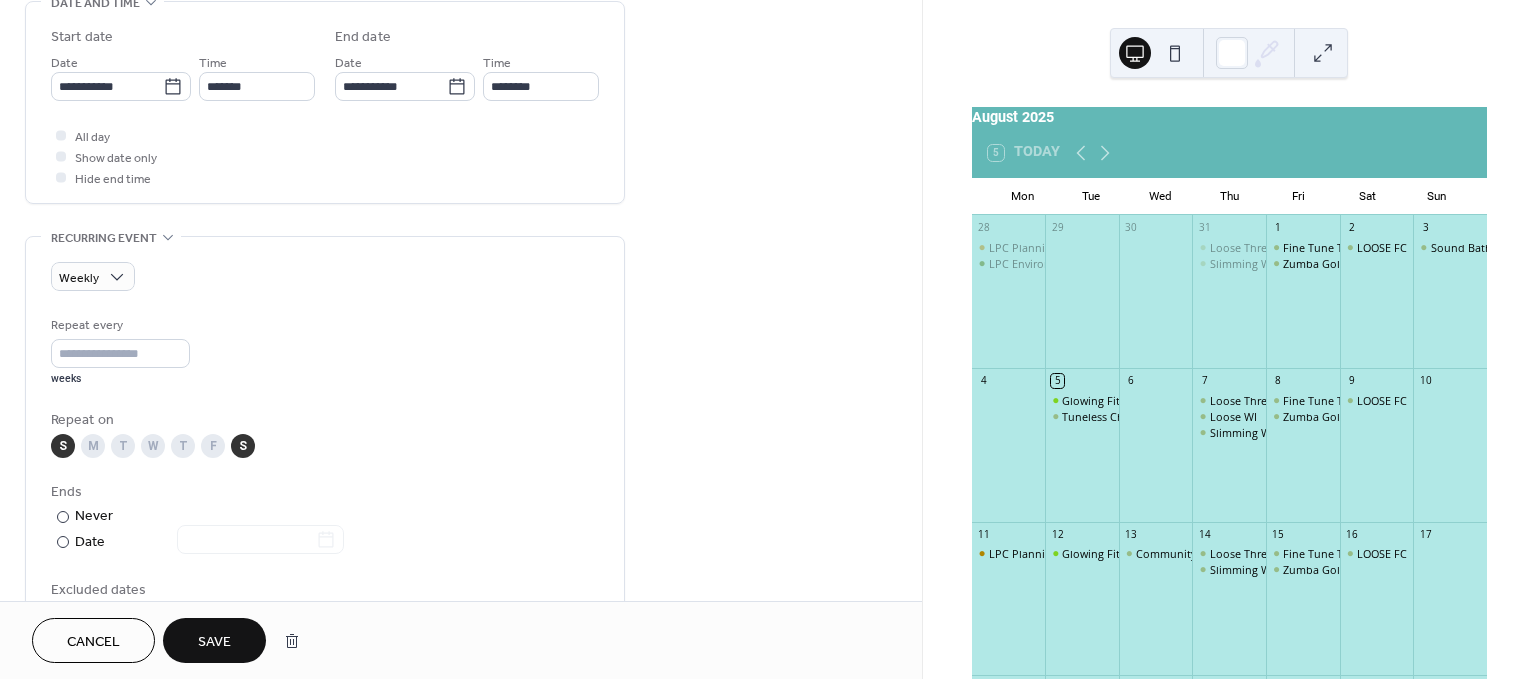 click on "Save" at bounding box center [214, 642] 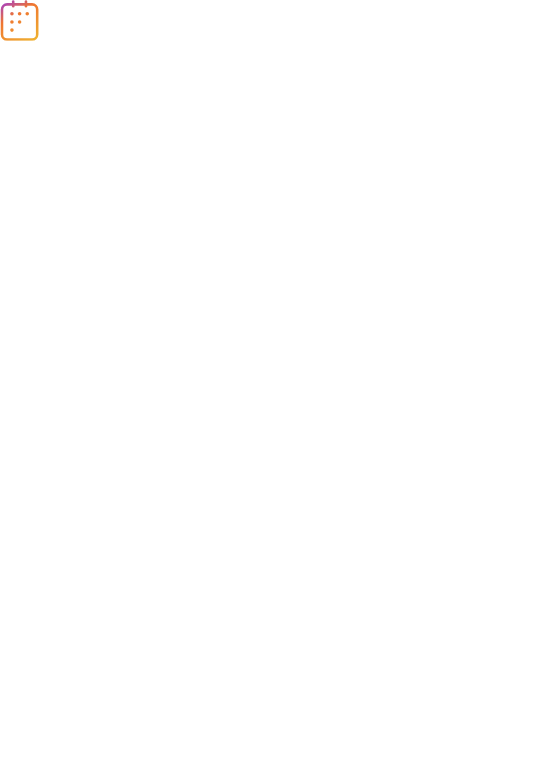 scroll, scrollTop: 0, scrollLeft: 0, axis: both 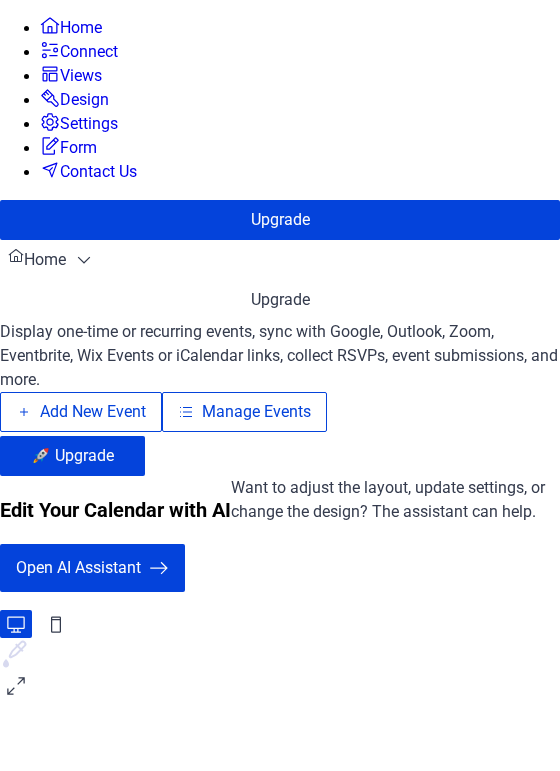 click on "Manage Events" at bounding box center (256, 412) 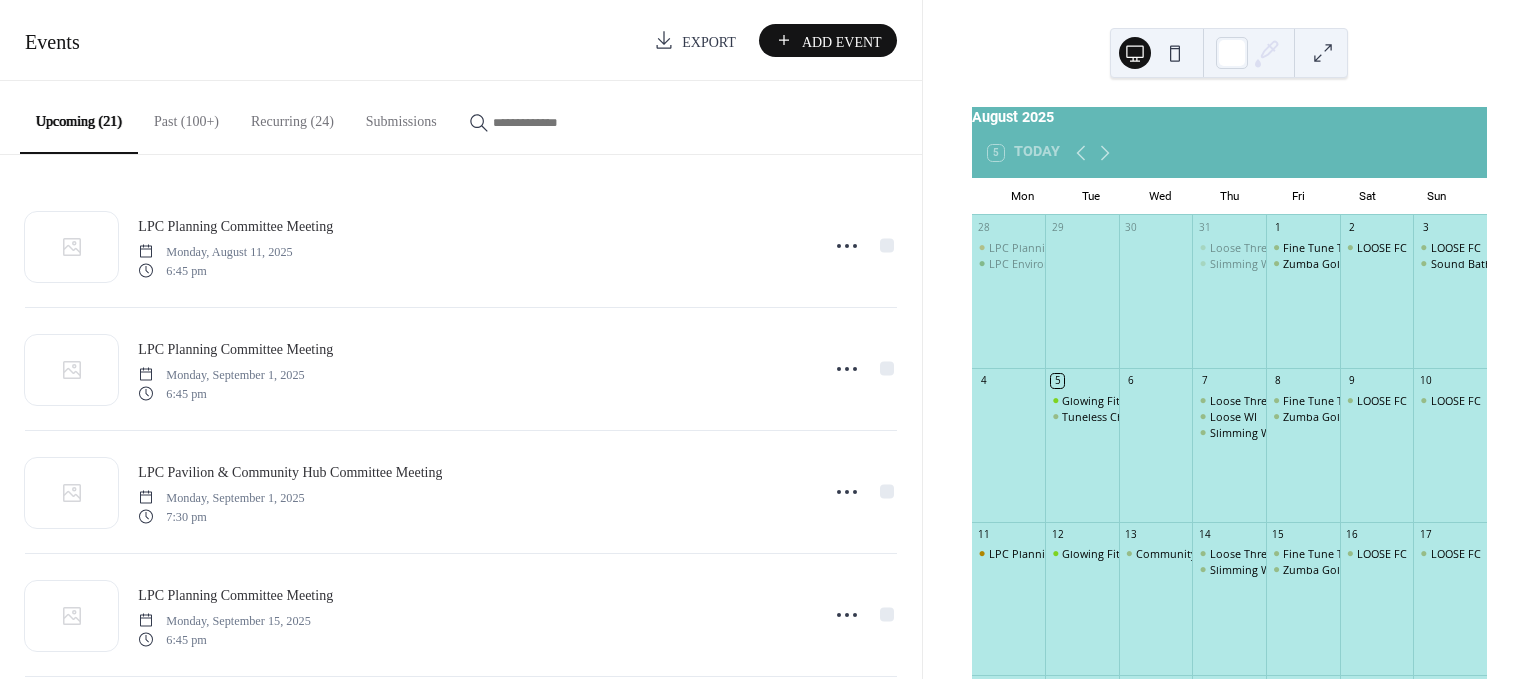 scroll, scrollTop: 0, scrollLeft: 0, axis: both 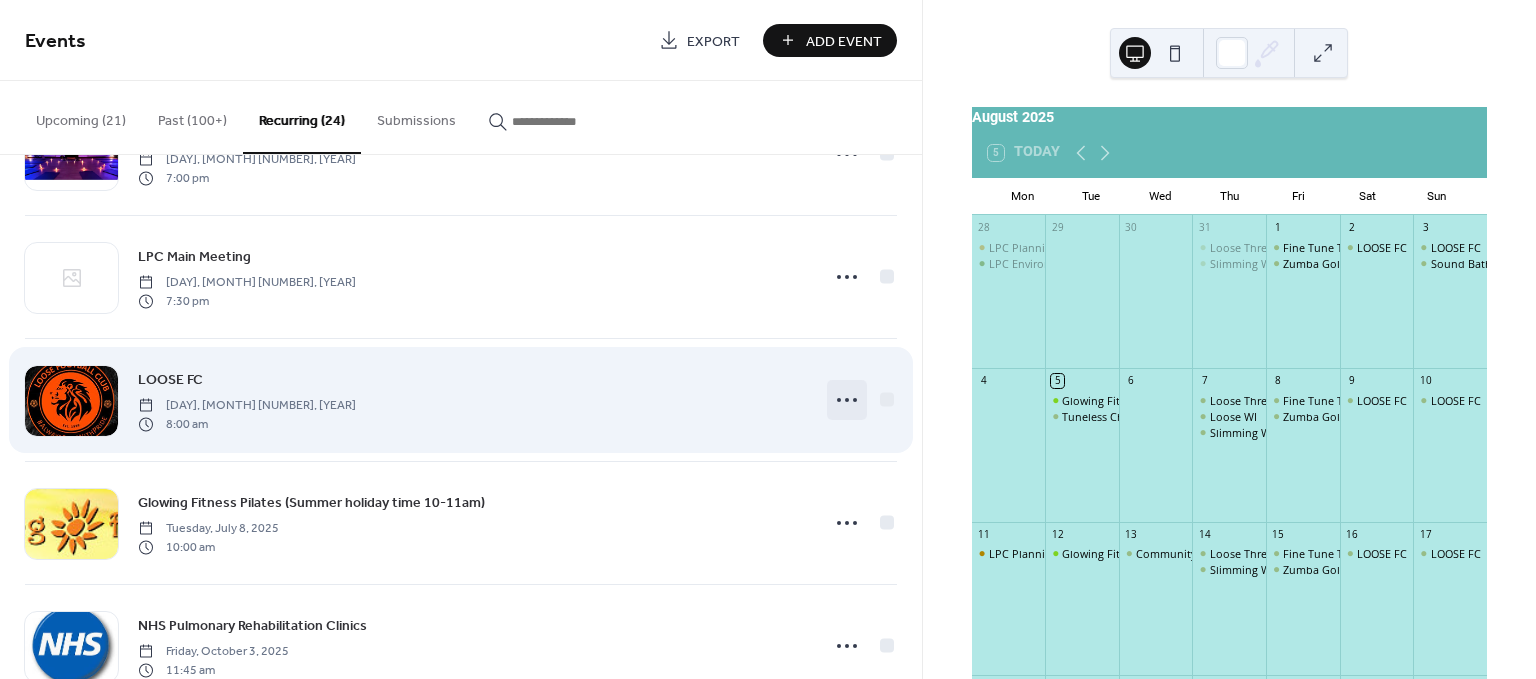 click 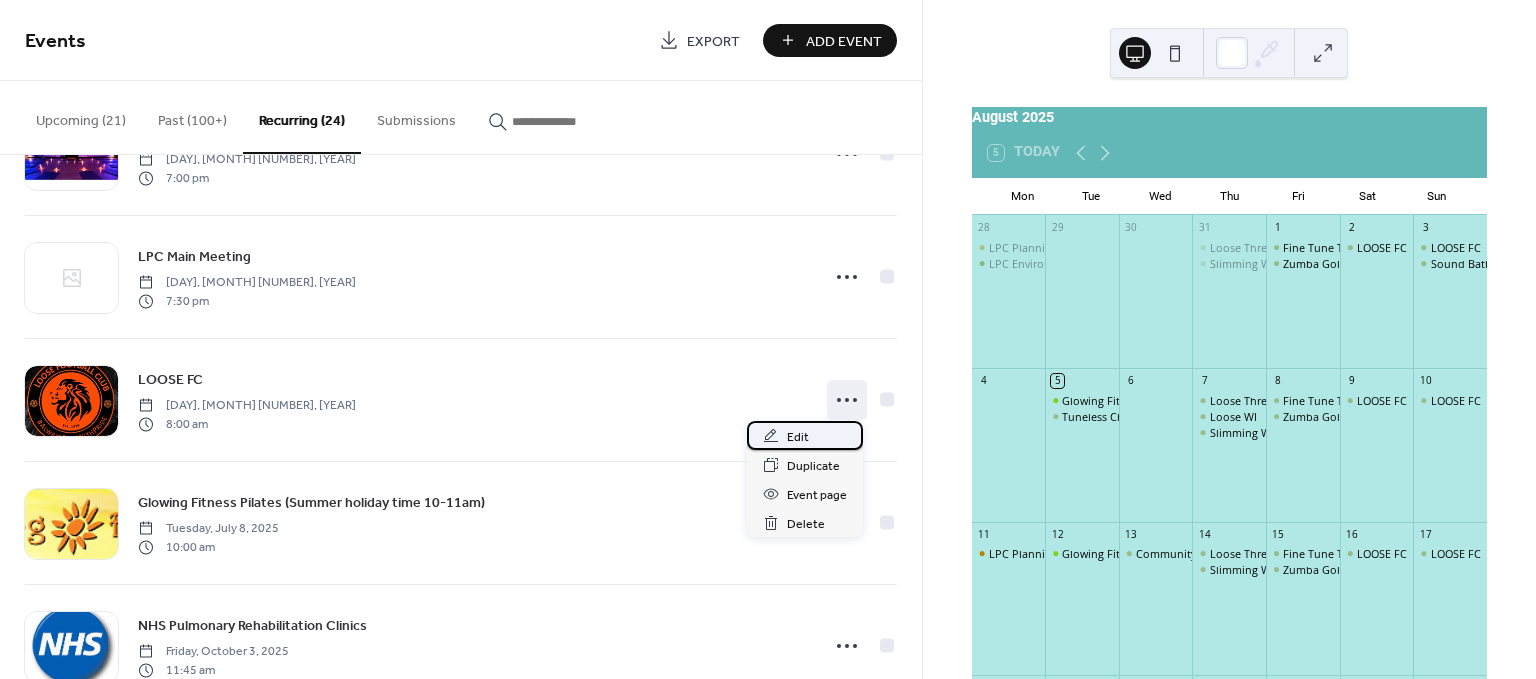 click on "Edit" at bounding box center [798, 437] 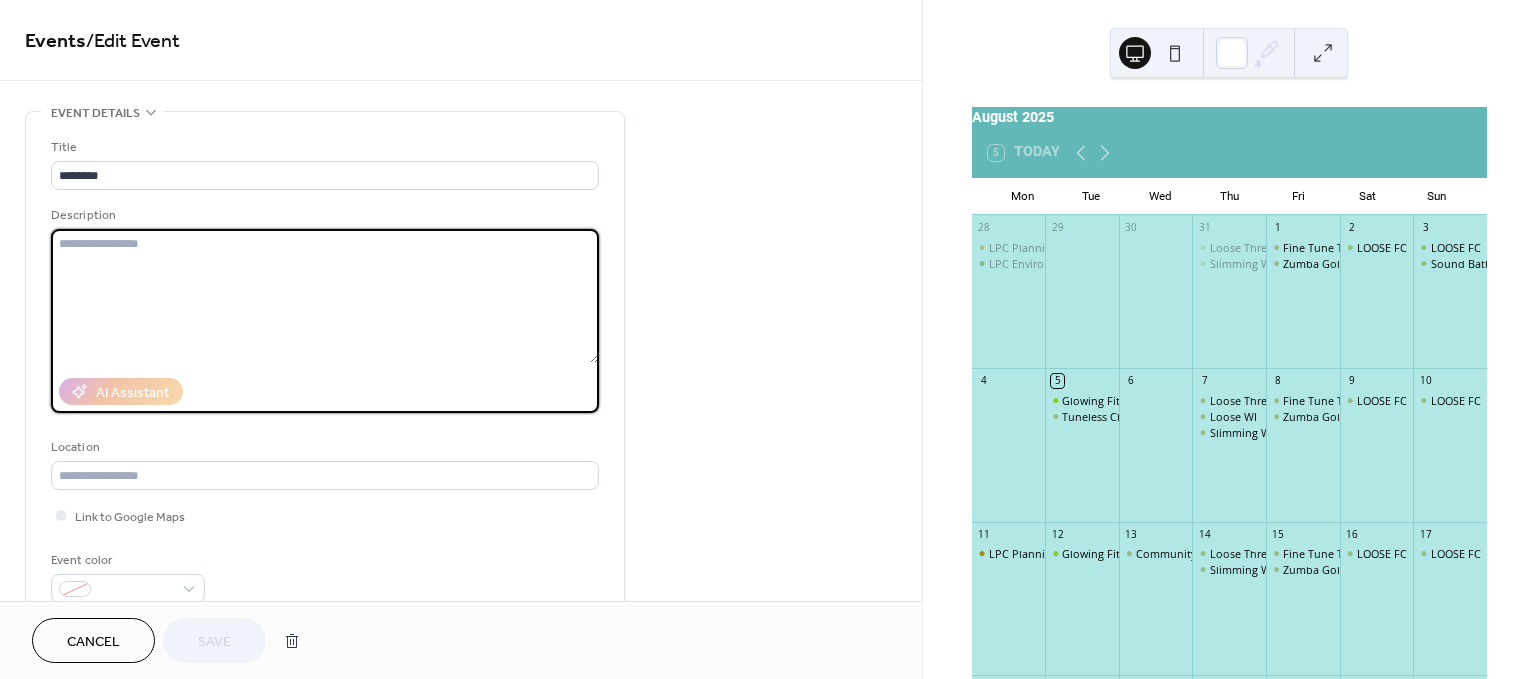 click at bounding box center (325, 296) 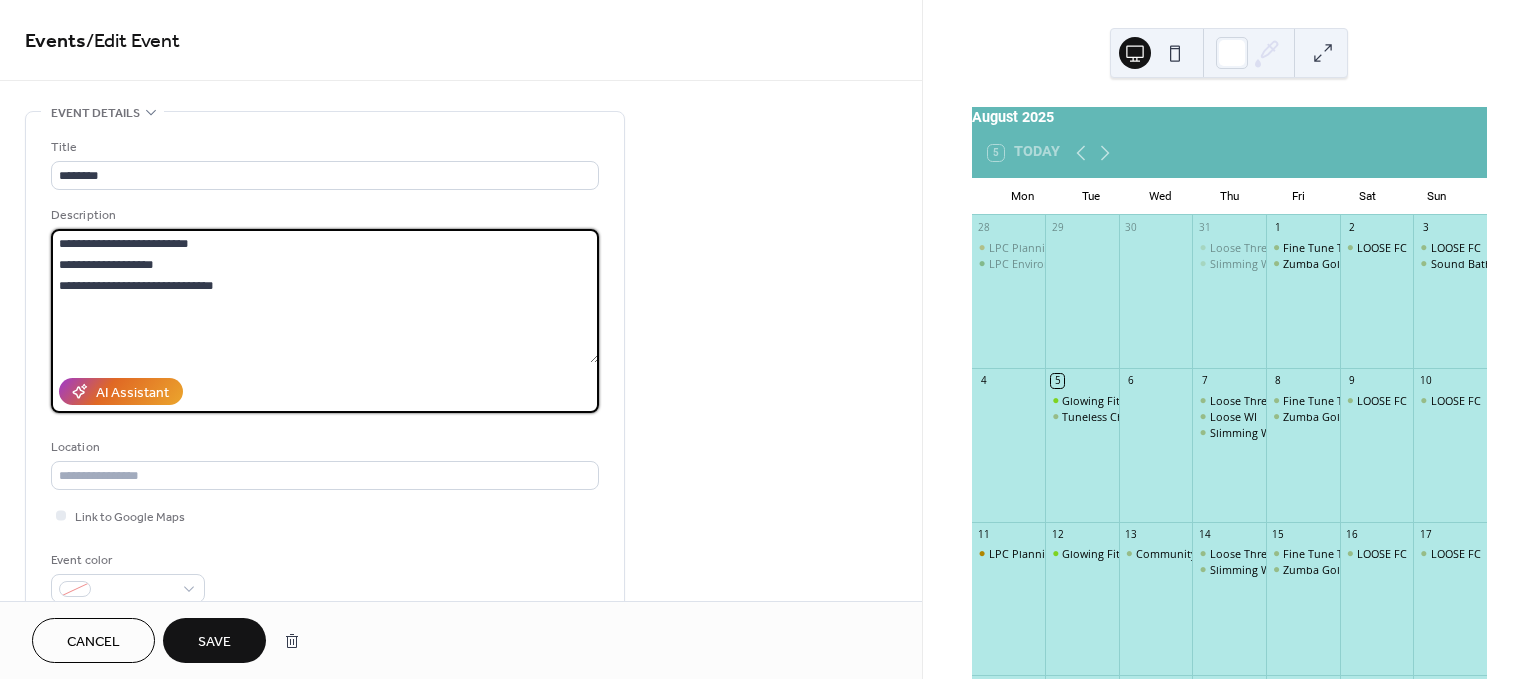 click on "**********" at bounding box center [325, 296] 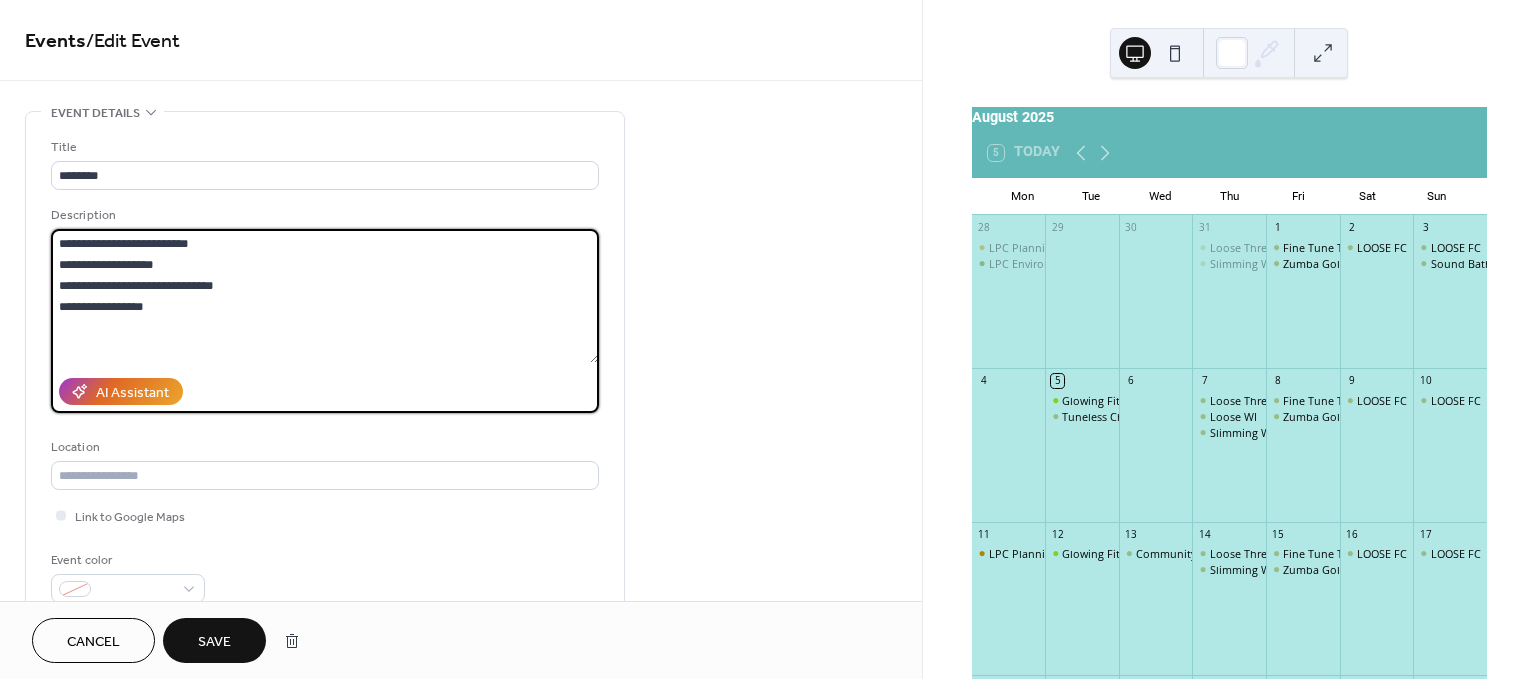 click on "**********" at bounding box center [325, 296] 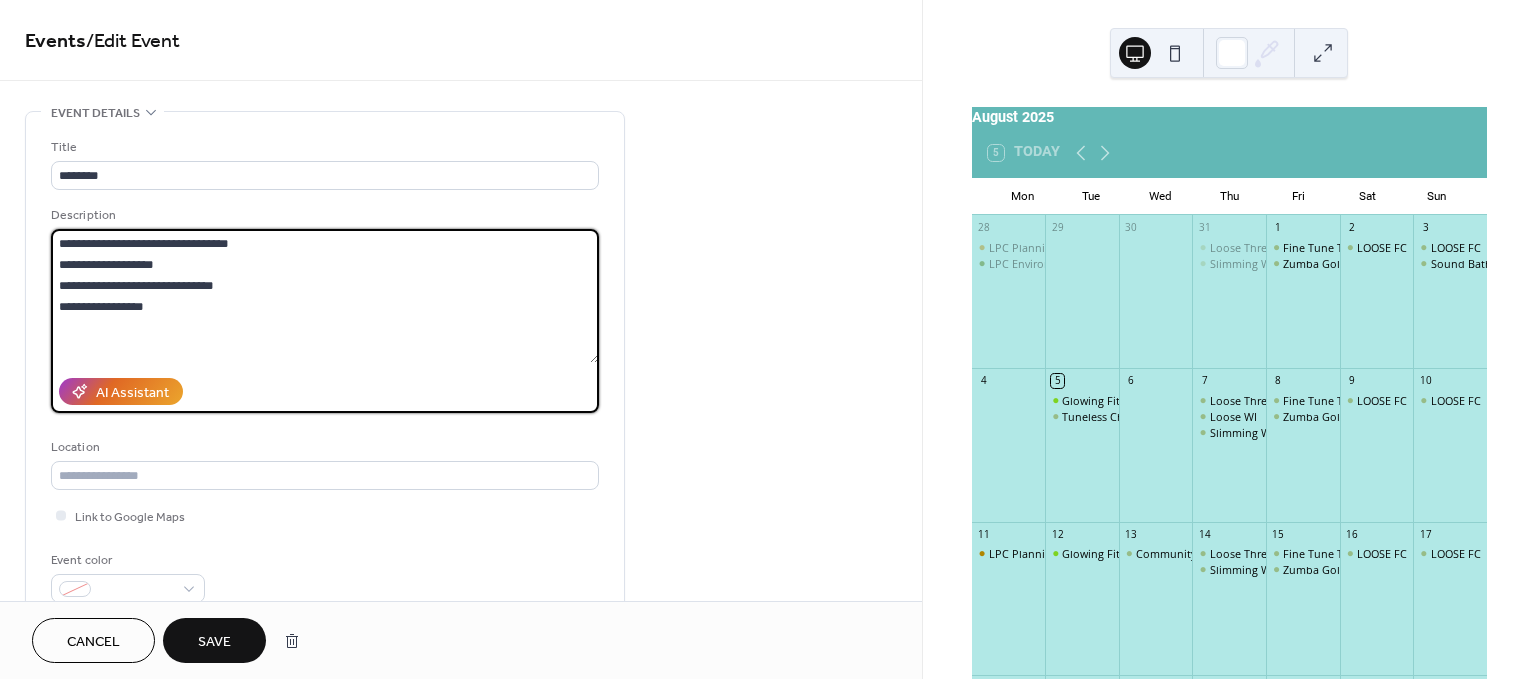click on "**********" at bounding box center (325, 296) 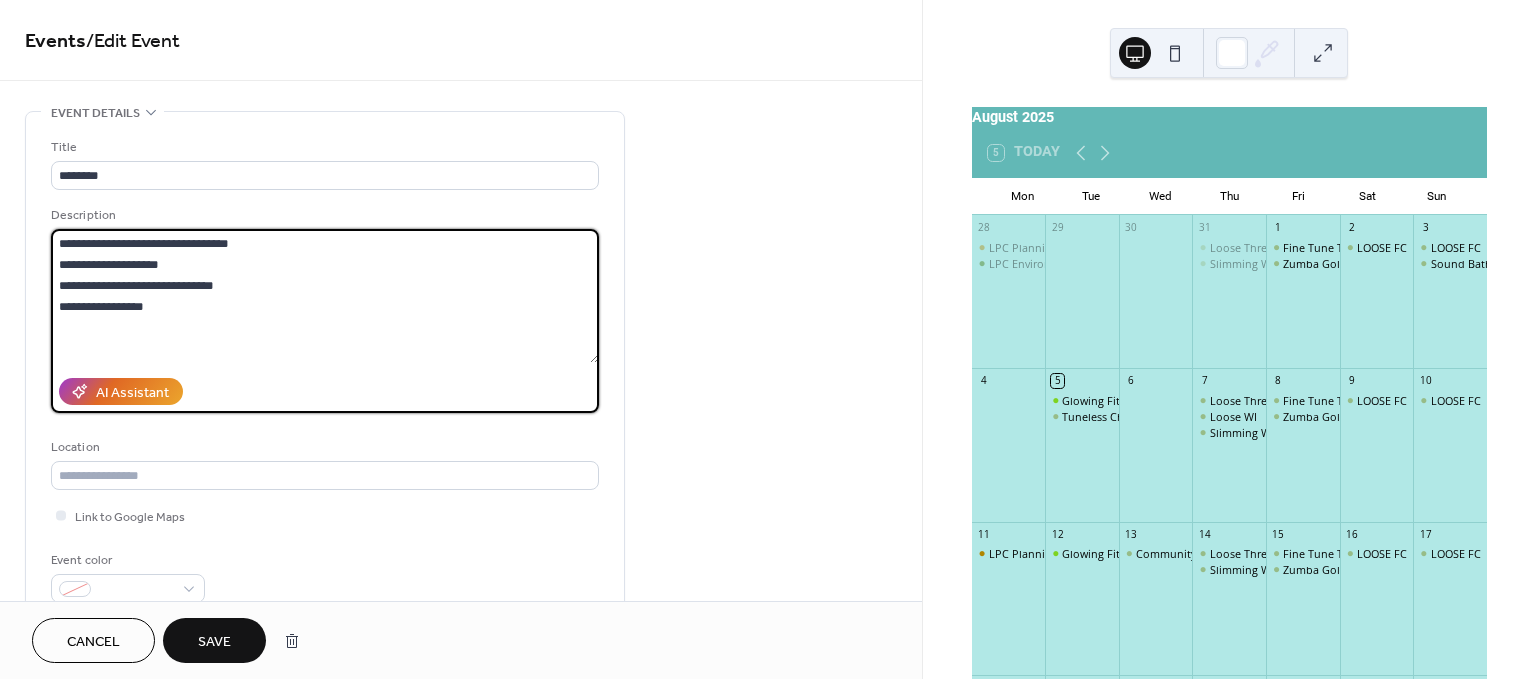 click on "**********" at bounding box center (325, 296) 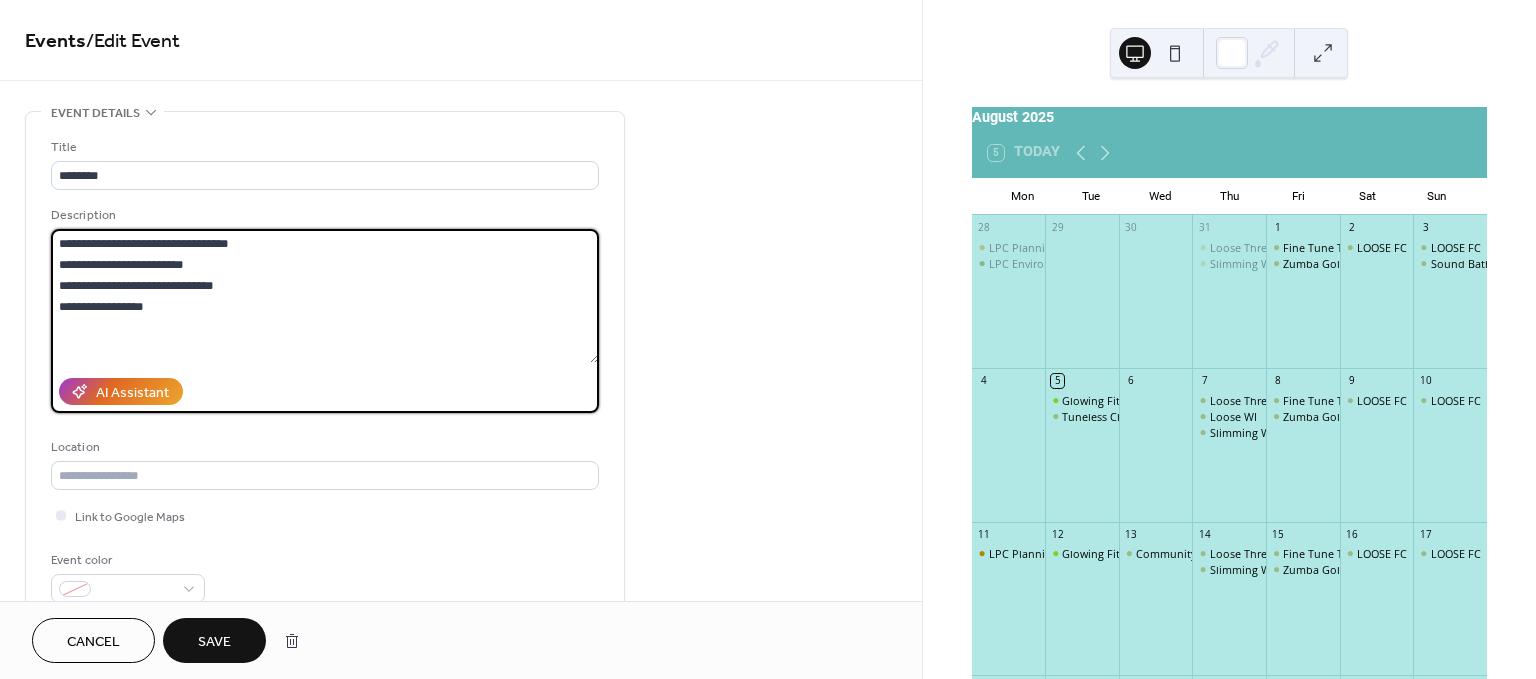 click on "**********" at bounding box center [325, 296] 